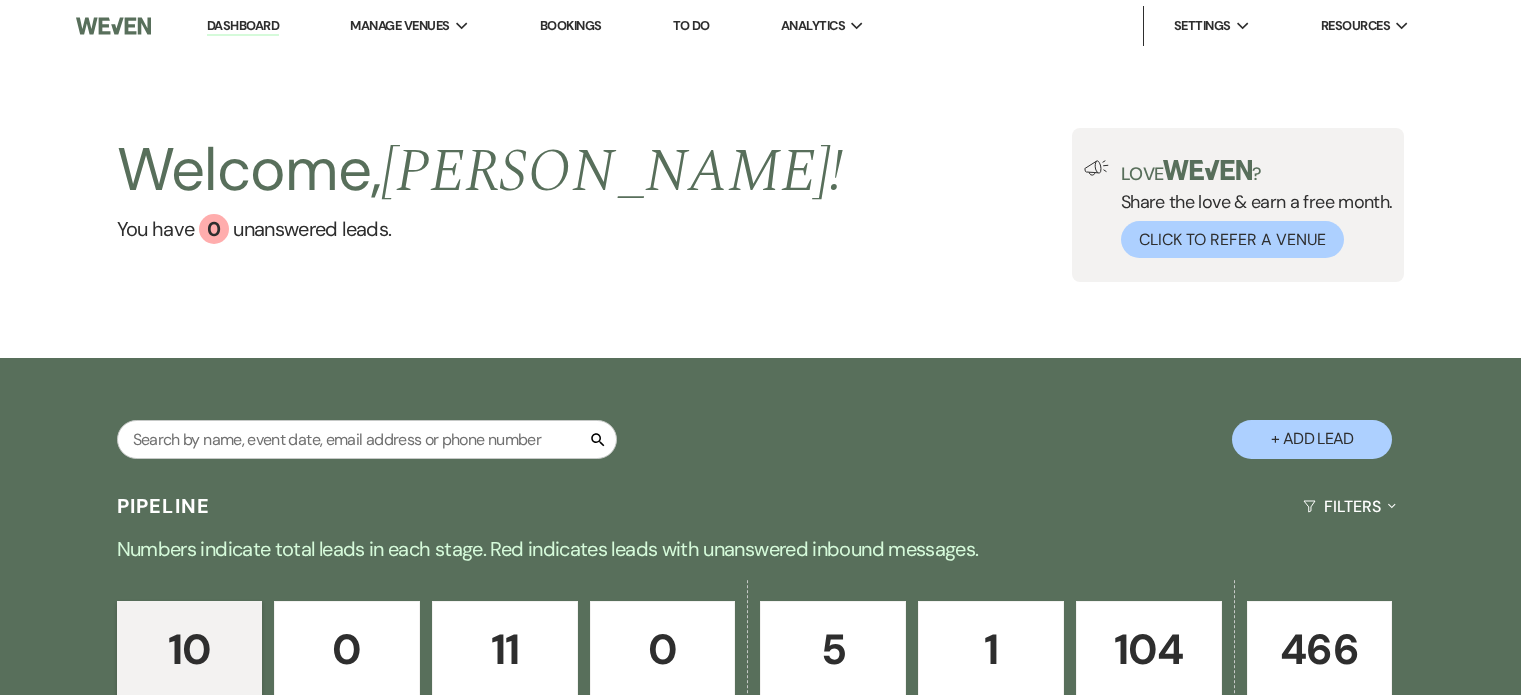 scroll, scrollTop: 480, scrollLeft: 0, axis: vertical 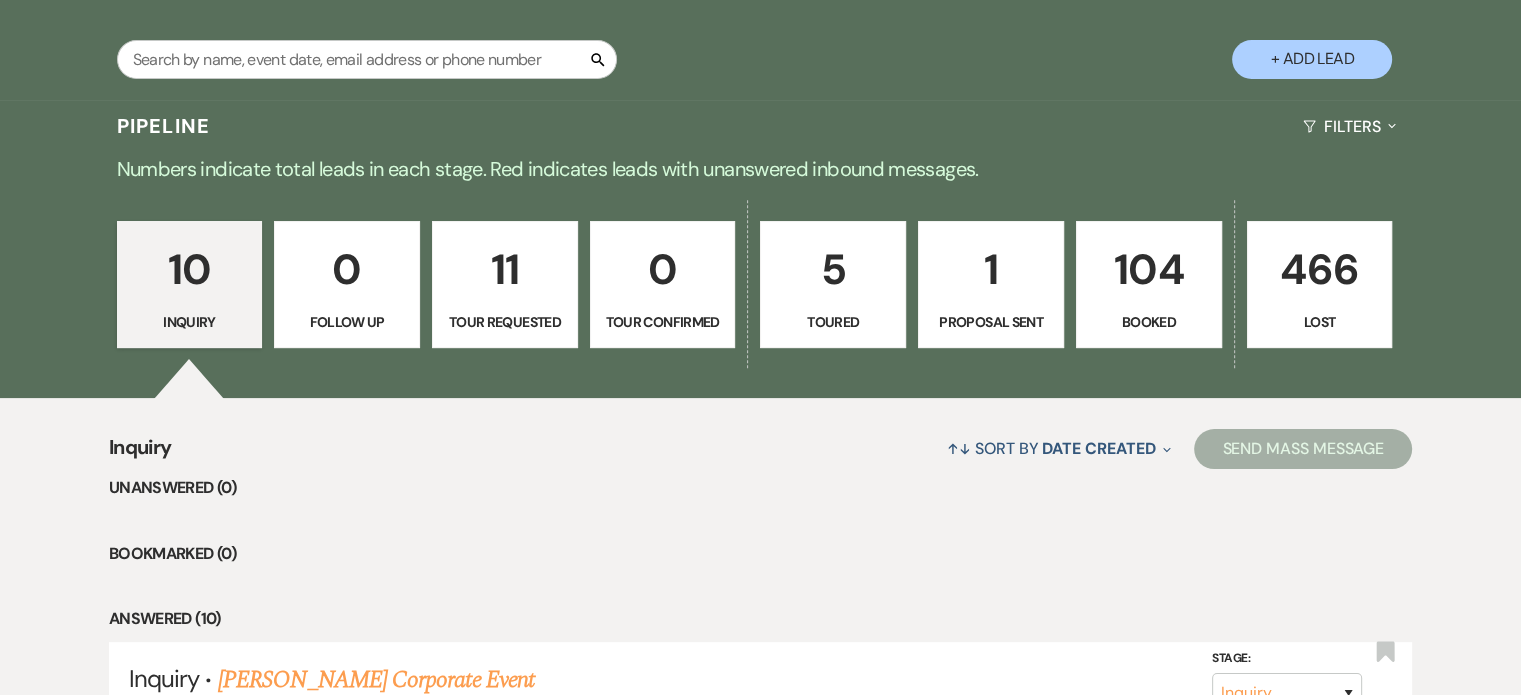 click on "10" at bounding box center (190, 269) 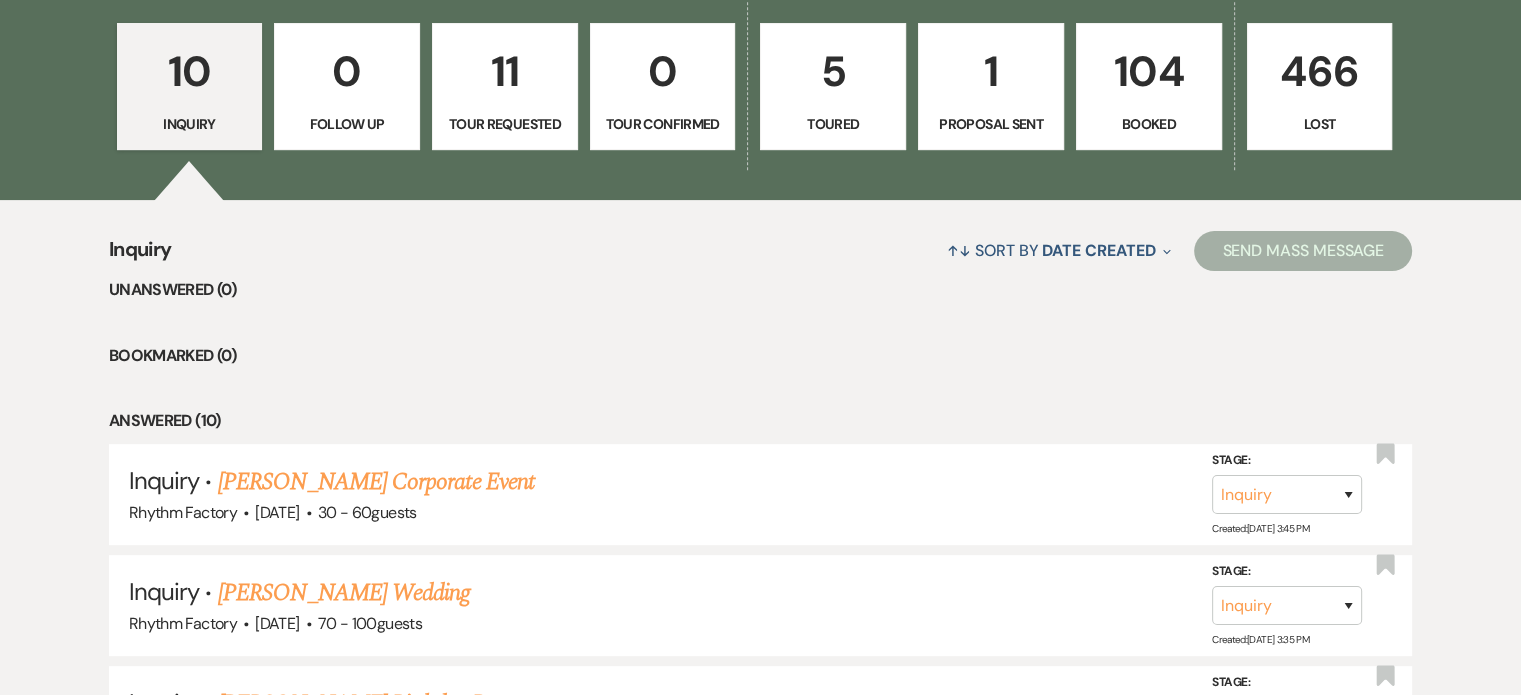 scroll, scrollTop: 380, scrollLeft: 0, axis: vertical 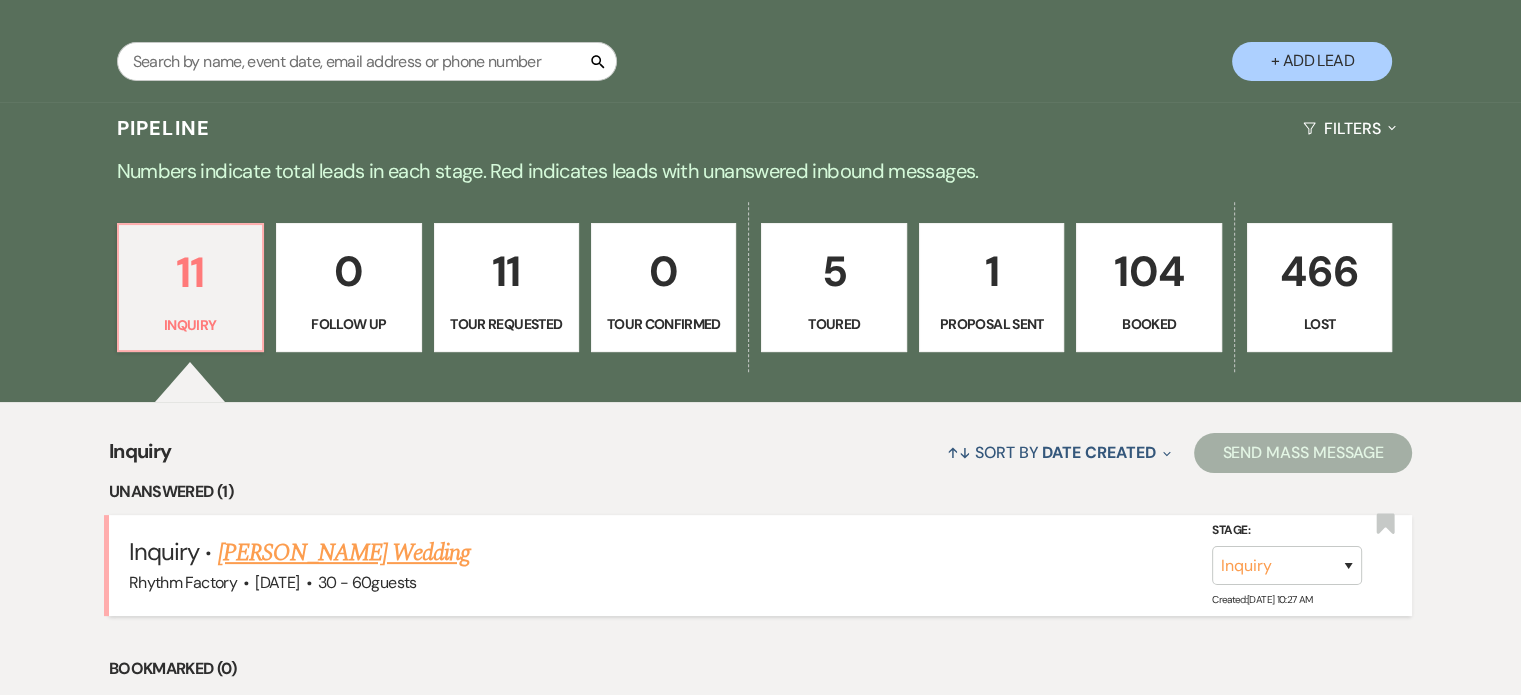 click on "[PERSON_NAME] Wedding" at bounding box center [344, 553] 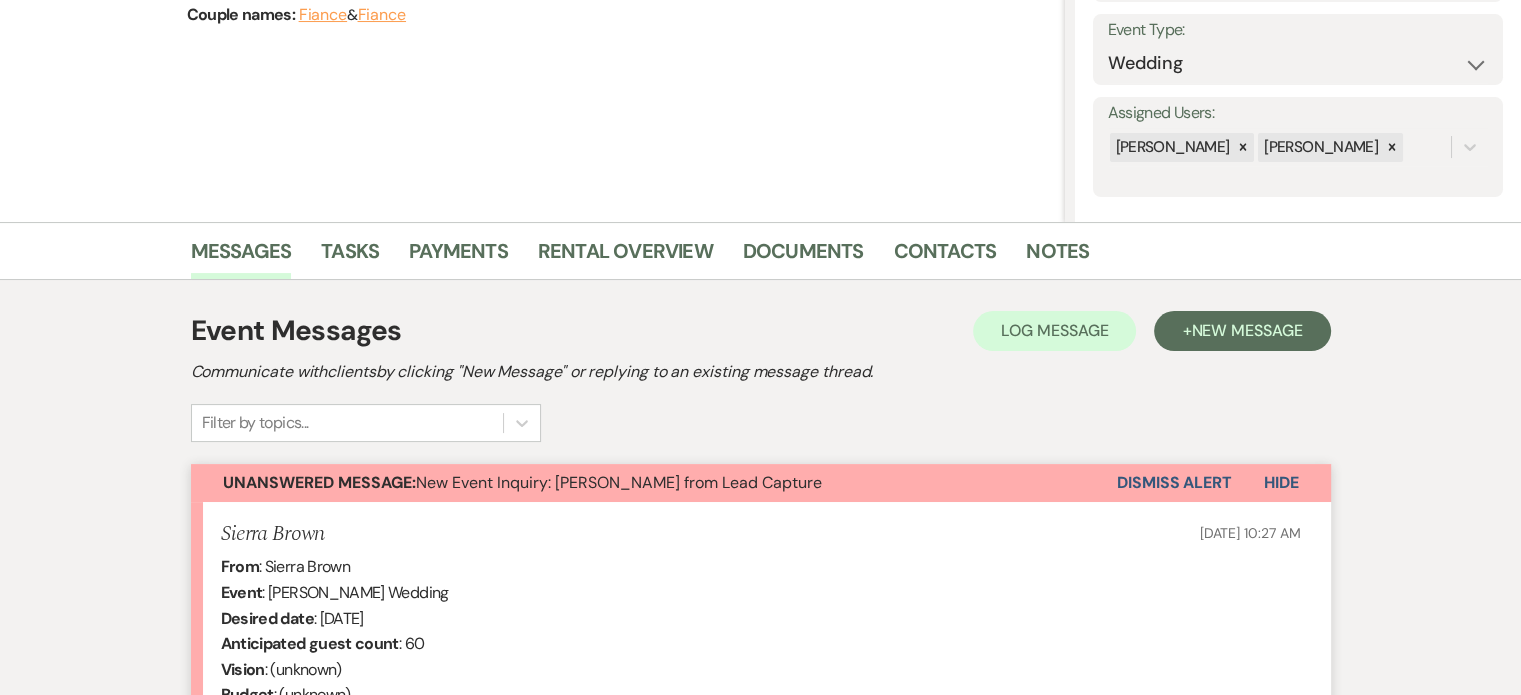 scroll, scrollTop: 0, scrollLeft: 0, axis: both 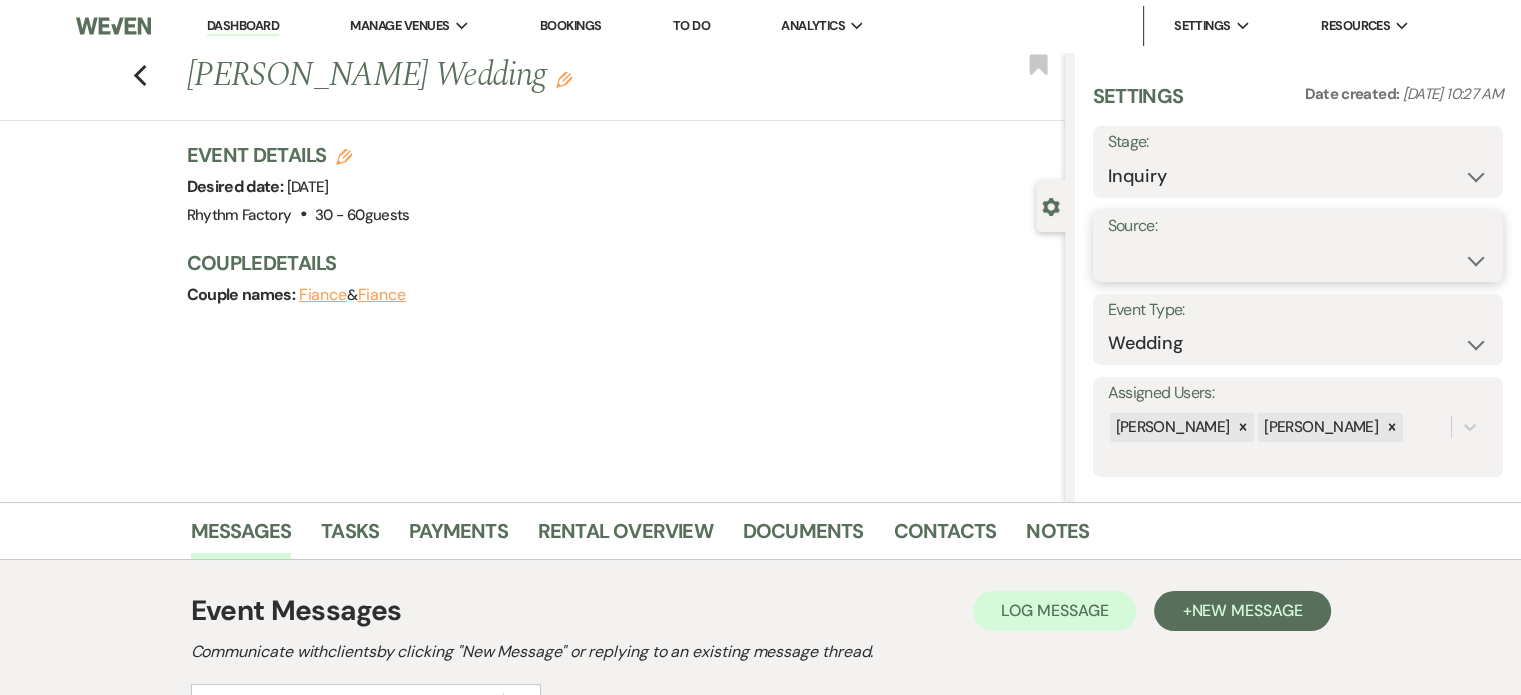 click on "Weven Venue Website Instagram Facebook Pinterest Google The Knot Wedding Wire Here Comes the Guide Wedding Spot Eventective [PERSON_NAME] The Venue Report PartySlate VRBO / Homeaway Airbnb Wedding Show TikTok X / Twitter Phone Call Walk-in Vendor Referral Advertising Personal Referral Local Referral Other" at bounding box center [1298, 260] 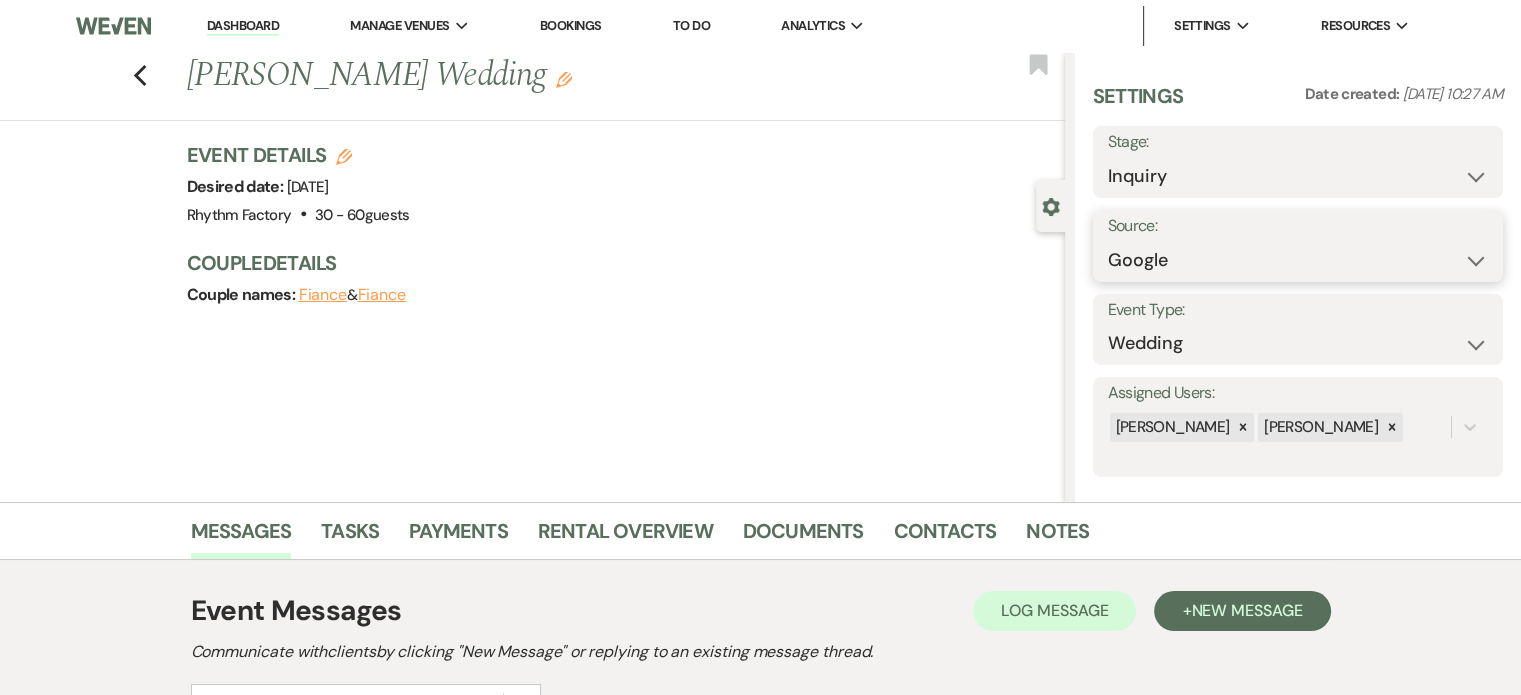click on "Weven Venue Website Instagram Facebook Pinterest Google The Knot Wedding Wire Here Comes the Guide Wedding Spot Eventective [PERSON_NAME] The Venue Report PartySlate VRBO / Homeaway Airbnb Wedding Show TikTok X / Twitter Phone Call Walk-in Vendor Referral Advertising Personal Referral Local Referral Other" at bounding box center (1298, 260) 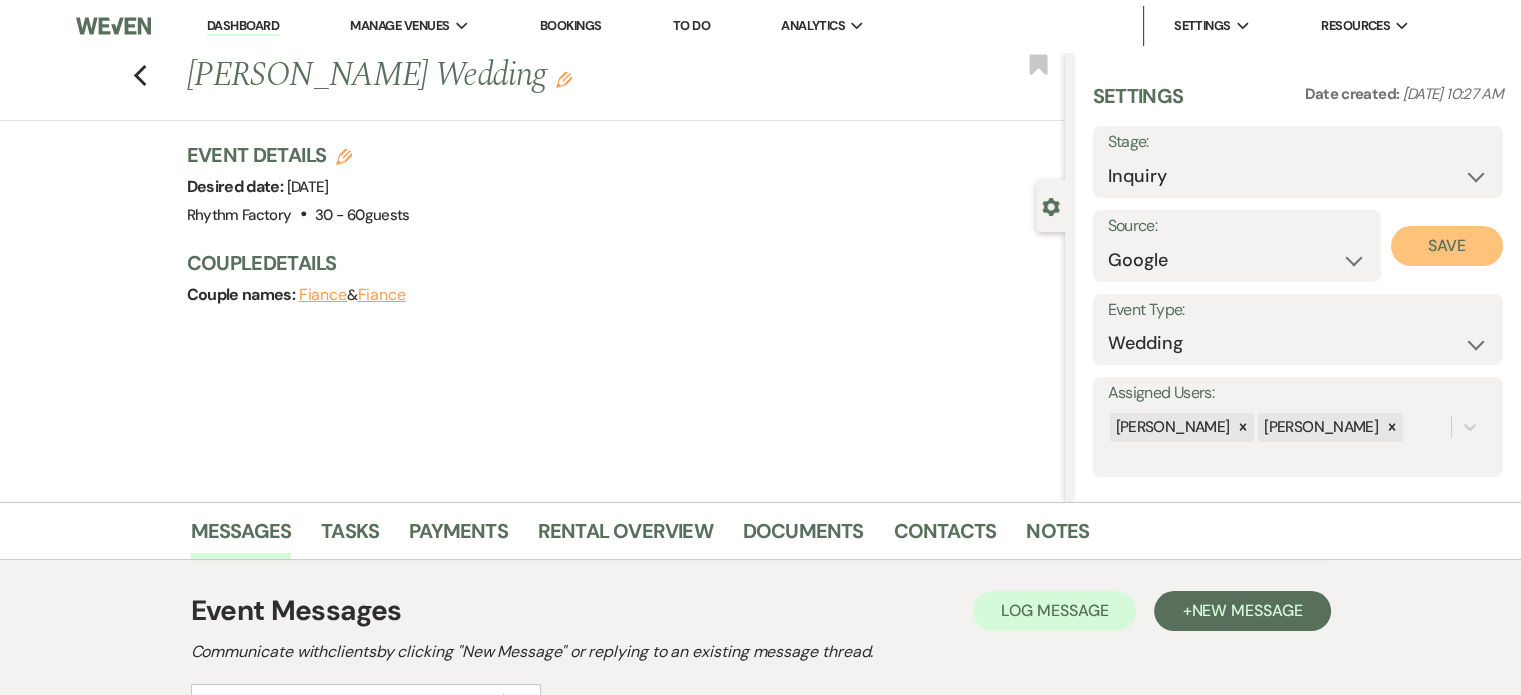 click on "Save" at bounding box center [1447, 246] 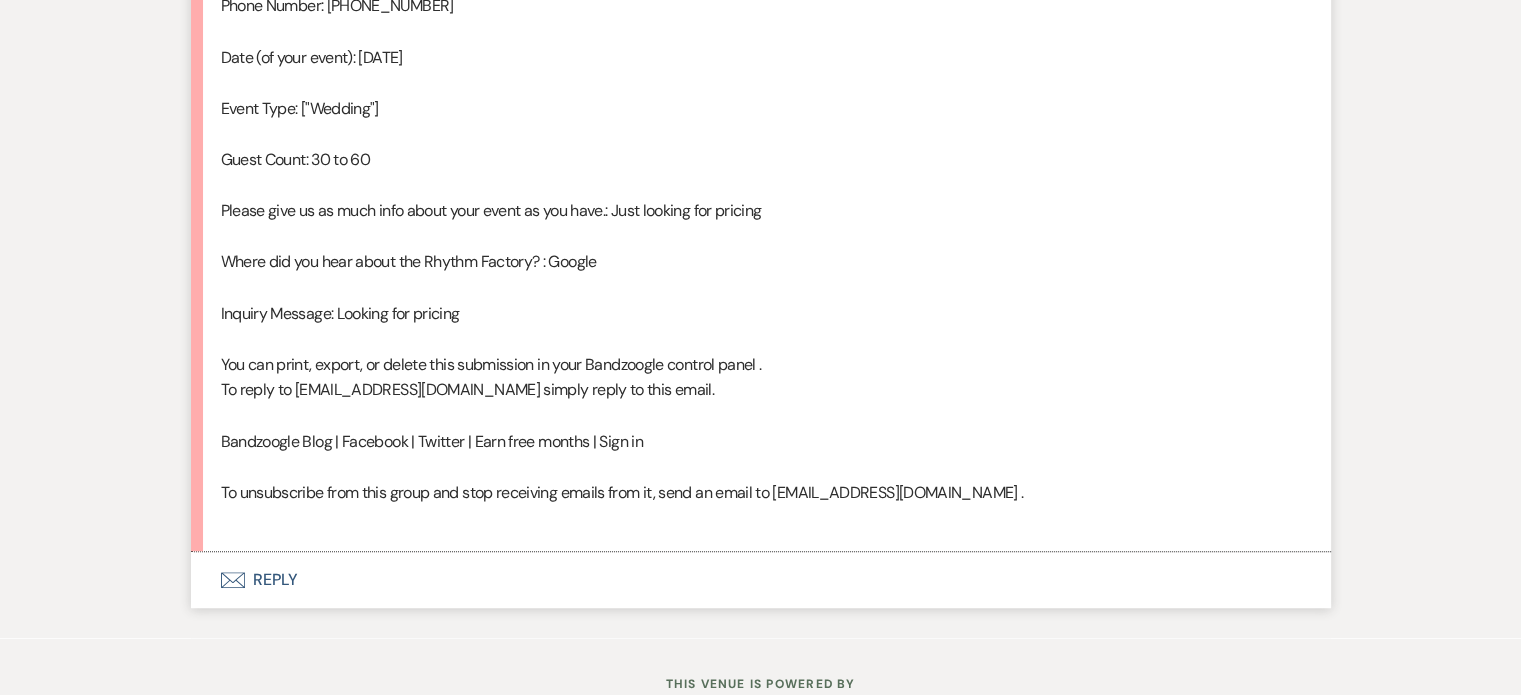 scroll, scrollTop: 1346, scrollLeft: 0, axis: vertical 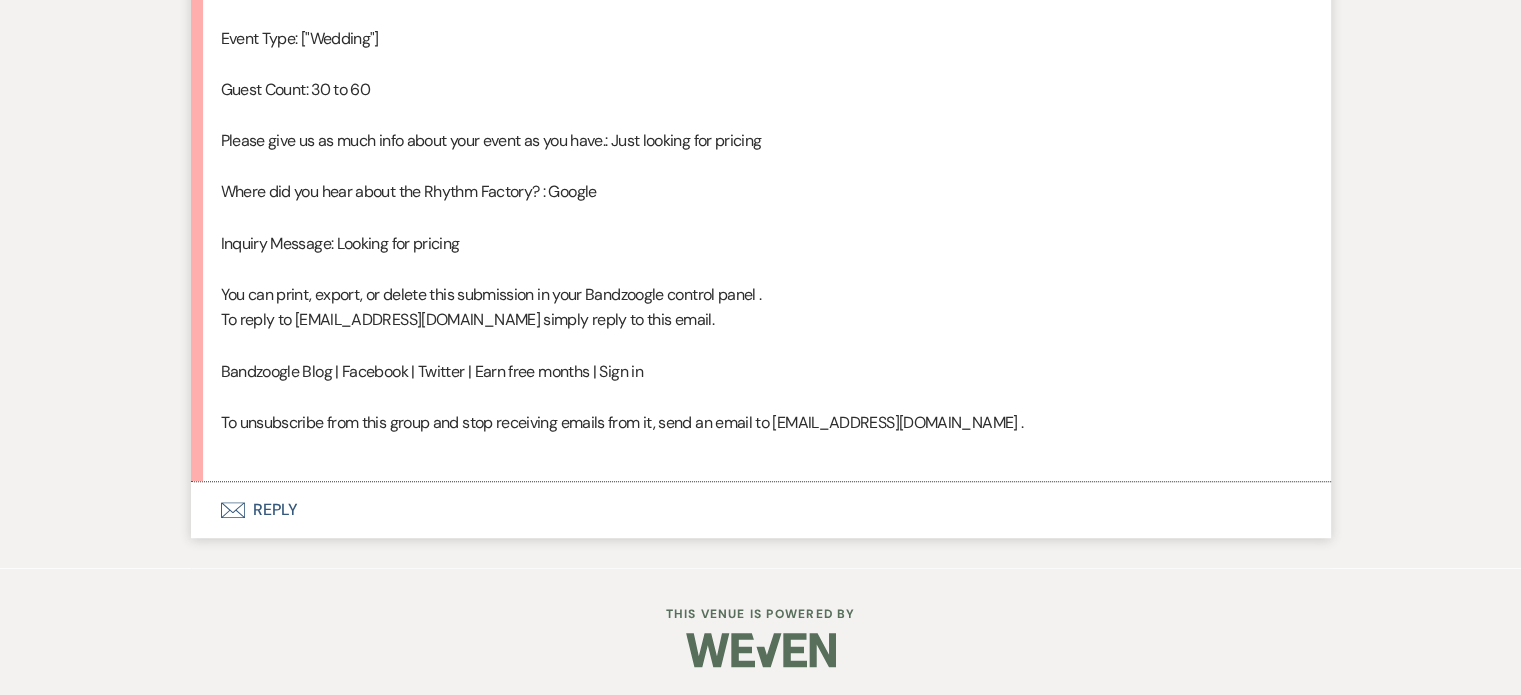 click on "Envelope Reply" at bounding box center (761, 510) 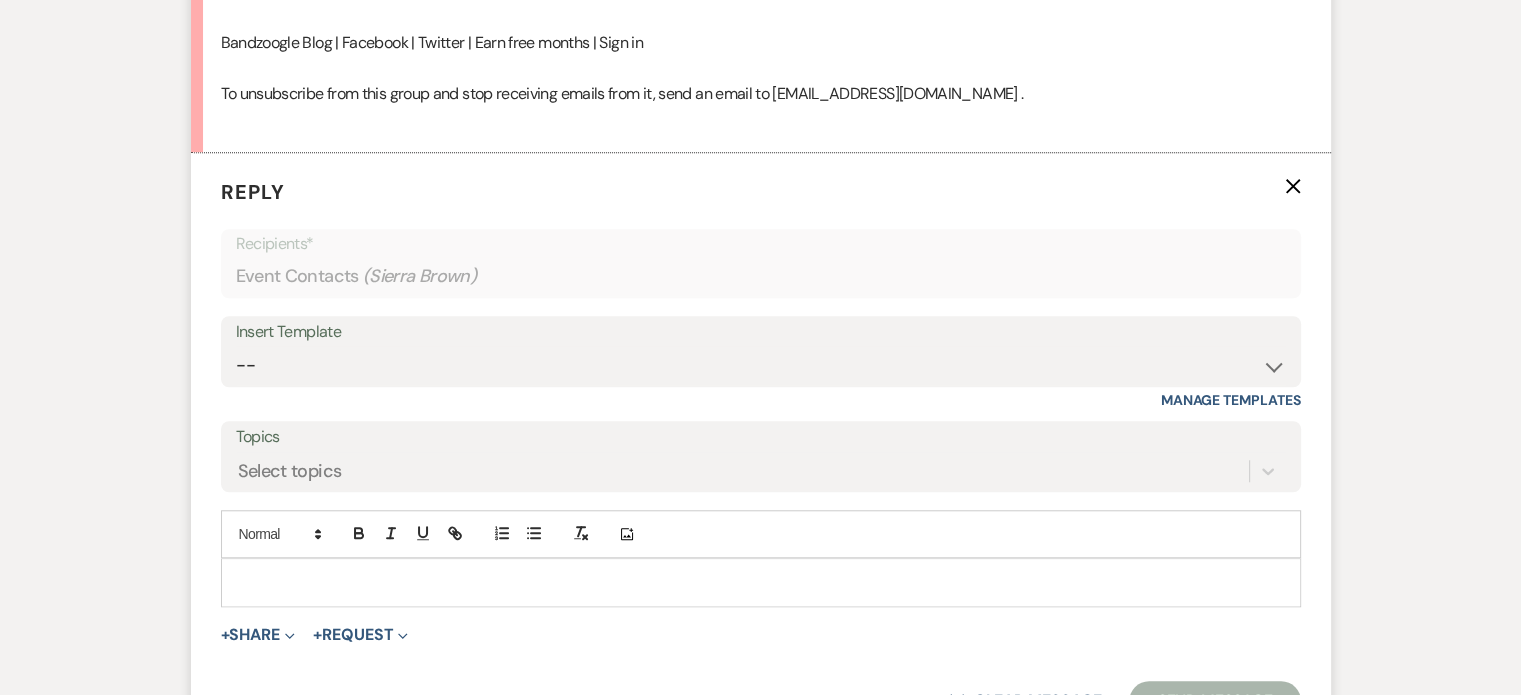 scroll, scrollTop: 1686, scrollLeft: 0, axis: vertical 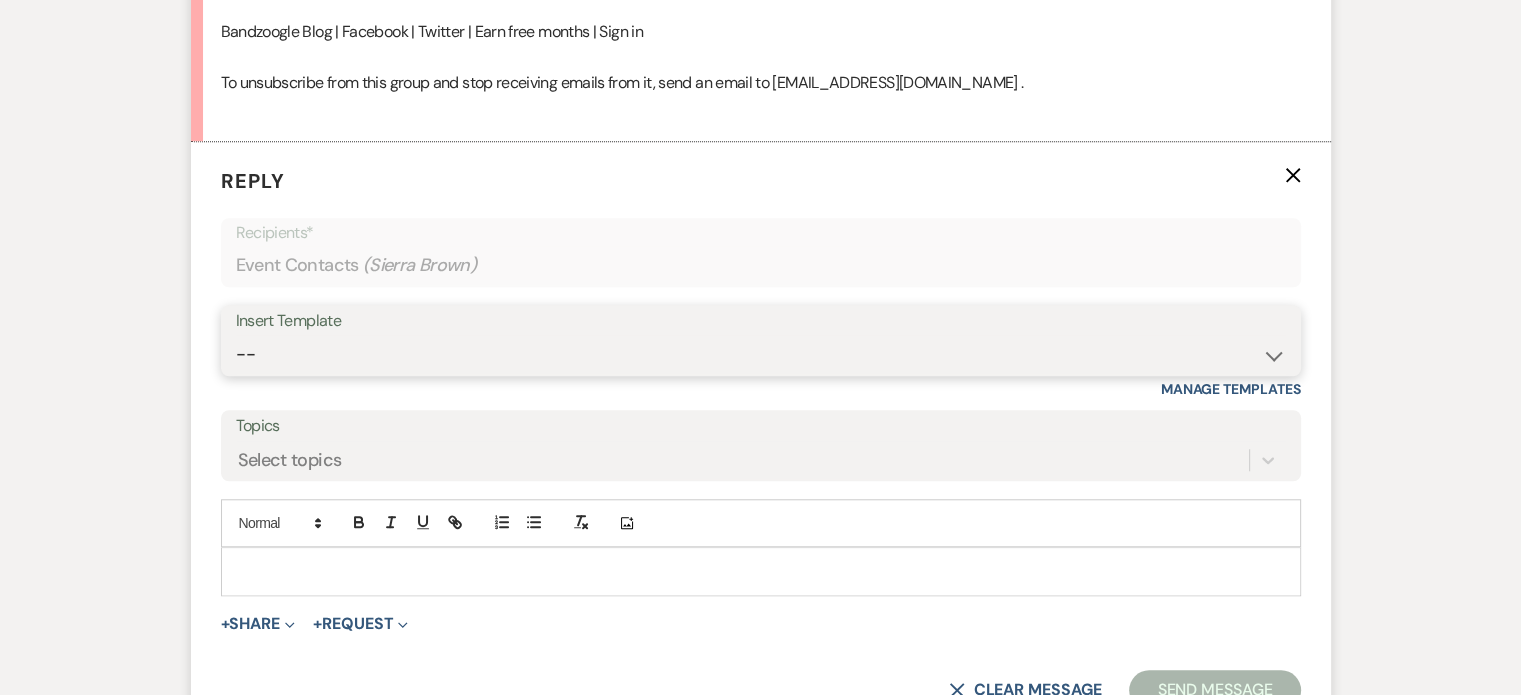 click on "-- Available Date I want PRICE More detail to give price Use our decor Wedding date available Wedding date not available Not Available Another look at our alternate dates Too Soon to book Baby Shower not available Price short Leave Us a Review Wedding Price shopper What Date? CONTRACT Tour Follow up wedding 1 Tour Follow up party 1 Tour Follow up wedding or party Rhythm Factory Weven Planning Portal Introduction (Booked Events) Tour Follow up 2 Contract - Follow up 1 Follow UP - 3rd Wedding Follow UP - 4th Wedding  Follow Up - Final Missed Tour Follow Up 1 Missed Tour Follow Up 2 Considering us No Tour Yet Tour Follow up BOOKING LINK 2nd Contract Follow up FINAL CONTRACT NOT SIGNED LETTER PAST DUE #1 Someone else wants your date No Tour Yet 2nd Follow up No Tour Yet 3rd Follow up Leave Us a Review 2nd Follow Up Leave Us a Review 3rd Follow Up Too soon but lets do a tour Price Short 2 No Consultation without payment  Video Rhythm Factory Planning Portal Introduction (Booked Events) Virtual Tour  Moving" at bounding box center (761, 354) 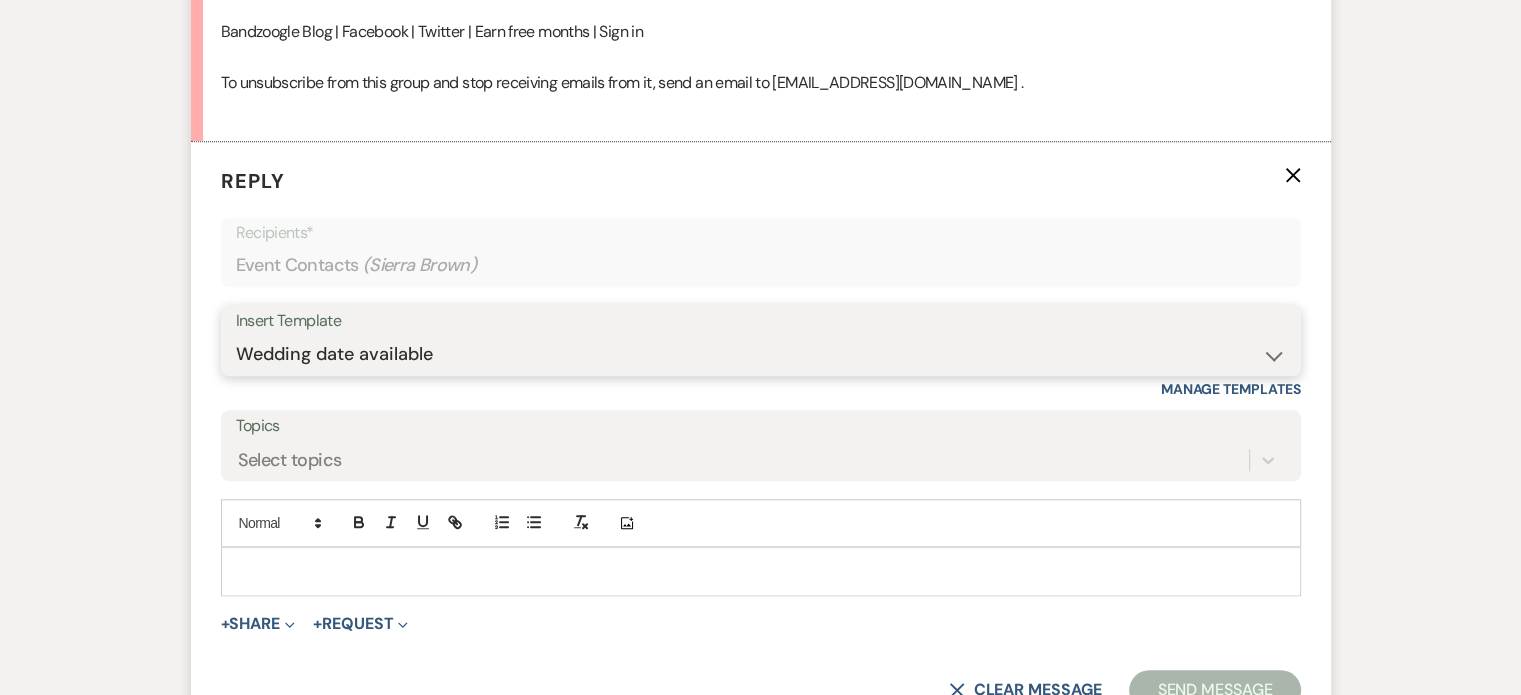 click on "-- Available Date I want PRICE More detail to give price Use our decor Wedding date available Wedding date not available Not Available Another look at our alternate dates Too Soon to book Baby Shower not available Price short Leave Us a Review Wedding Price shopper What Date? CONTRACT Tour Follow up wedding 1 Tour Follow up party 1 Tour Follow up wedding or party Rhythm Factory Weven Planning Portal Introduction (Booked Events) Tour Follow up 2 Contract - Follow up 1 Follow UP - 3rd Wedding Follow UP - 4th Wedding  Follow Up - Final Missed Tour Follow Up 1 Missed Tour Follow Up 2 Considering us No Tour Yet Tour Follow up BOOKING LINK 2nd Contract Follow up FINAL CONTRACT NOT SIGNED LETTER PAST DUE #1 Someone else wants your date No Tour Yet 2nd Follow up No Tour Yet 3rd Follow up Leave Us a Review 2nd Follow Up Leave Us a Review 3rd Follow Up Too soon but lets do a tour Price Short 2 No Consultation without payment  Video Rhythm Factory Planning Portal Introduction (Booked Events) Virtual Tour  Moving" at bounding box center (761, 354) 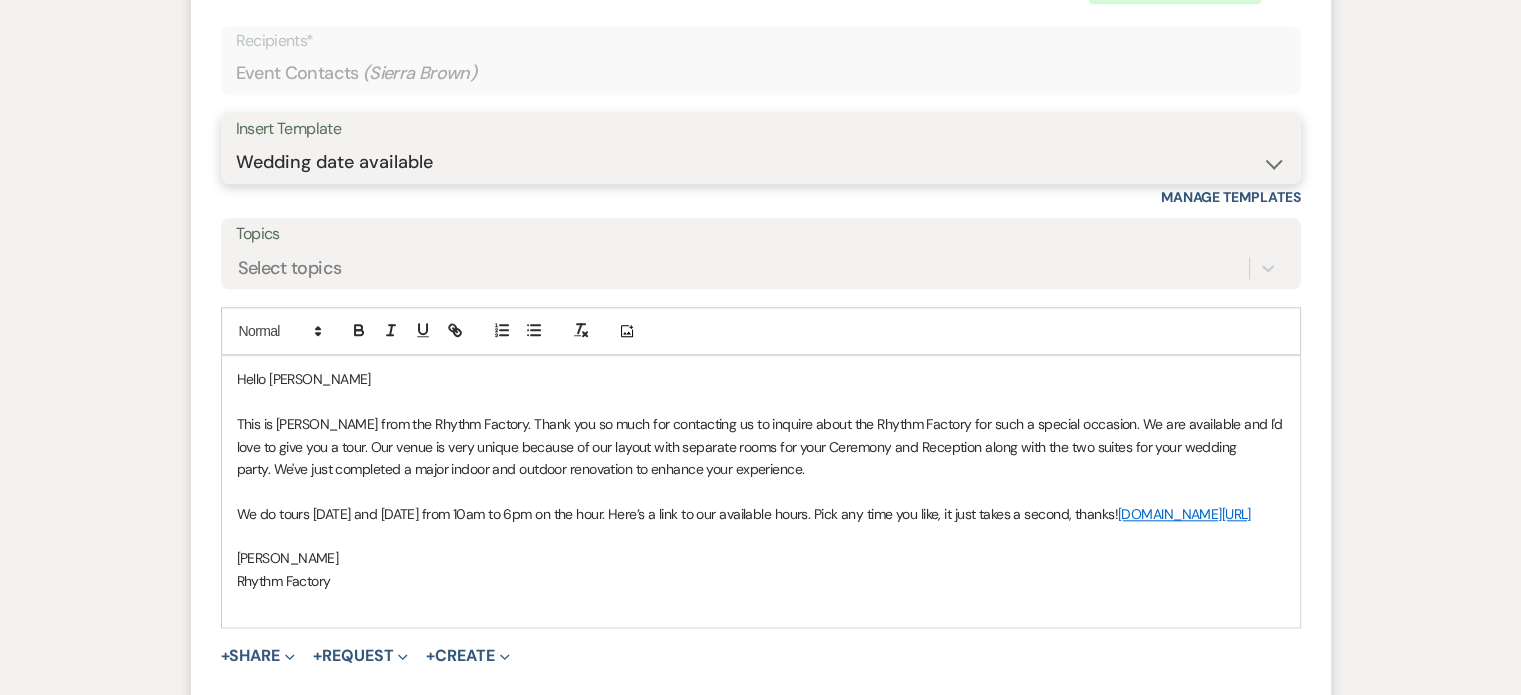 scroll, scrollTop: 1986, scrollLeft: 0, axis: vertical 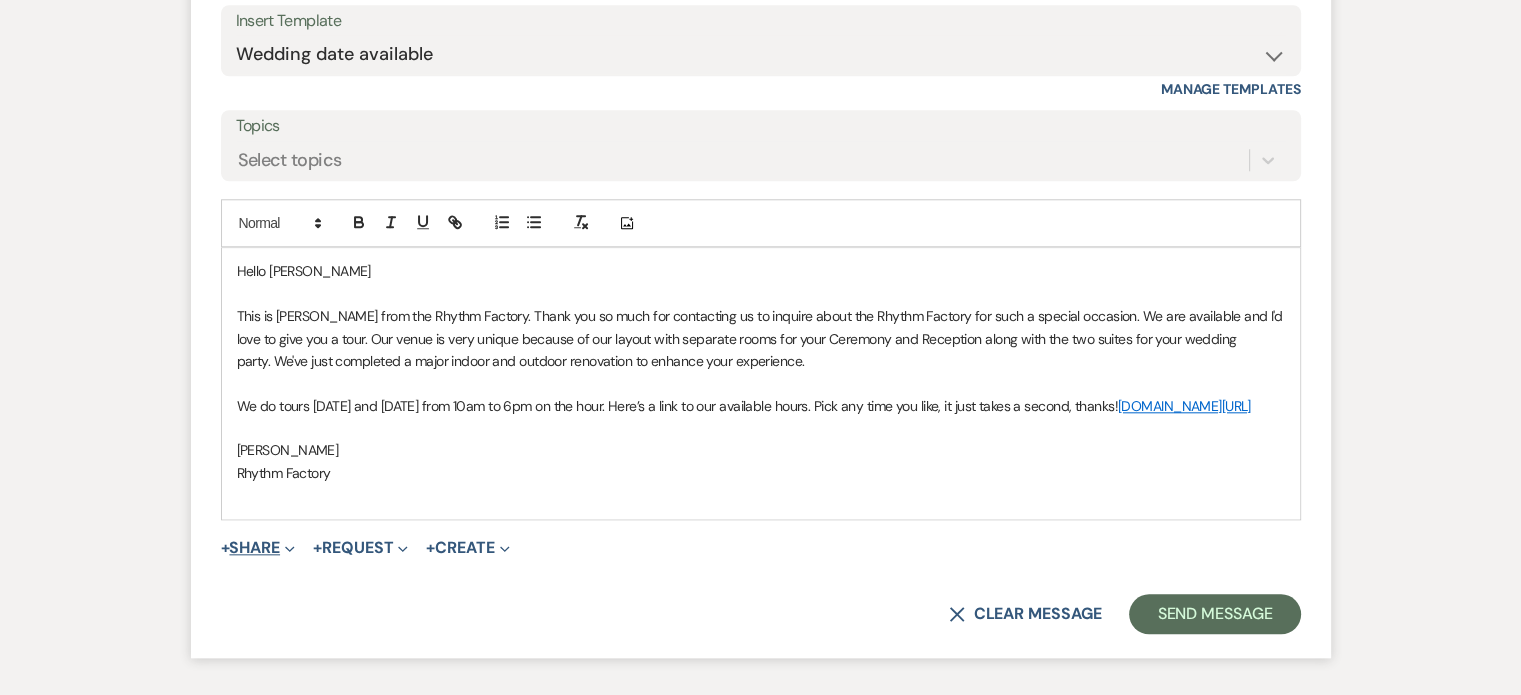 click on "+  Share Expand" at bounding box center [258, 548] 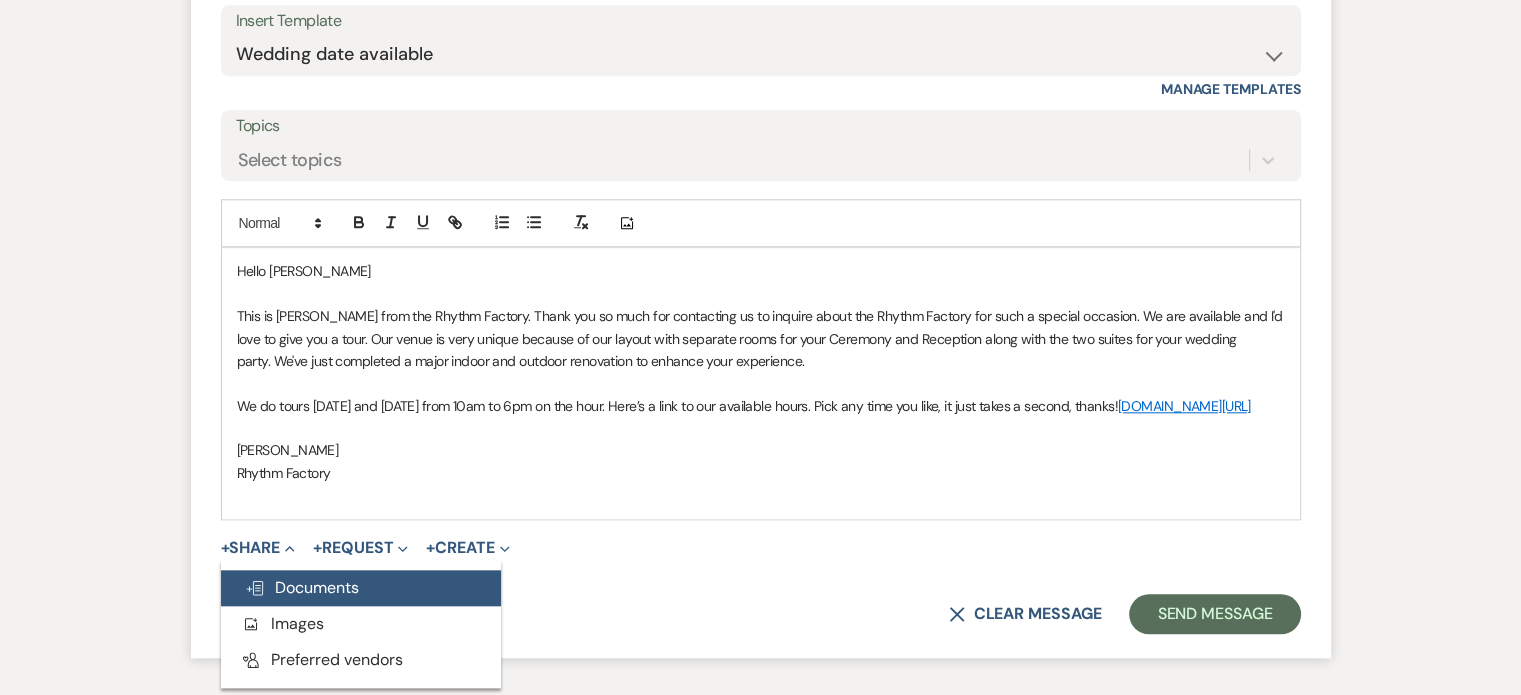 click on "Doc Upload Documents" at bounding box center (302, 587) 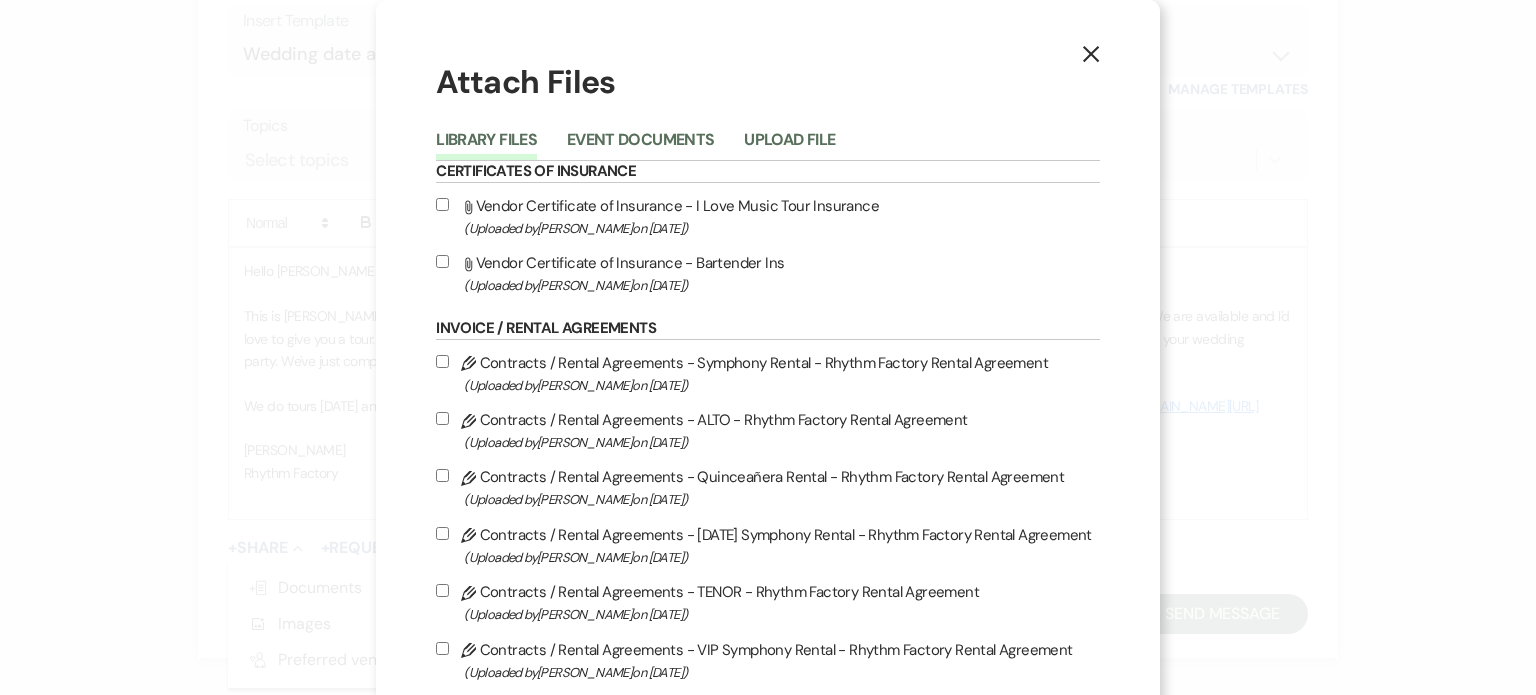 click 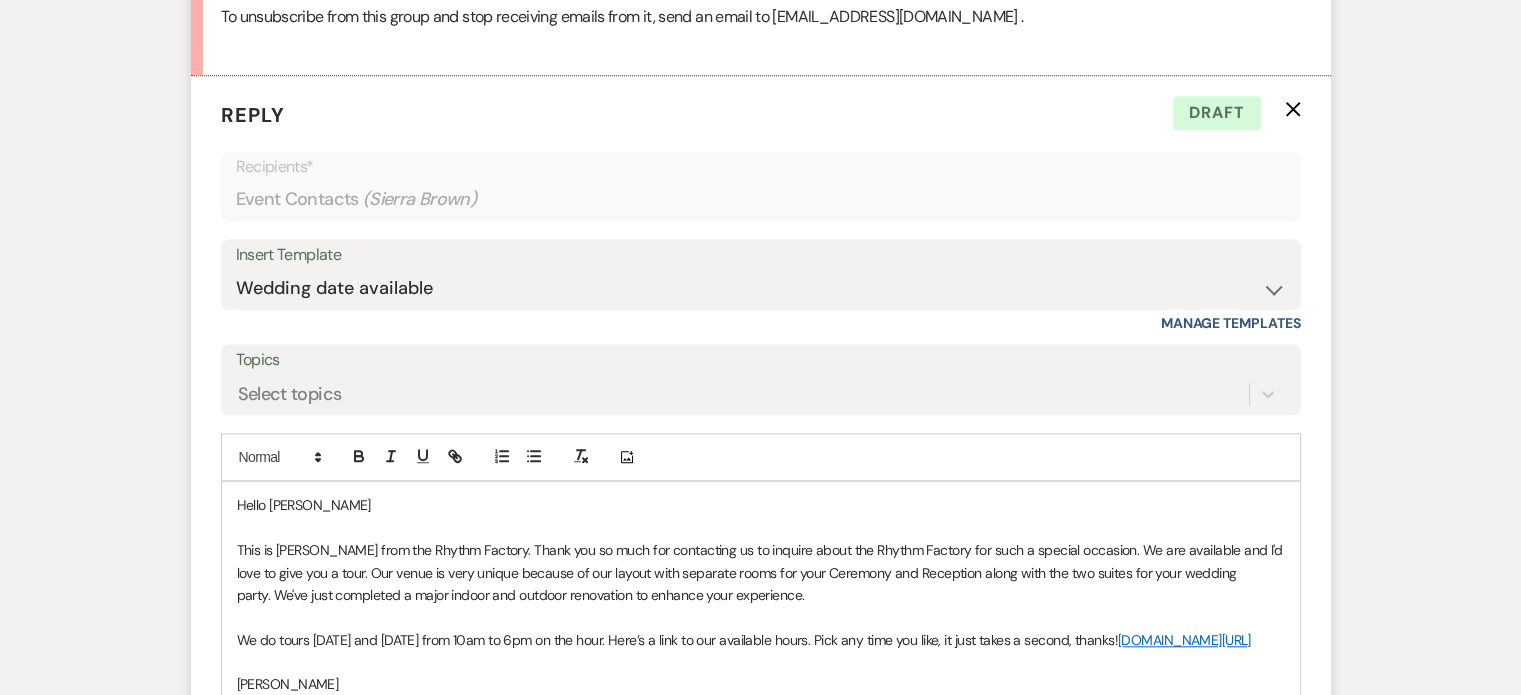 scroll, scrollTop: 1751, scrollLeft: 0, axis: vertical 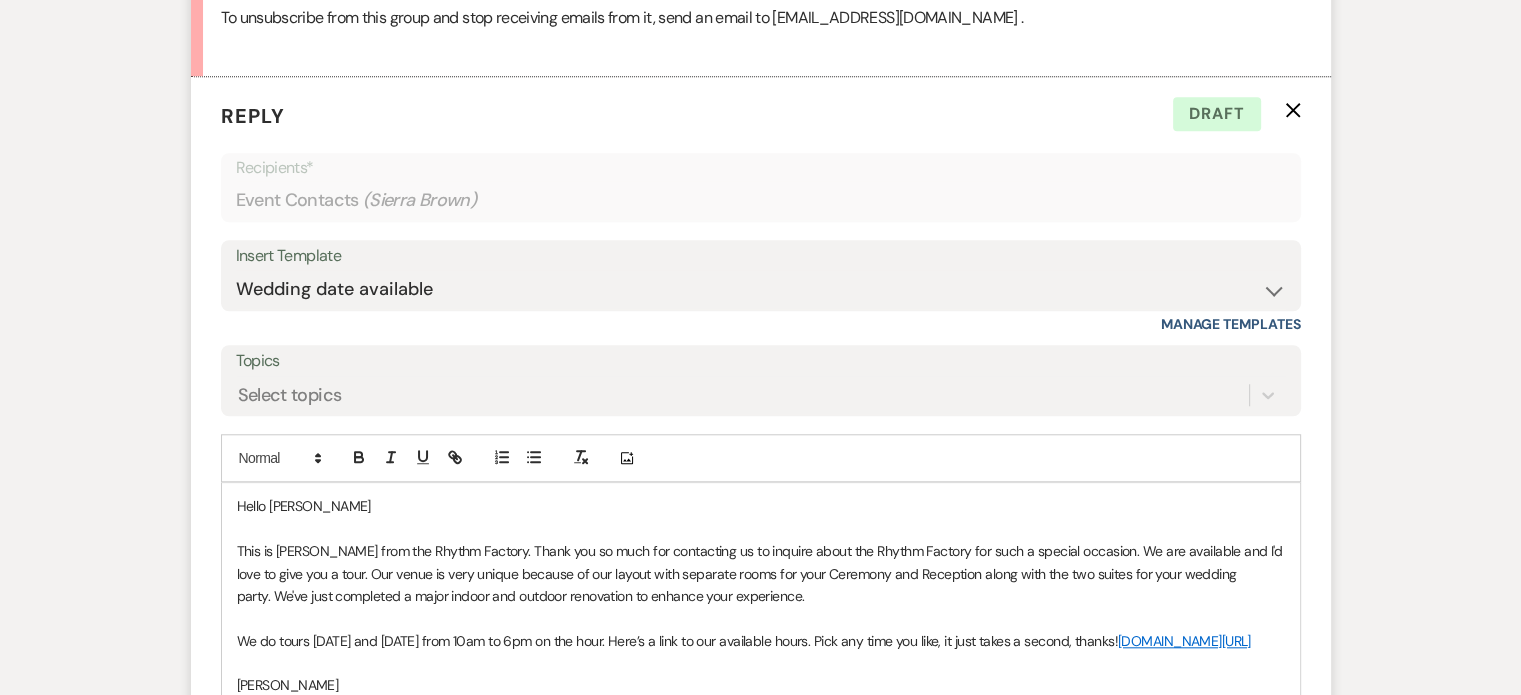 click on "Reply   X Draft Recipients* Event Contacts   ( Sierra Brown )   Insert Template   -- Available Date I want PRICE More detail to give price Use our decor Wedding date available Wedding date not available Not Available Another look at our alternate dates Too Soon to book Baby Shower not available Price short Leave Us a Review Wedding Price shopper What Date? CONTRACT Tour Follow up wedding 1 Tour Follow up party 1 Tour Follow up wedding or party Rhythm Factory Weven Planning Portal Introduction (Booked Events) Tour Follow up 2 Contract - Follow up 1 Follow UP - 3rd Wedding Follow UP - 4th Wedding  Follow Up - Final Missed Tour Follow Up 1 Missed Tour Follow Up 2 Considering us No Tour Yet Tour Follow up BOOKING LINK 2nd Contract Follow up FINAL CONTRACT NOT SIGNED LETTER PAST DUE #1 Someone else wants your date No Tour Yet 2nd Follow up No Tour Yet 3rd Follow up Leave Us a Review 2nd Follow Up Leave Us a Review 3rd Follow Up Too soon but lets do a tour Price Short 2 No Consultation without payment  Moving" at bounding box center [761, 485] 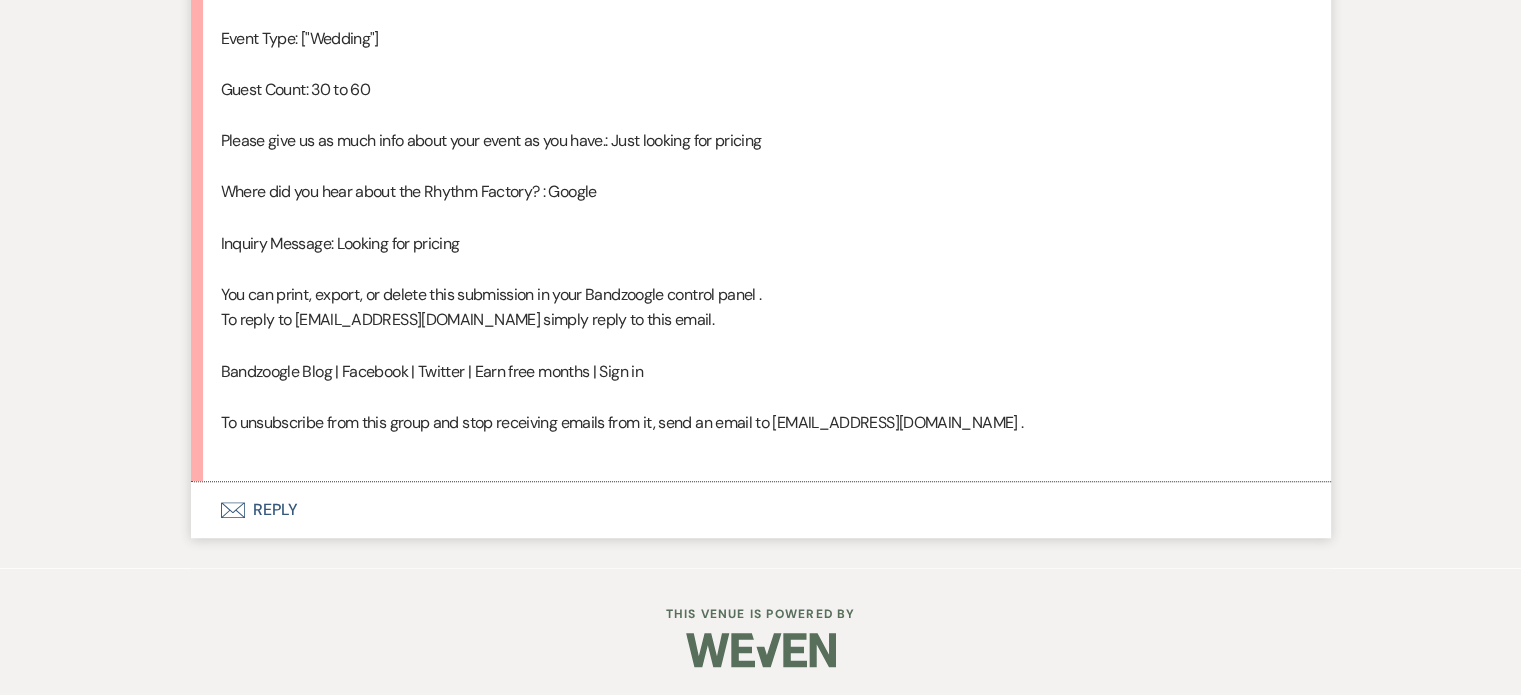 click on "Envelope Reply" at bounding box center [761, 510] 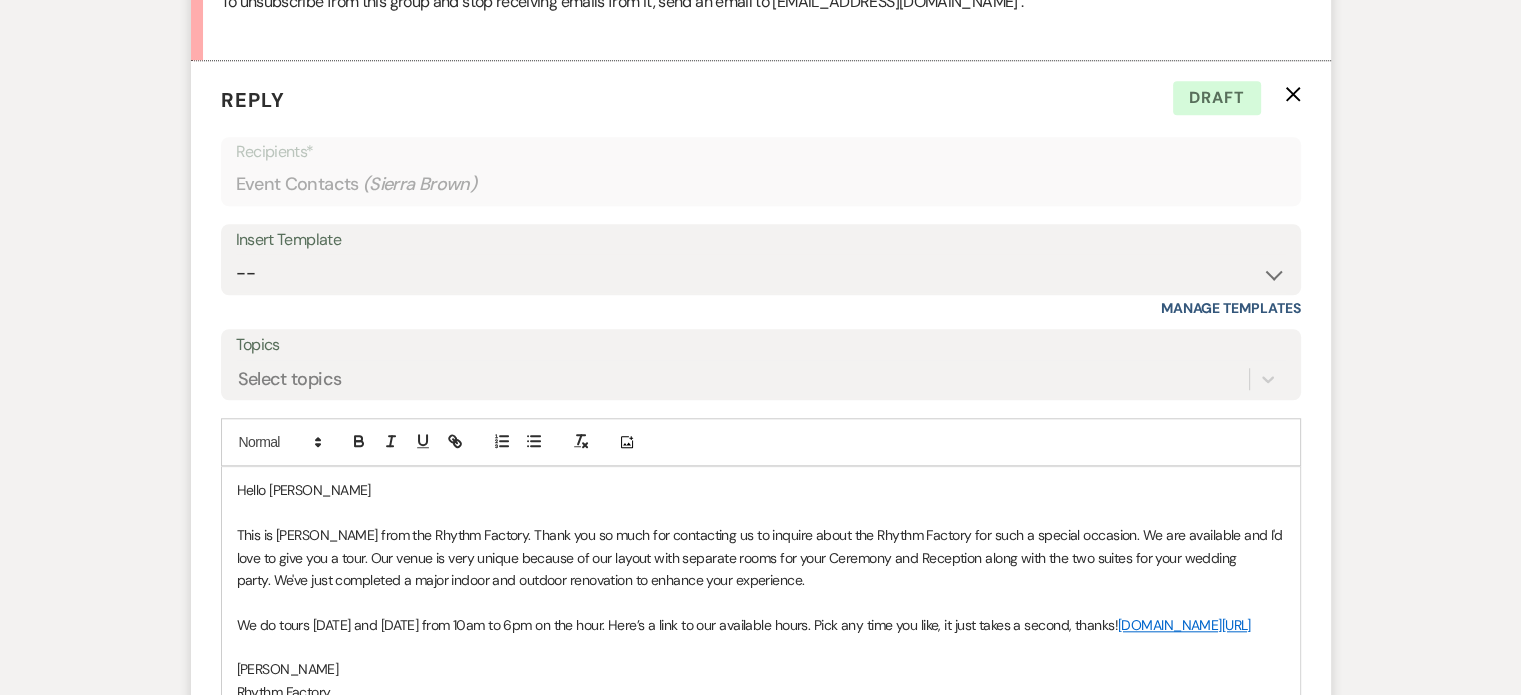 scroll, scrollTop: 1498, scrollLeft: 0, axis: vertical 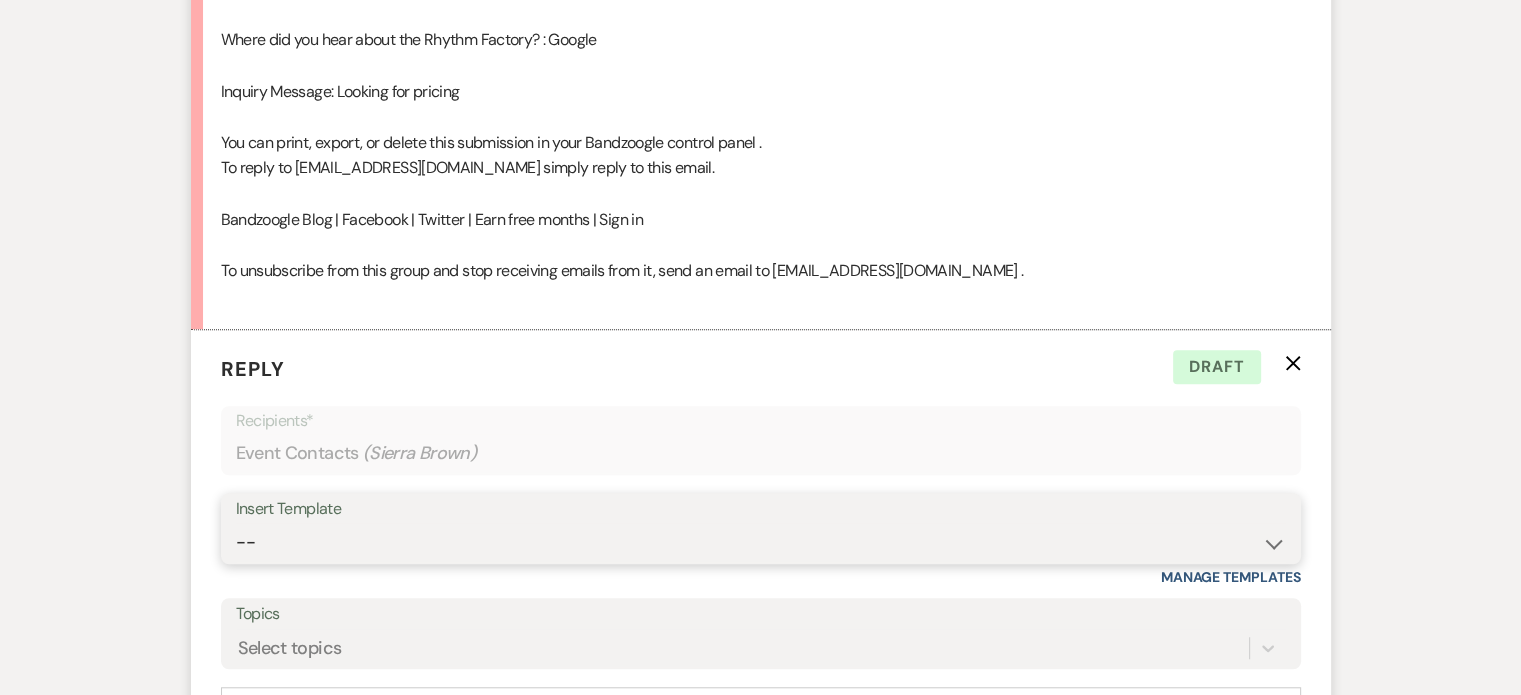click on "-- Available Date I want PRICE More detail to give price Use our decor Wedding date available Wedding date not available Not Available Another look at our alternate dates Too Soon to book Baby Shower not available Price short Leave Us a Review Wedding Price shopper What Date? CONTRACT Tour Follow up wedding 1 Tour Follow up party 1 Tour Follow up wedding or party Rhythm Factory Weven Planning Portal Introduction (Booked Events) Tour Follow up 2 Contract - Follow up 1 Follow UP - 3rd Wedding Follow UP - 4th Wedding  Follow Up - Final Missed Tour Follow Up 1 Missed Tour Follow Up 2 Considering us No Tour Yet Tour Follow up BOOKING LINK 2nd Contract Follow up FINAL CONTRACT NOT SIGNED LETTER PAST DUE #1 Someone else wants your date No Tour Yet 2nd Follow up No Tour Yet 3rd Follow up Leave Us a Review 2nd Follow Up Leave Us a Review 3rd Follow Up Too soon but lets do a tour Price Short 2 No Consultation without payment  Video Rhythm Factory Planning Portal Introduction (Booked Events) Virtual Tour  Moving" at bounding box center [761, 542] 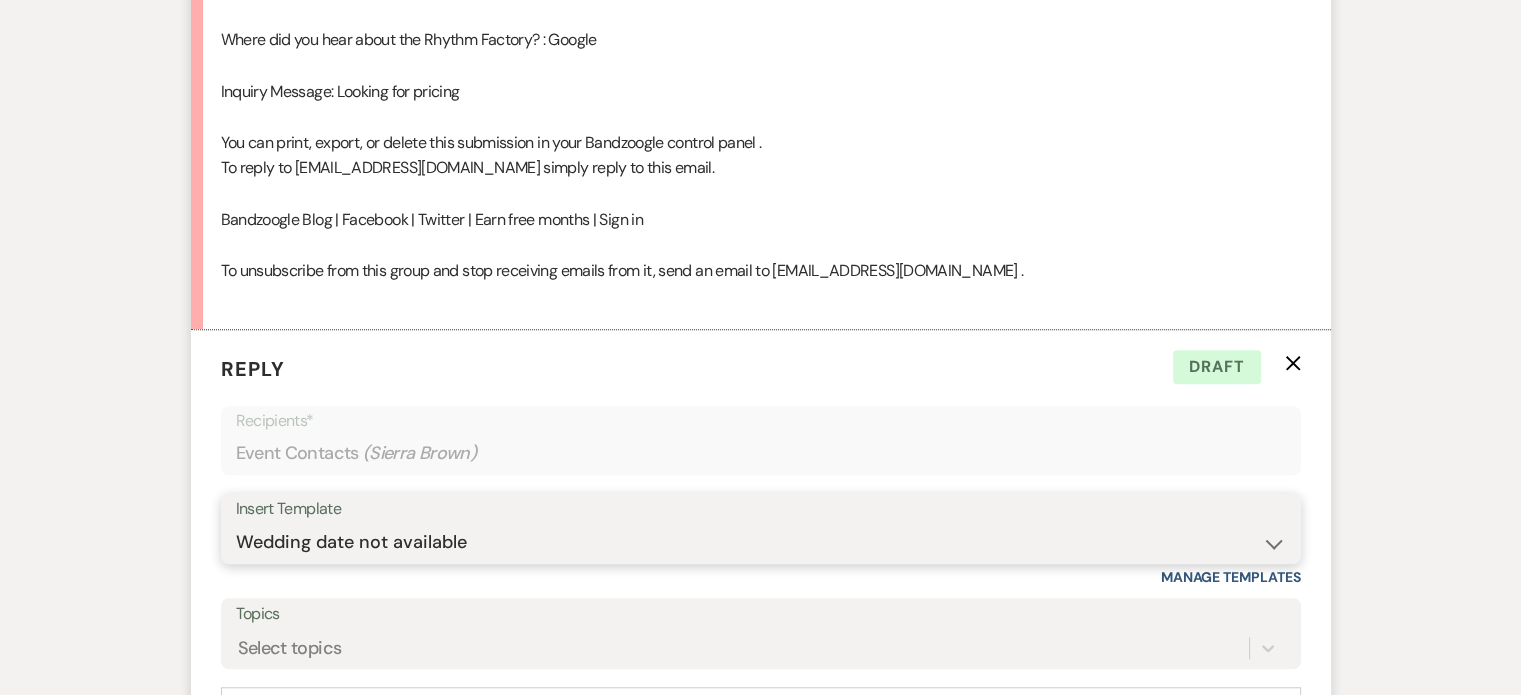 click on "-- Available Date I want PRICE More detail to give price Use our decor Wedding date available Wedding date not available Not Available Another look at our alternate dates Too Soon to book Baby Shower not available Price short Leave Us a Review Wedding Price shopper What Date? CONTRACT Tour Follow up wedding 1 Tour Follow up party 1 Tour Follow up wedding or party Rhythm Factory Weven Planning Portal Introduction (Booked Events) Tour Follow up 2 Contract - Follow up 1 Follow UP - 3rd Wedding Follow UP - 4th Wedding  Follow Up - Final Missed Tour Follow Up 1 Missed Tour Follow Up 2 Considering us No Tour Yet Tour Follow up BOOKING LINK 2nd Contract Follow up FINAL CONTRACT NOT SIGNED LETTER PAST DUE #1 Someone else wants your date No Tour Yet 2nd Follow up No Tour Yet 3rd Follow up Leave Us a Review 2nd Follow Up Leave Us a Review 3rd Follow Up Too soon but lets do a tour Price Short 2 No Consultation without payment  Video Rhythm Factory Planning Portal Introduction (Booked Events) Virtual Tour  Moving" at bounding box center (761, 542) 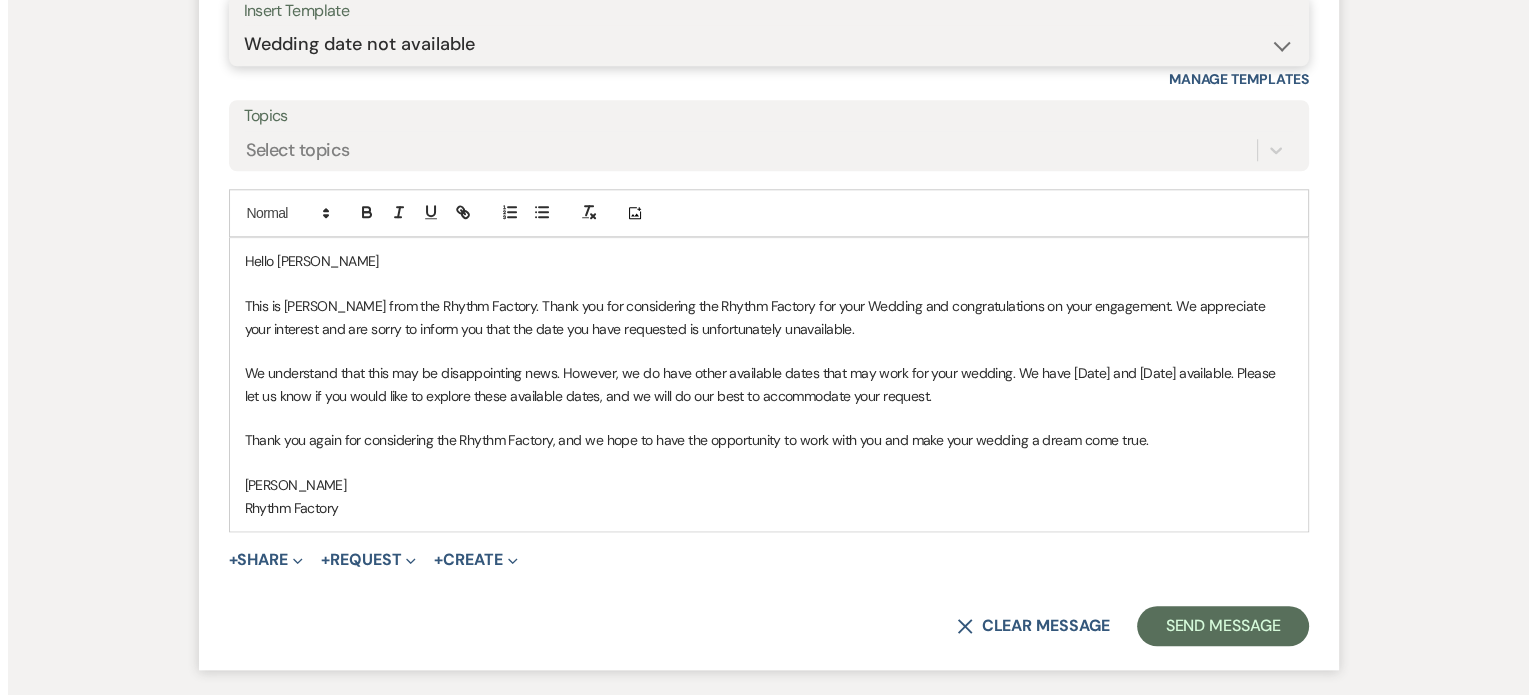 scroll, scrollTop: 1998, scrollLeft: 0, axis: vertical 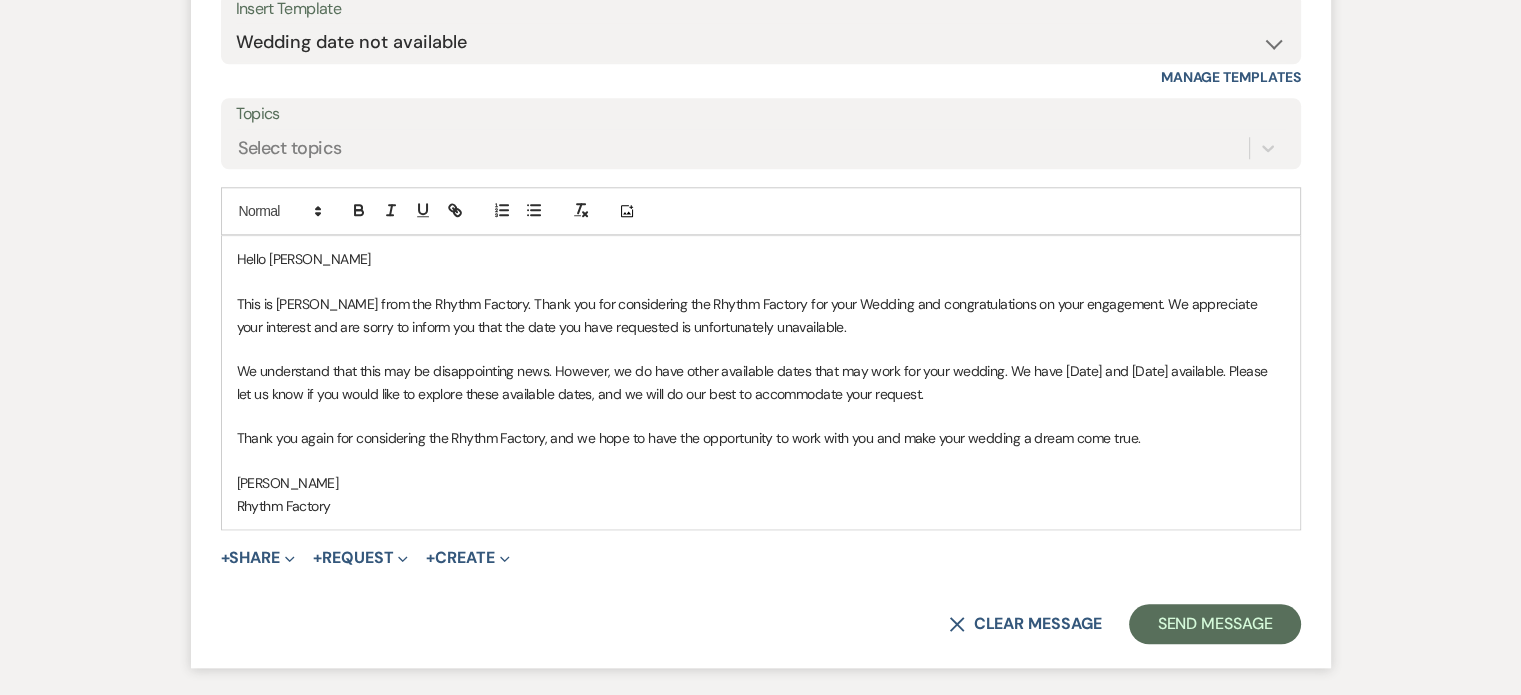 click on "We understand that this may be disappointing news. However, we do have other available dates that may work for your wedding. We have [Date] and [Date] available. Please let us know if you would like to explore these available dates, and we will do our best to accommodate your request." at bounding box center (761, 382) 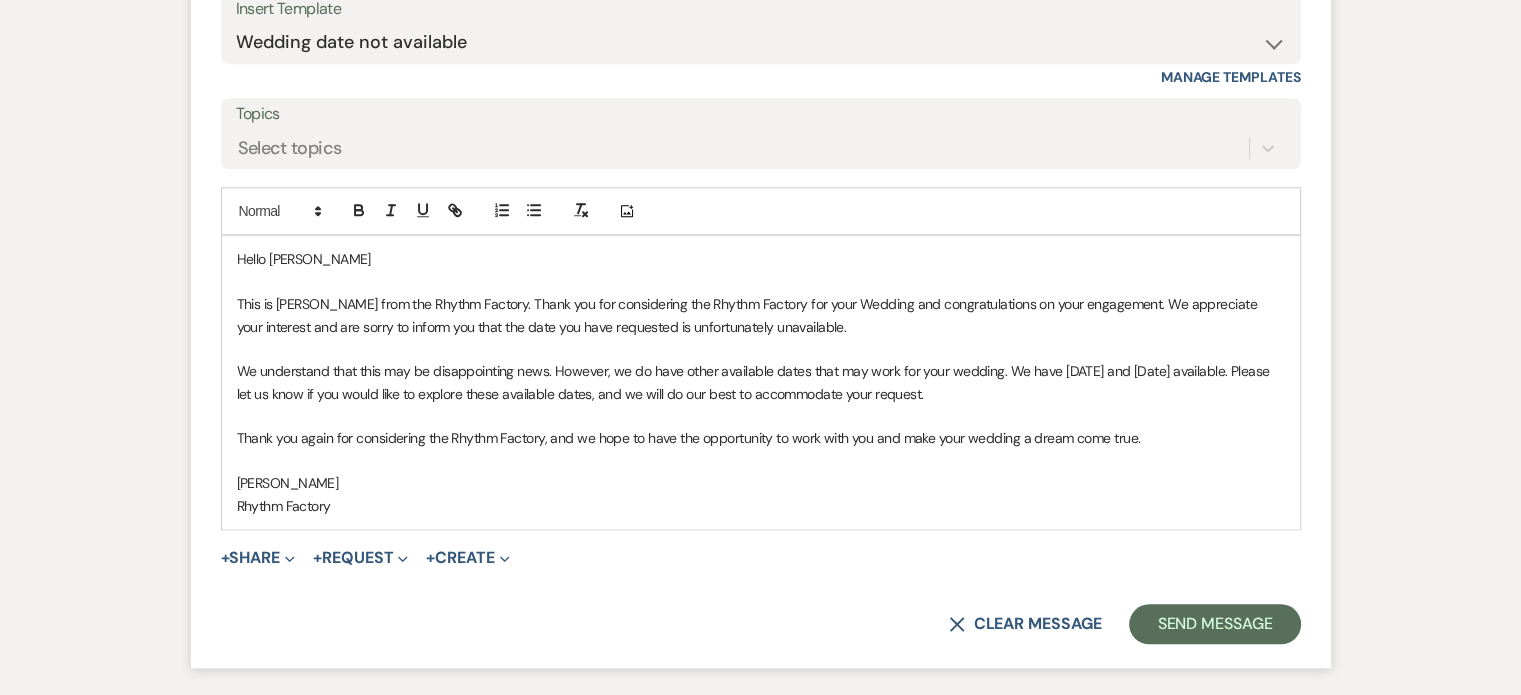 click on "We understand that this may be disappointing news. However, we do have other available dates that may work for your wedding. We have [DATE] and [Date] available. Please let us know if you would like to explore these available dates, and we will do our best to accommodate your request." at bounding box center [761, 382] 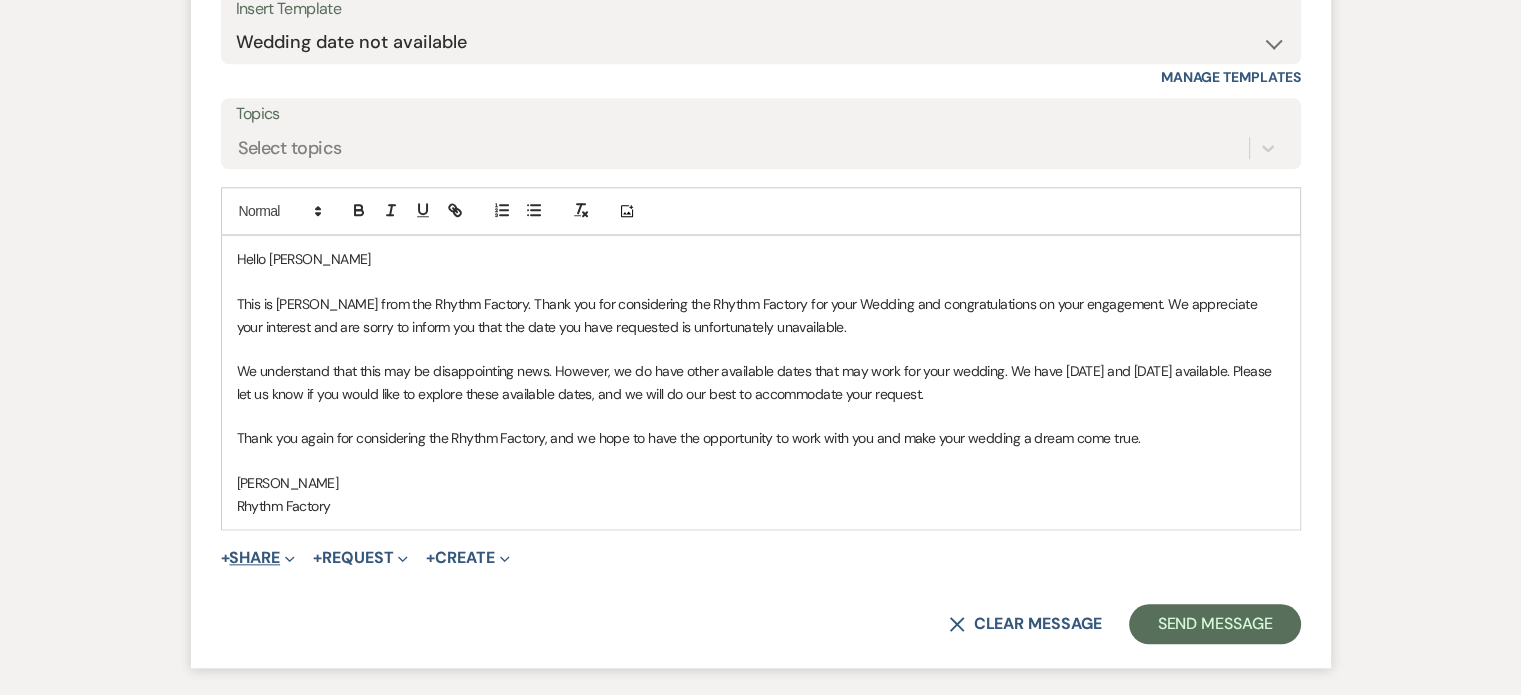 click on "+  Share Expand" at bounding box center (258, 558) 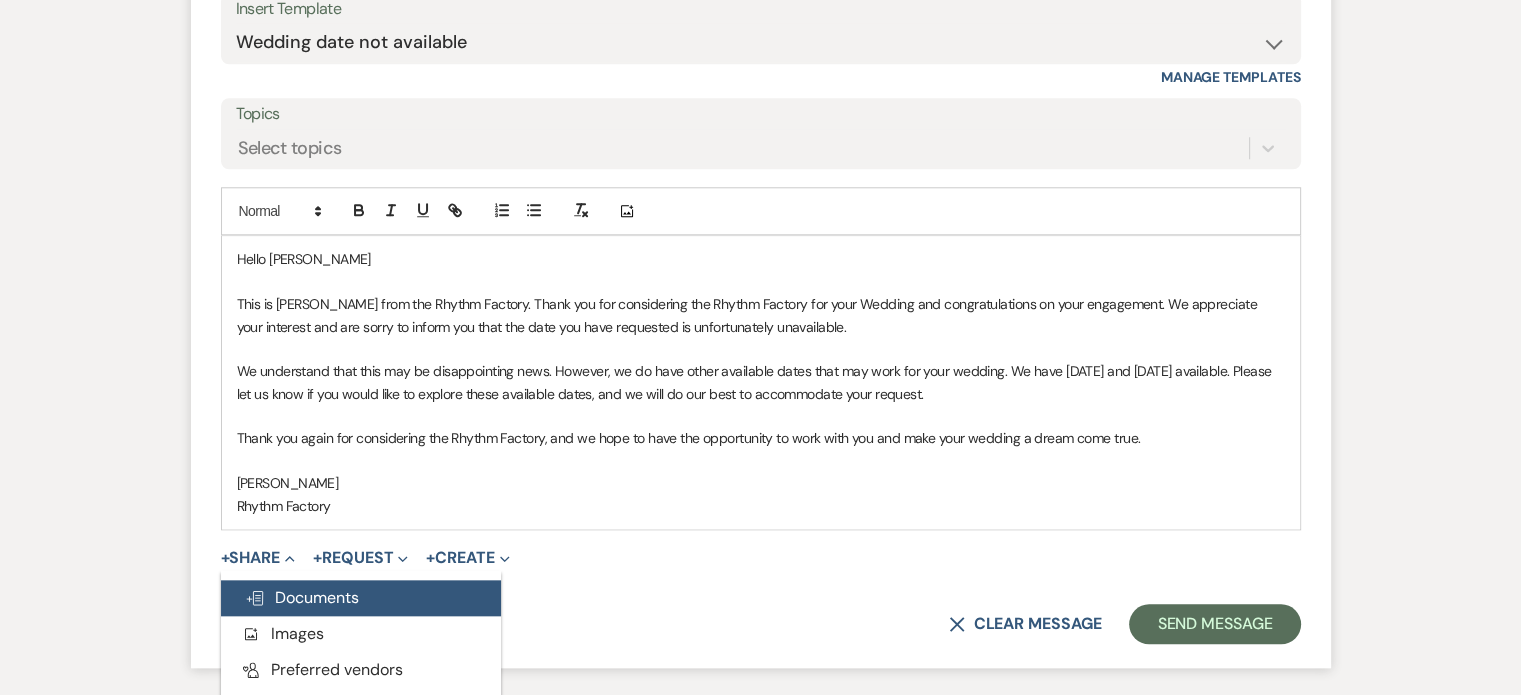 click on "Doc Upload Documents" at bounding box center (302, 597) 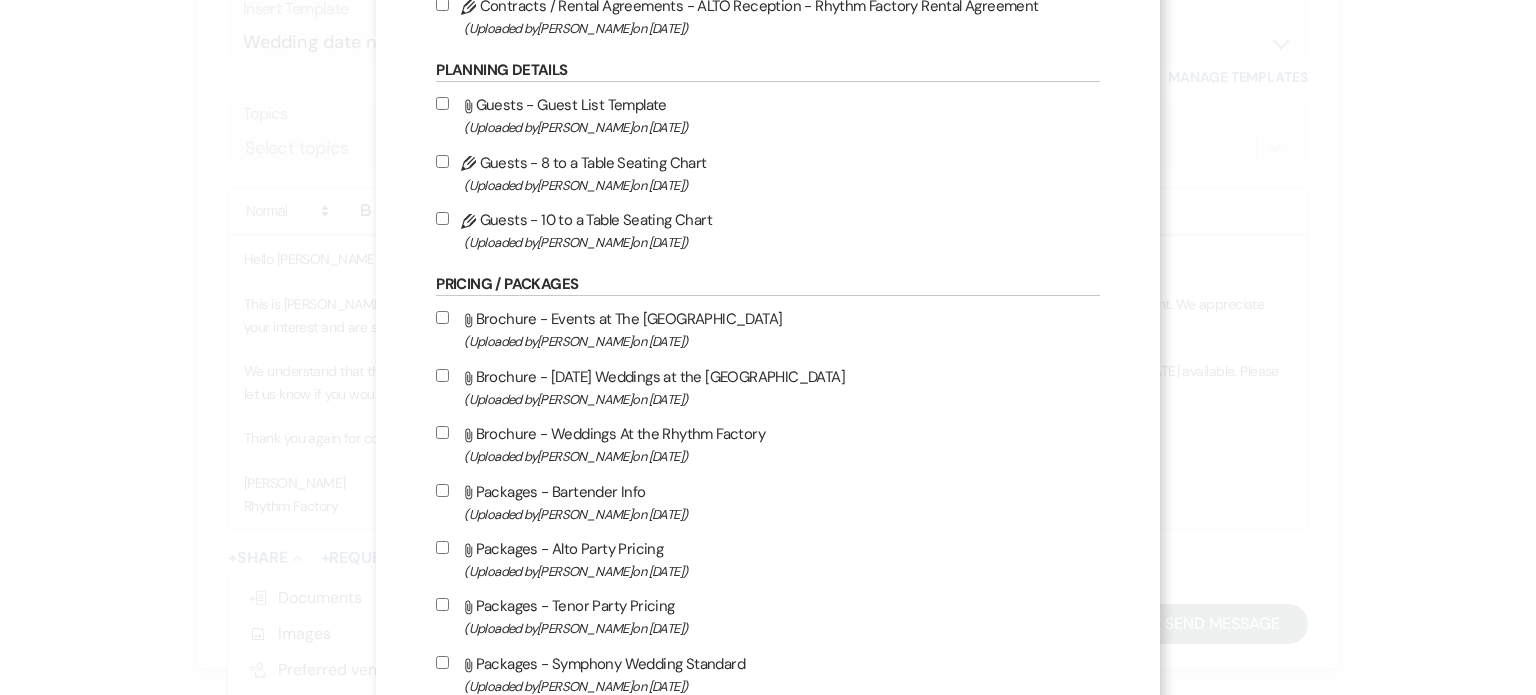 scroll, scrollTop: 627, scrollLeft: 0, axis: vertical 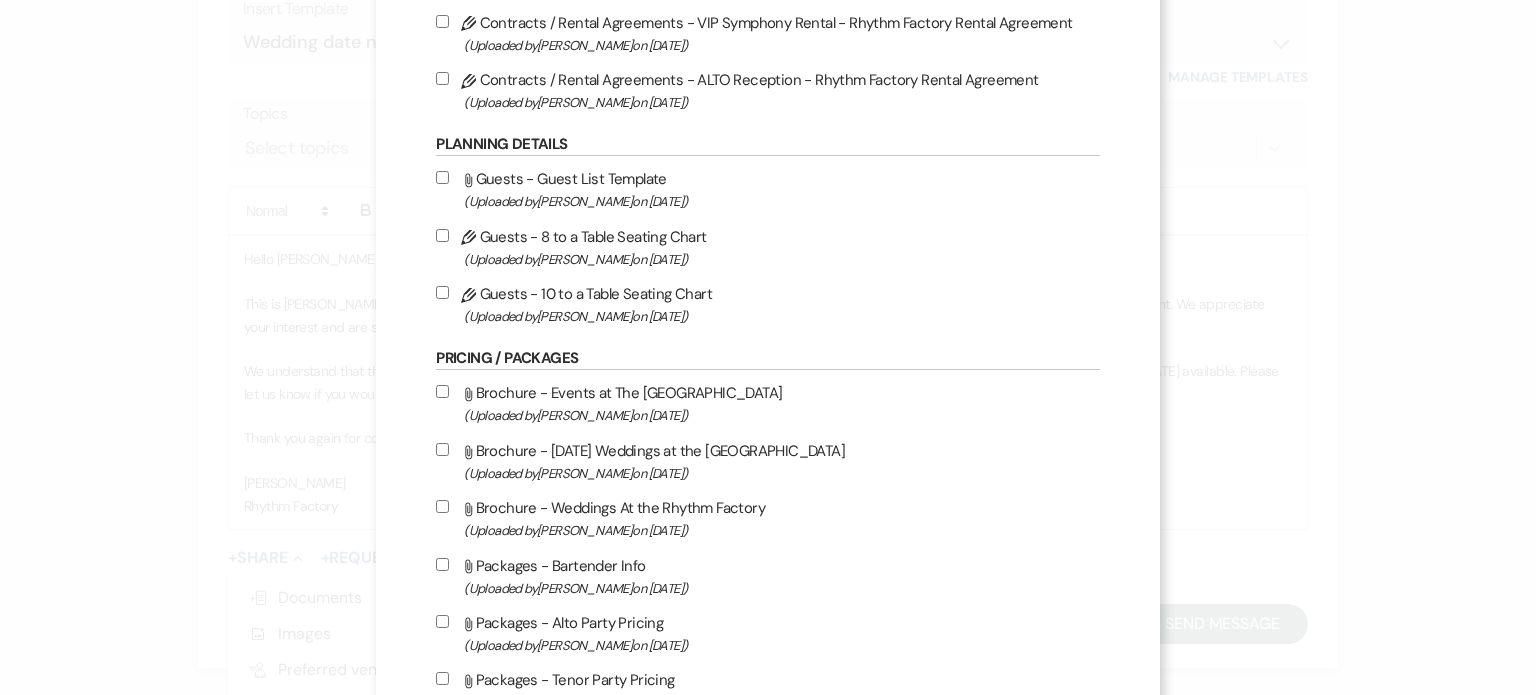 click on "Attach File Brochure - [DATE] Weddings at the [GEOGRAPHIC_DATA] (Uploaded by  [PERSON_NAME]  on   [DATE] )" at bounding box center (442, 449) 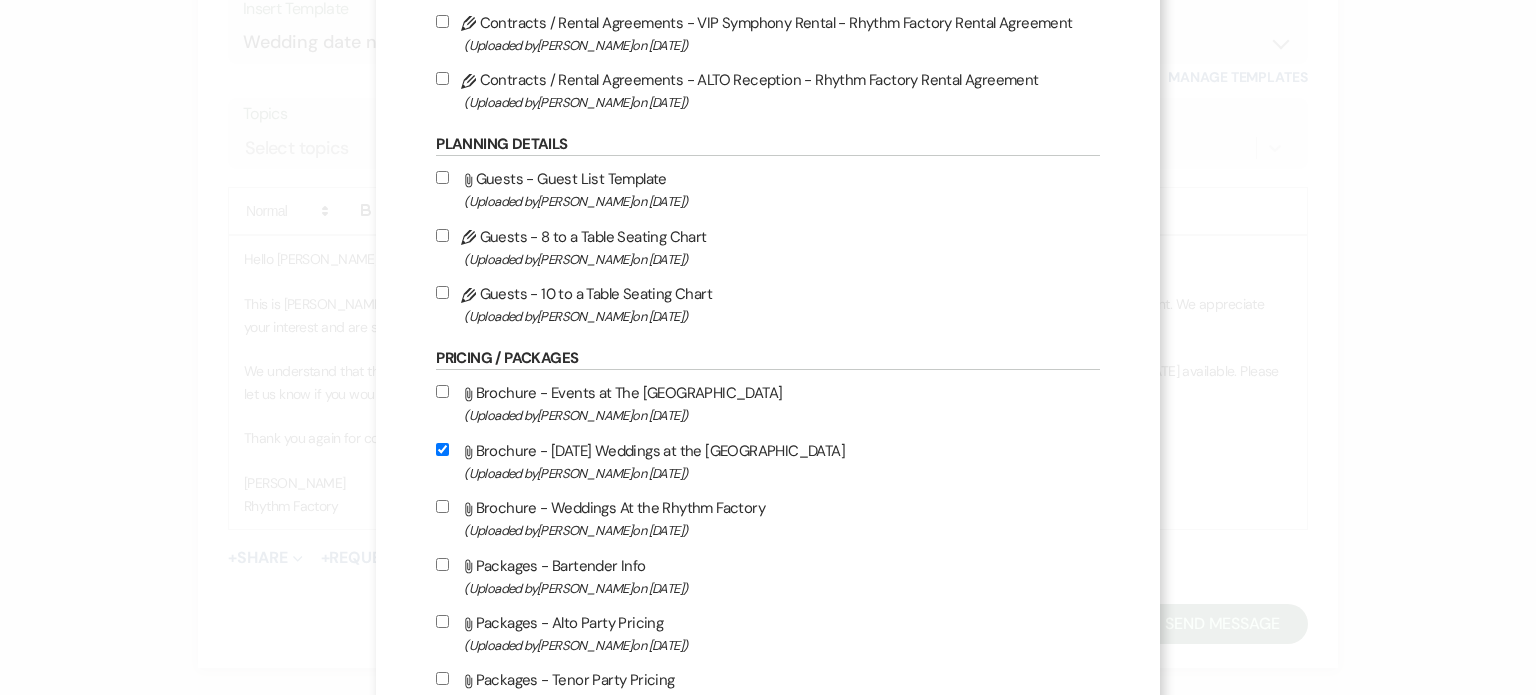 click on "Attach File Brochure - Weddings At the Rhythm Factory (Uploaded by  [PERSON_NAME]  on   [DATE] )" at bounding box center [442, 506] 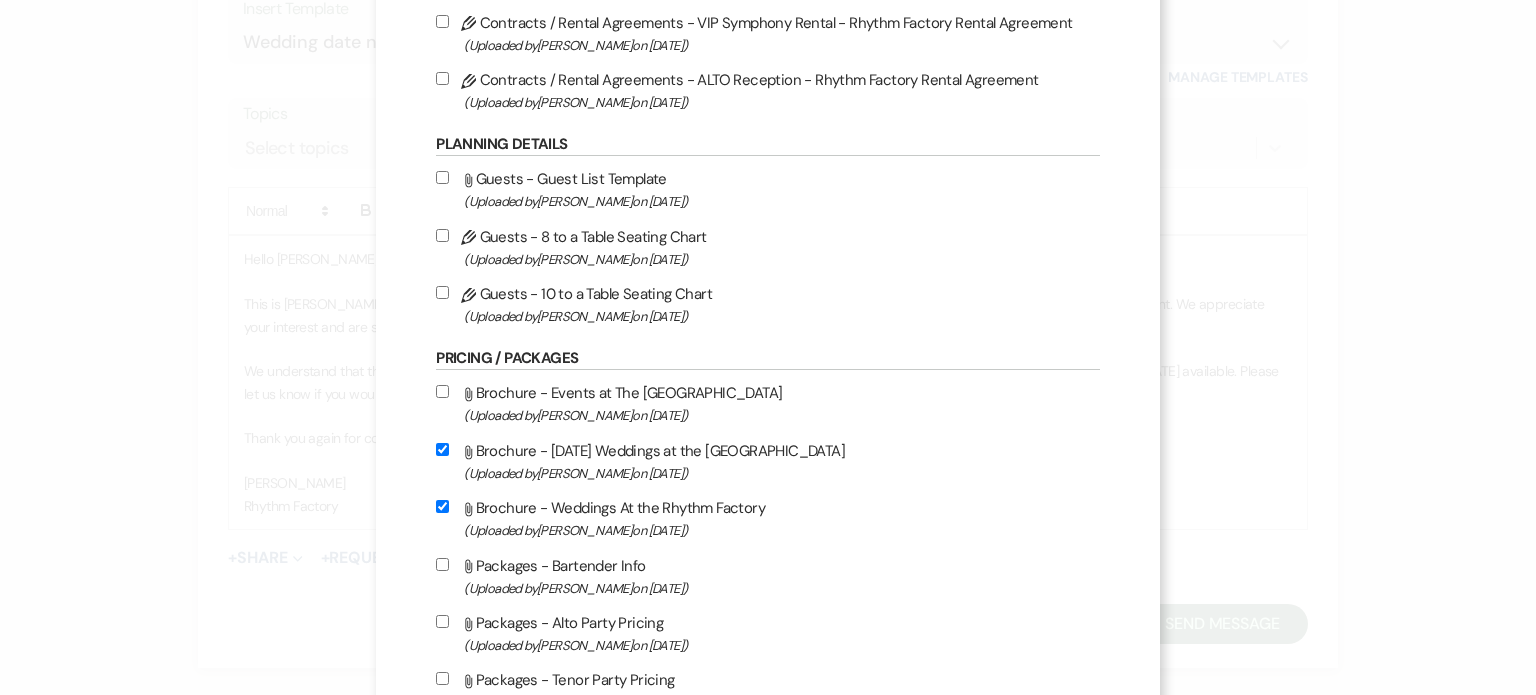checkbox on "true" 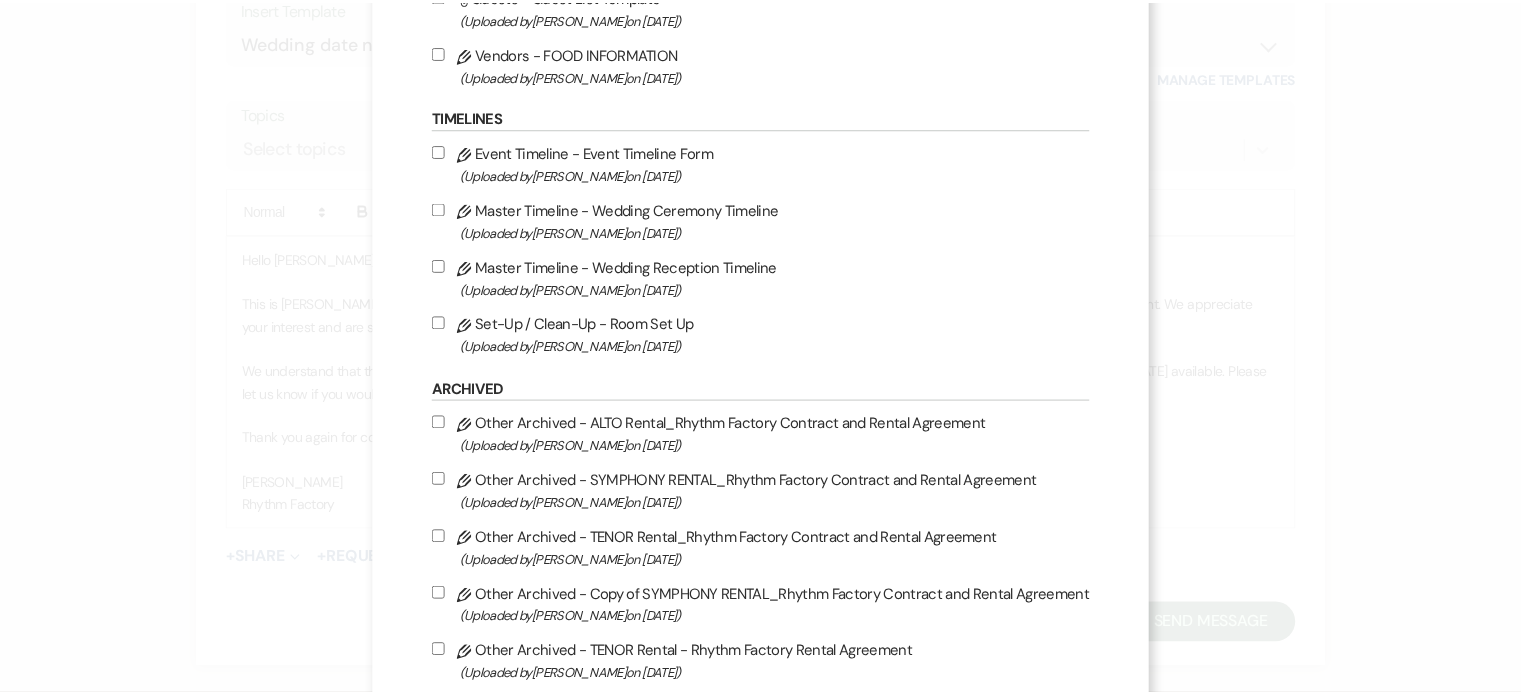 scroll, scrollTop: 2227, scrollLeft: 0, axis: vertical 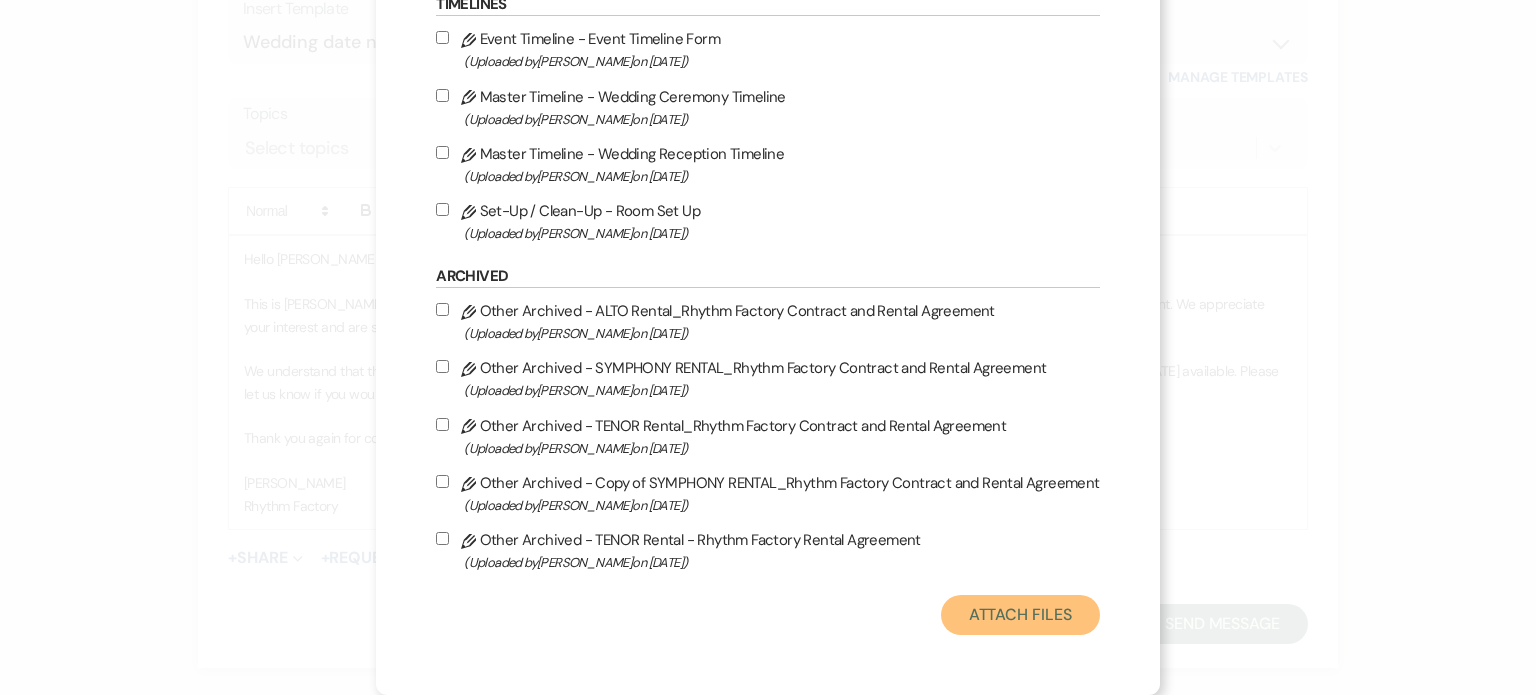 click on "Attach Files" at bounding box center (1020, 615) 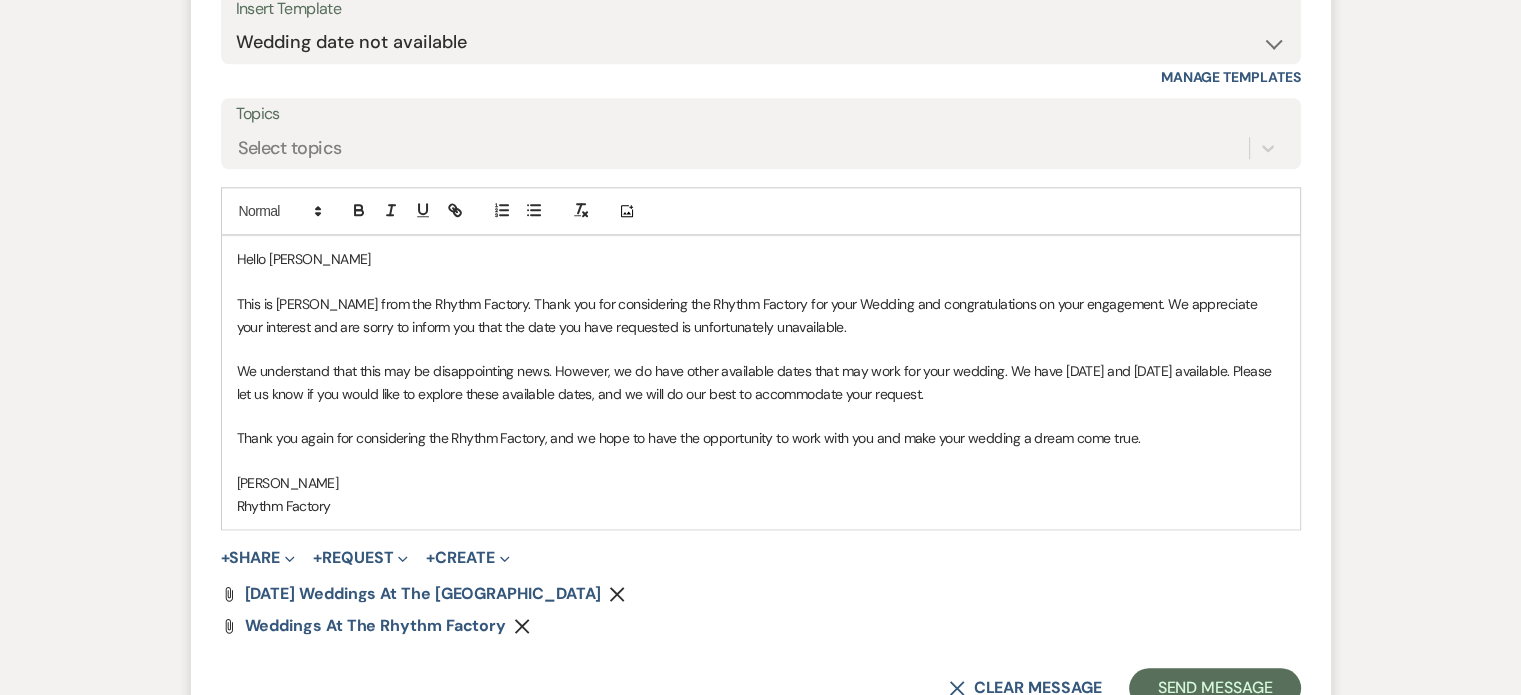 click on "We understand that this may be disappointing news. However, we do have other available dates that may work for your wedding. We have [DATE] and [DATE] available. Please let us know if you would like to explore these available dates, and we will do our best to accommodate your request." at bounding box center [761, 382] 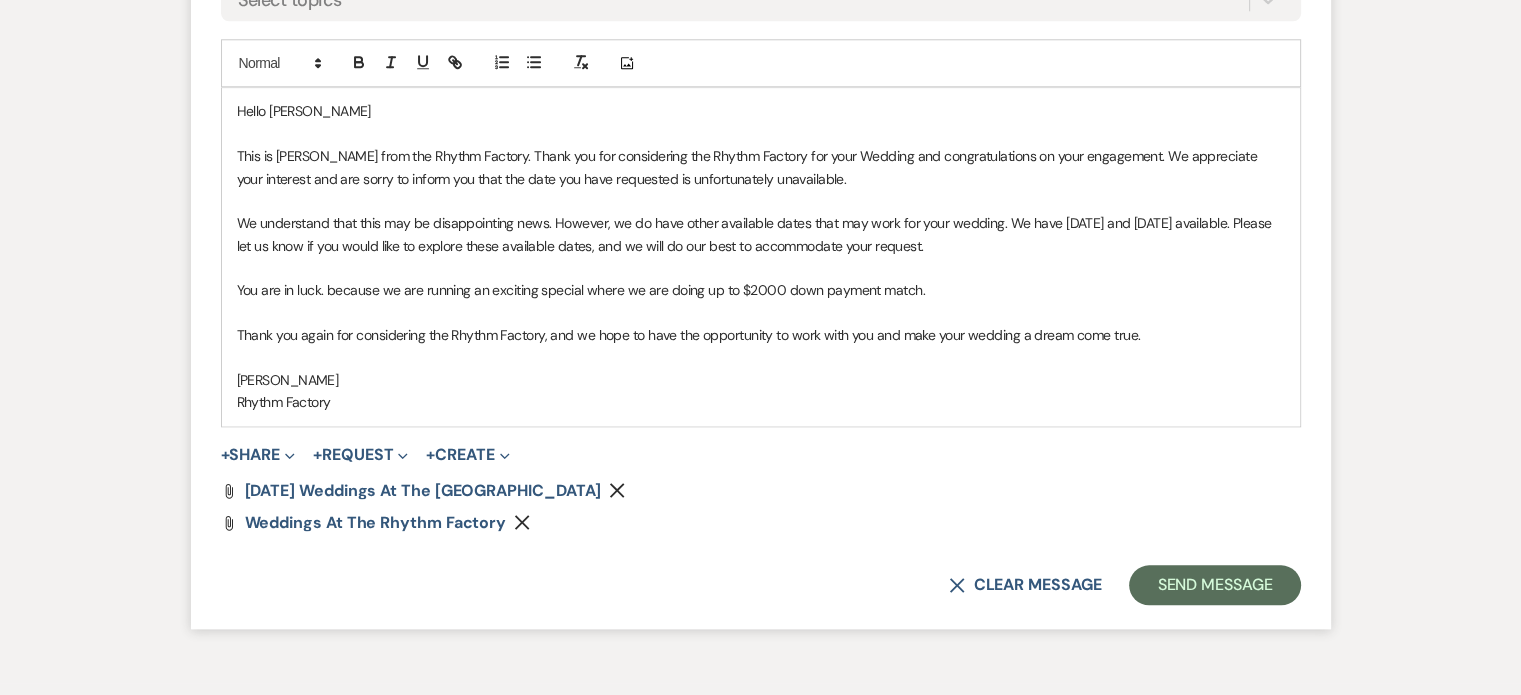scroll, scrollTop: 2198, scrollLeft: 0, axis: vertical 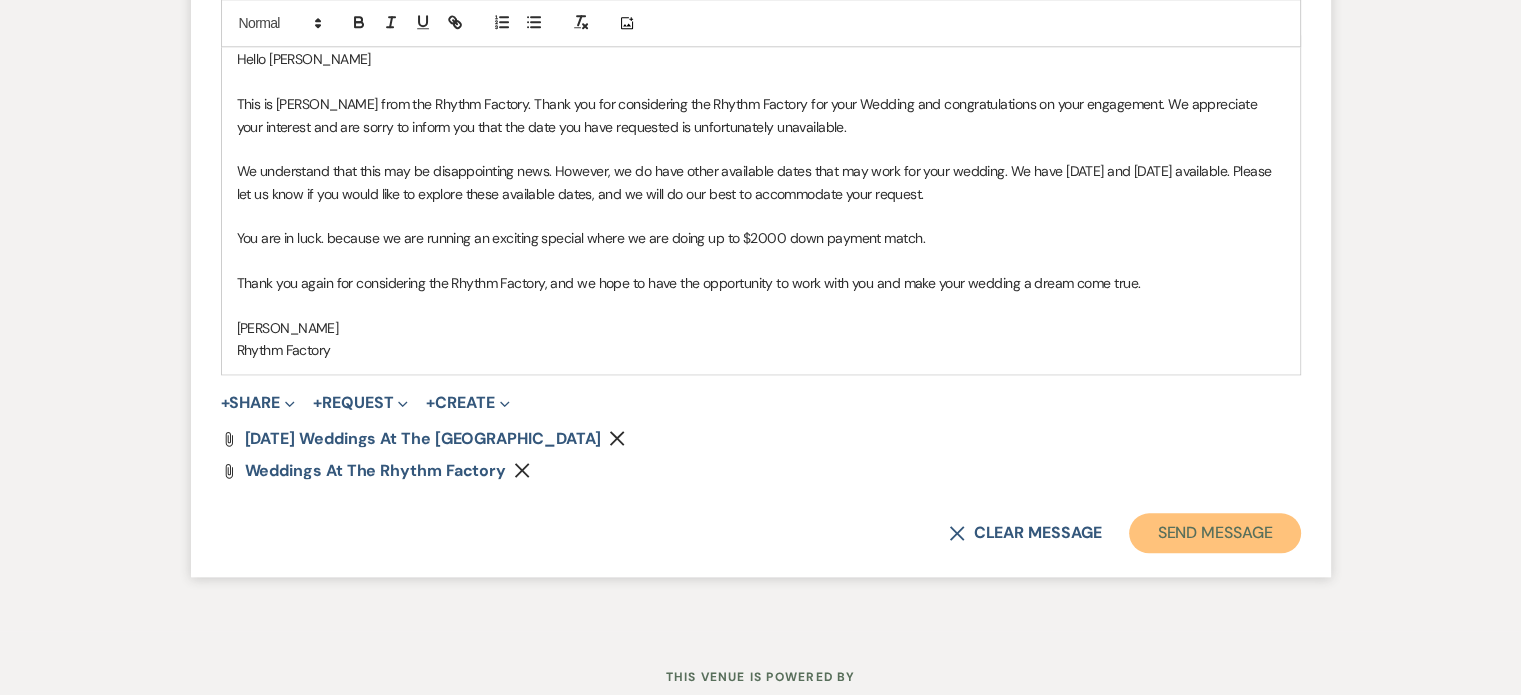 click on "Send Message" at bounding box center (1214, 533) 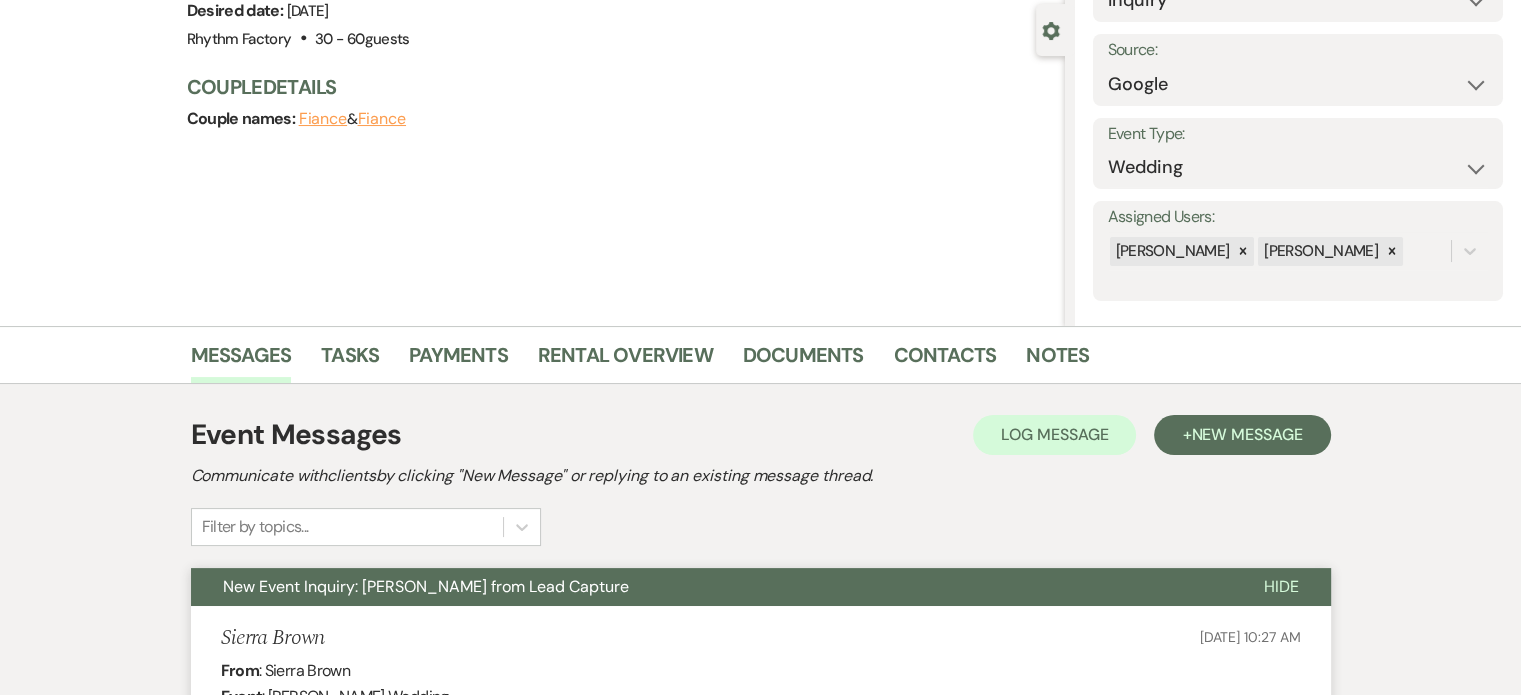 scroll, scrollTop: 0, scrollLeft: 0, axis: both 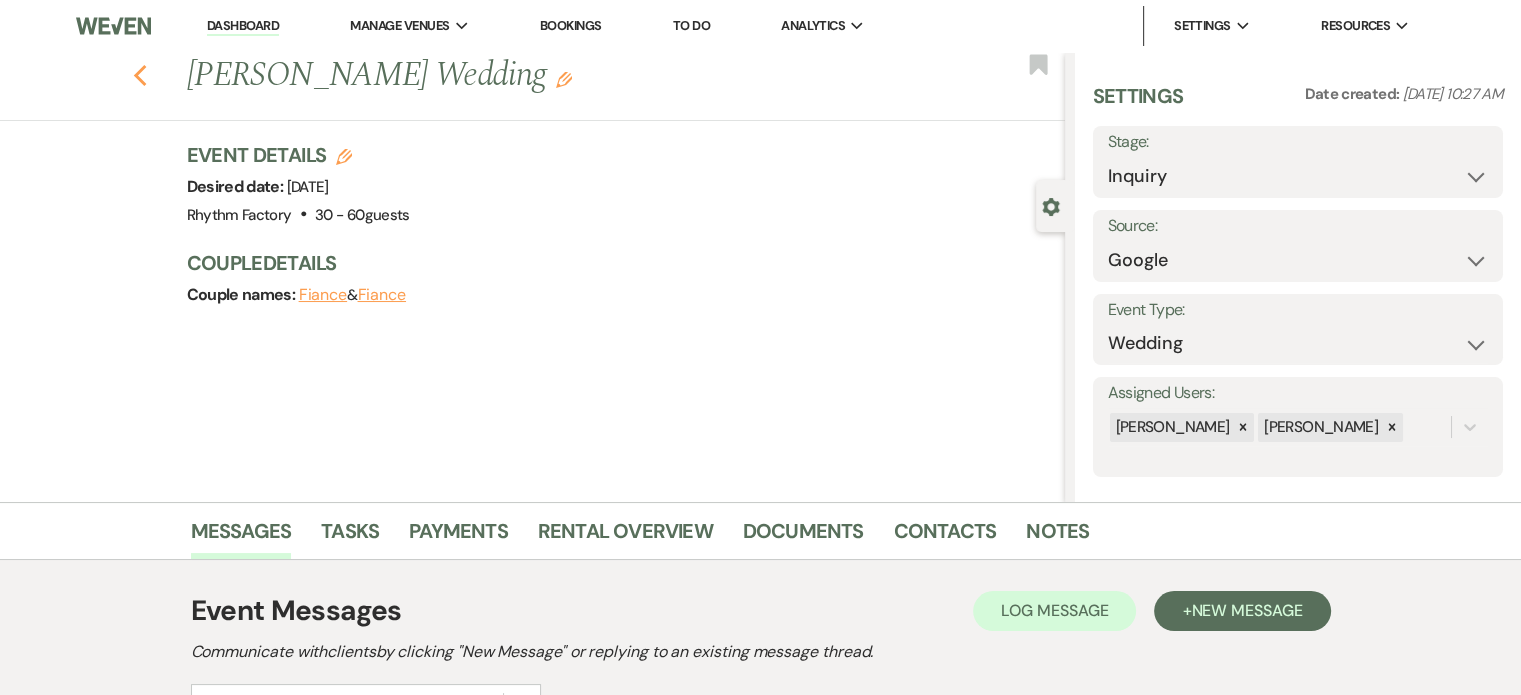 click on "Previous" 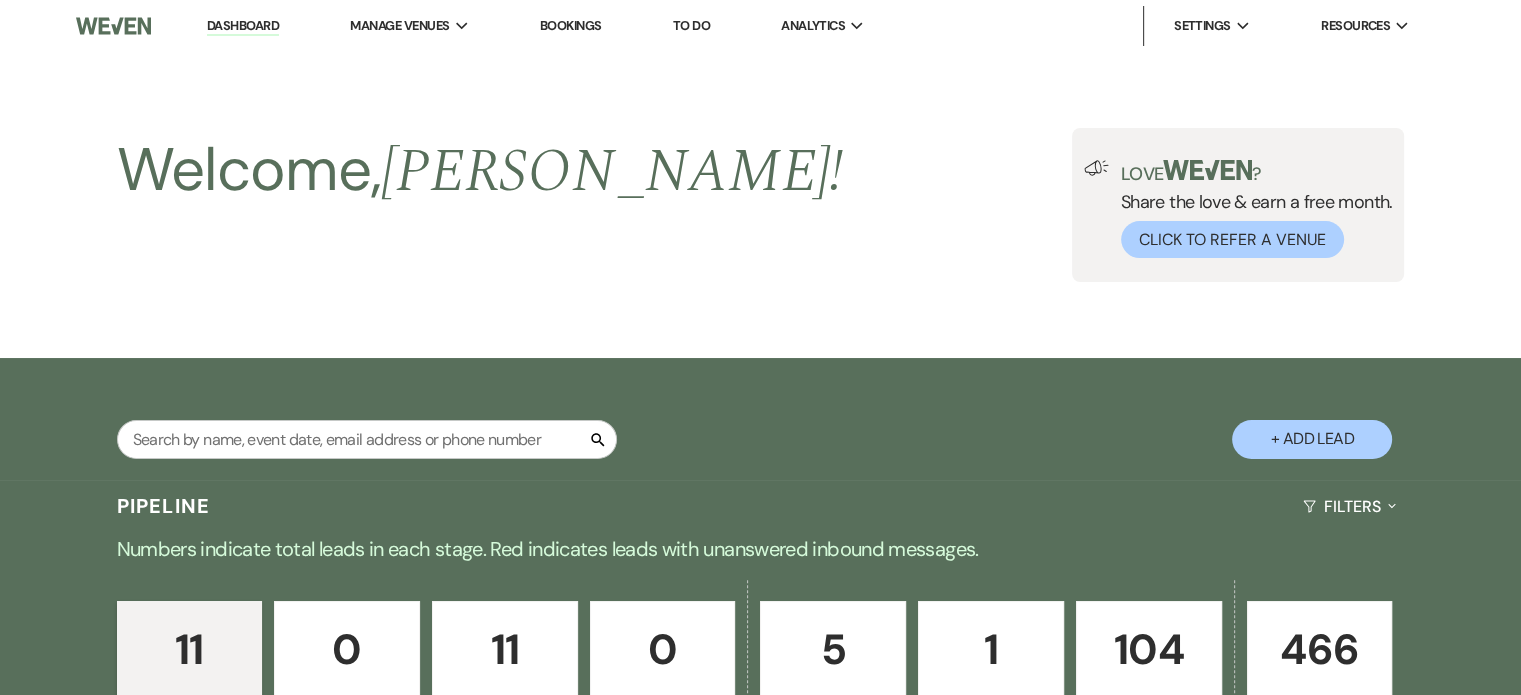 scroll, scrollTop: 378, scrollLeft: 0, axis: vertical 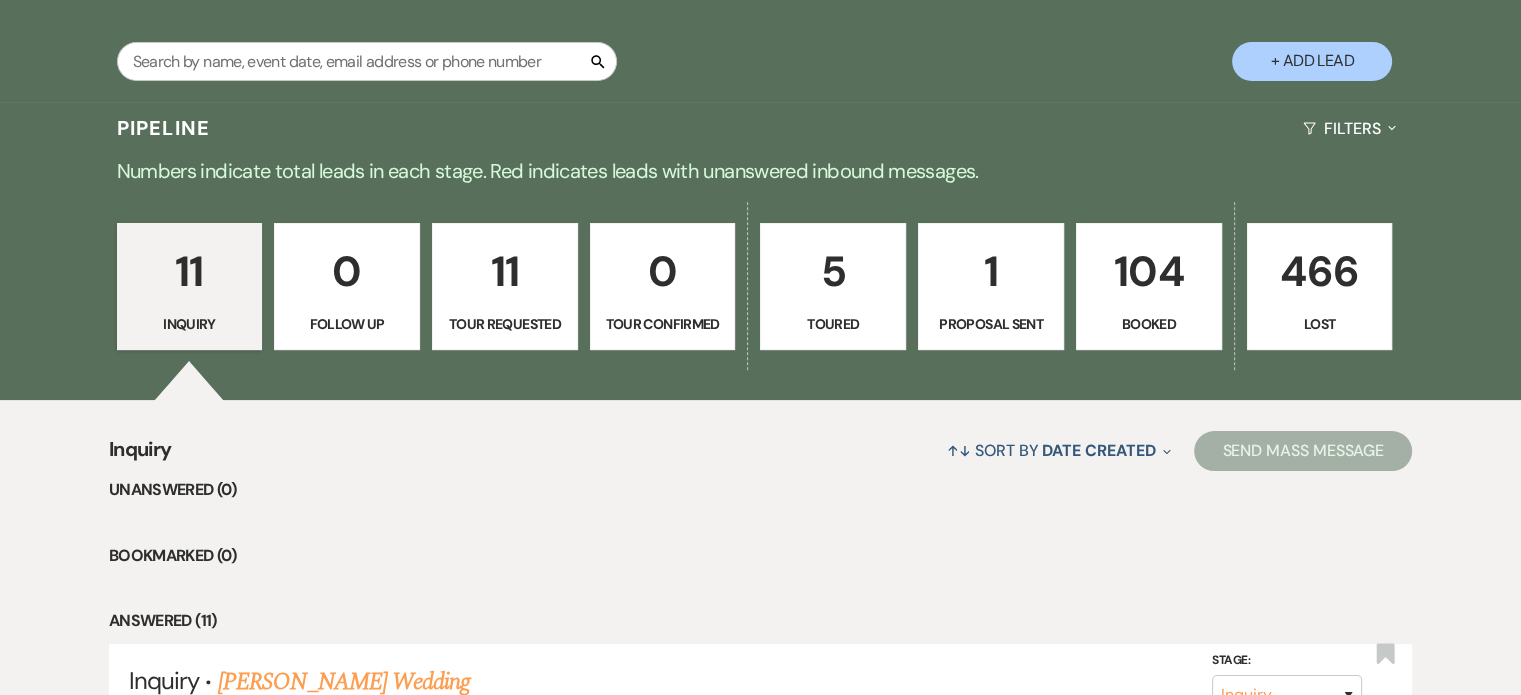 click on "+ Add Lead" at bounding box center (1312, 61) 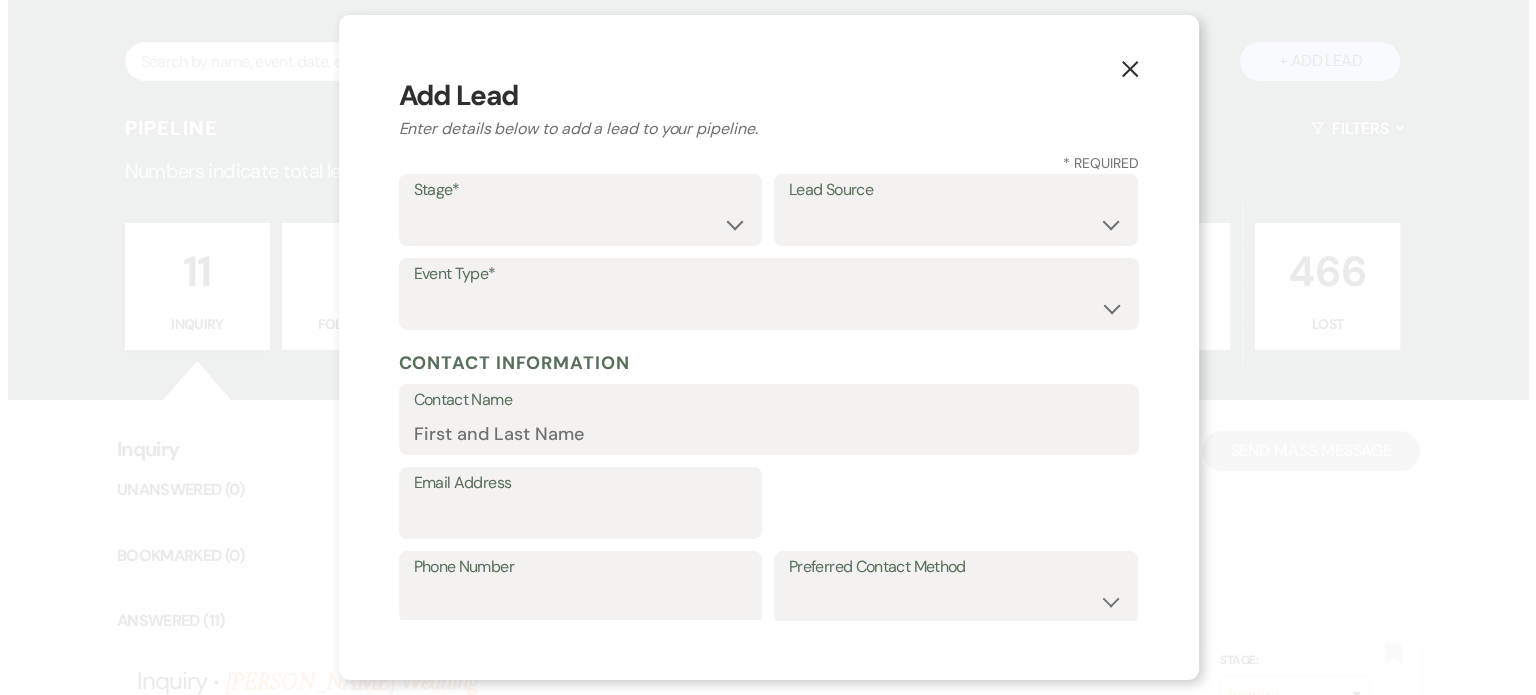 scroll, scrollTop: 380, scrollLeft: 0, axis: vertical 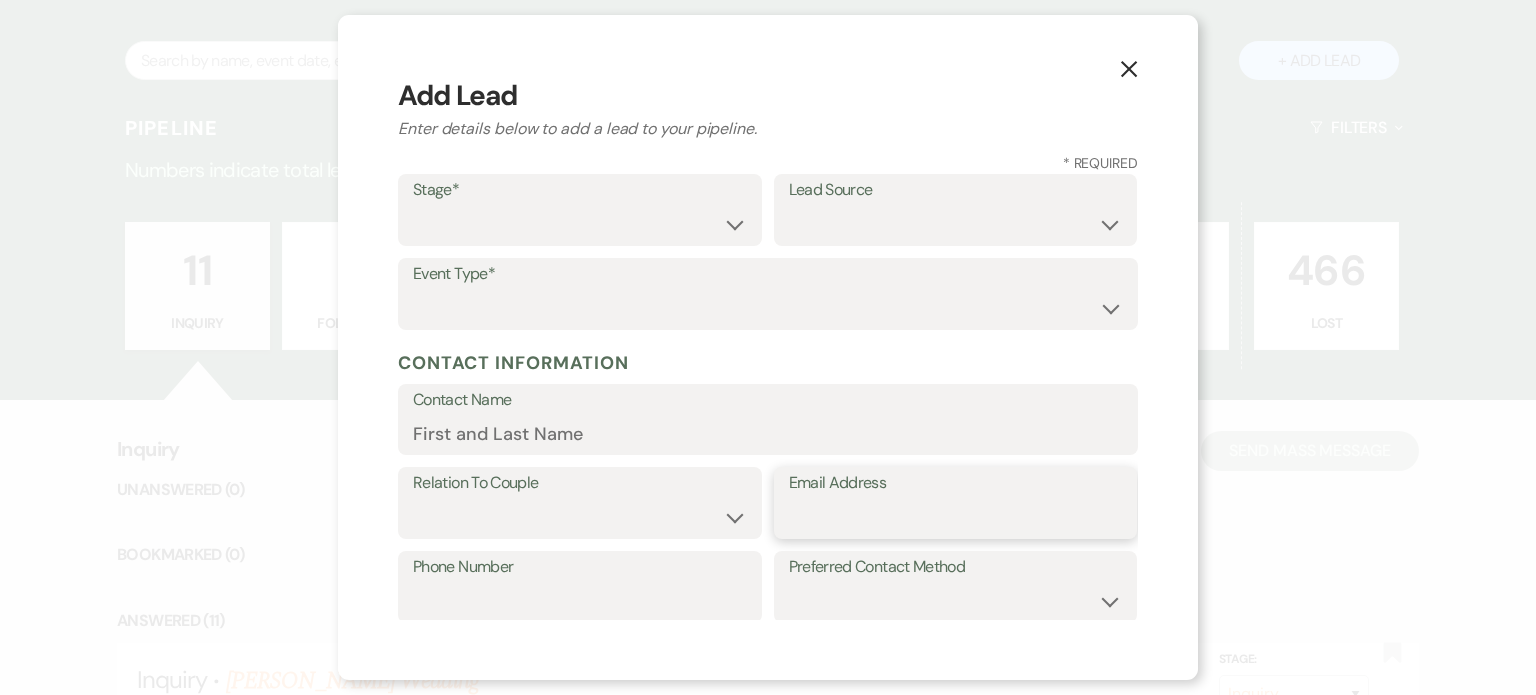 click on "Email Address" at bounding box center [956, 517] 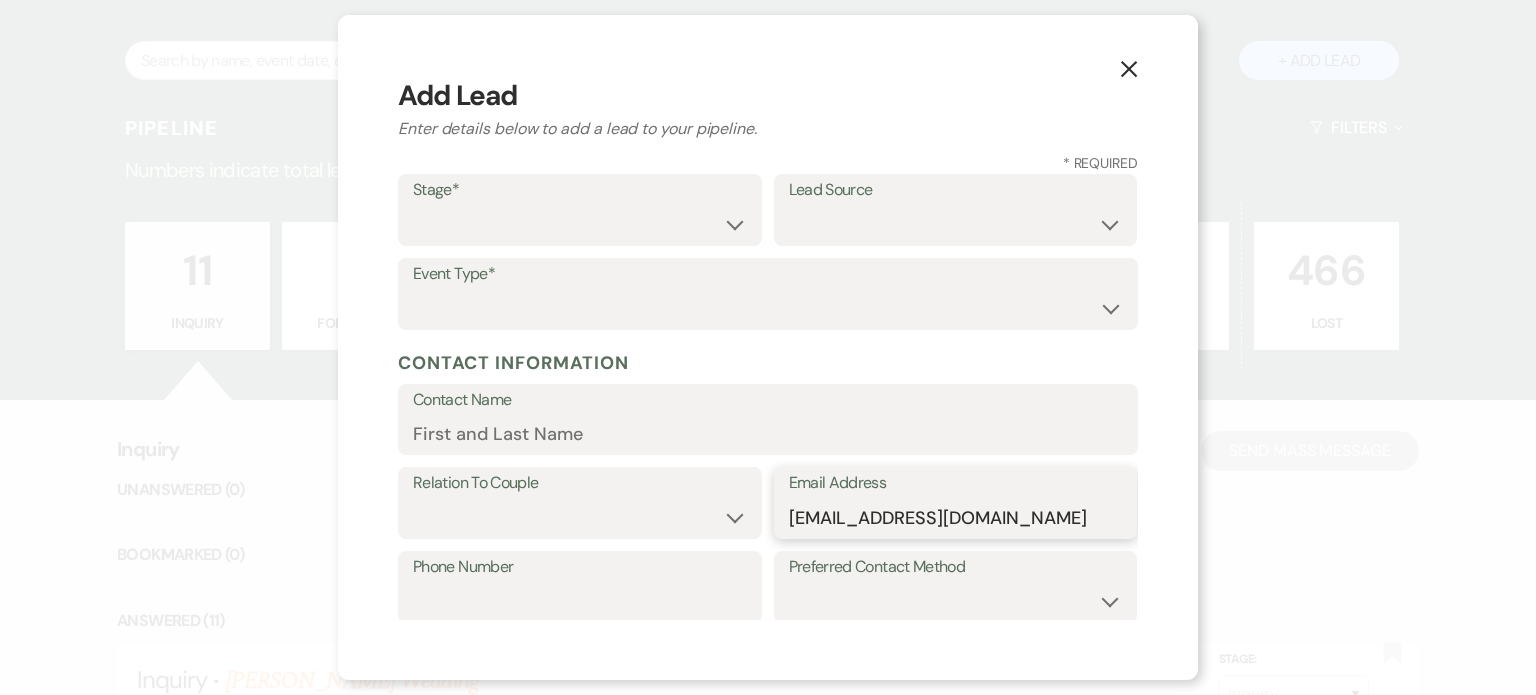 type on "[EMAIL_ADDRESS][DOMAIN_NAME]" 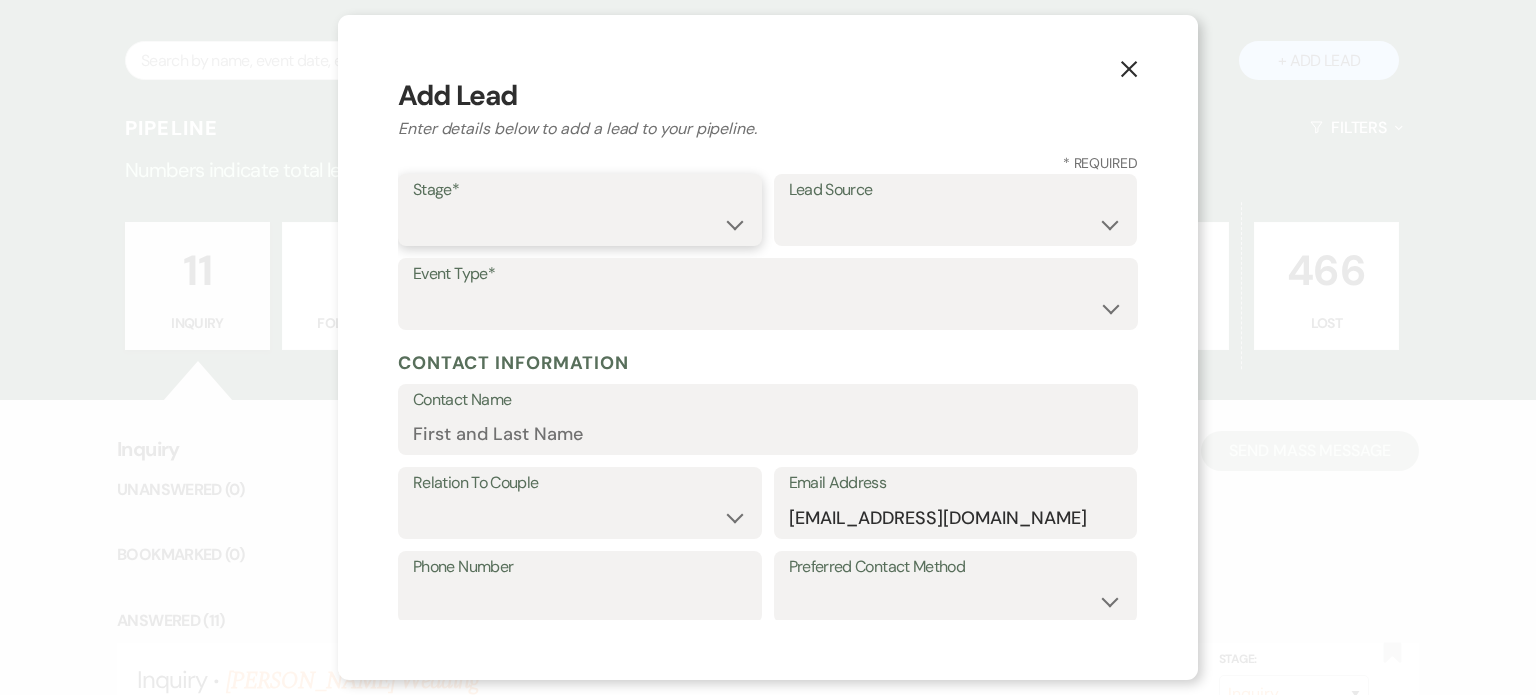 click on "Inquiry Follow Up Tour Requested Tour Confirmed Toured Proposal Sent Booked Lost" at bounding box center (580, 224) 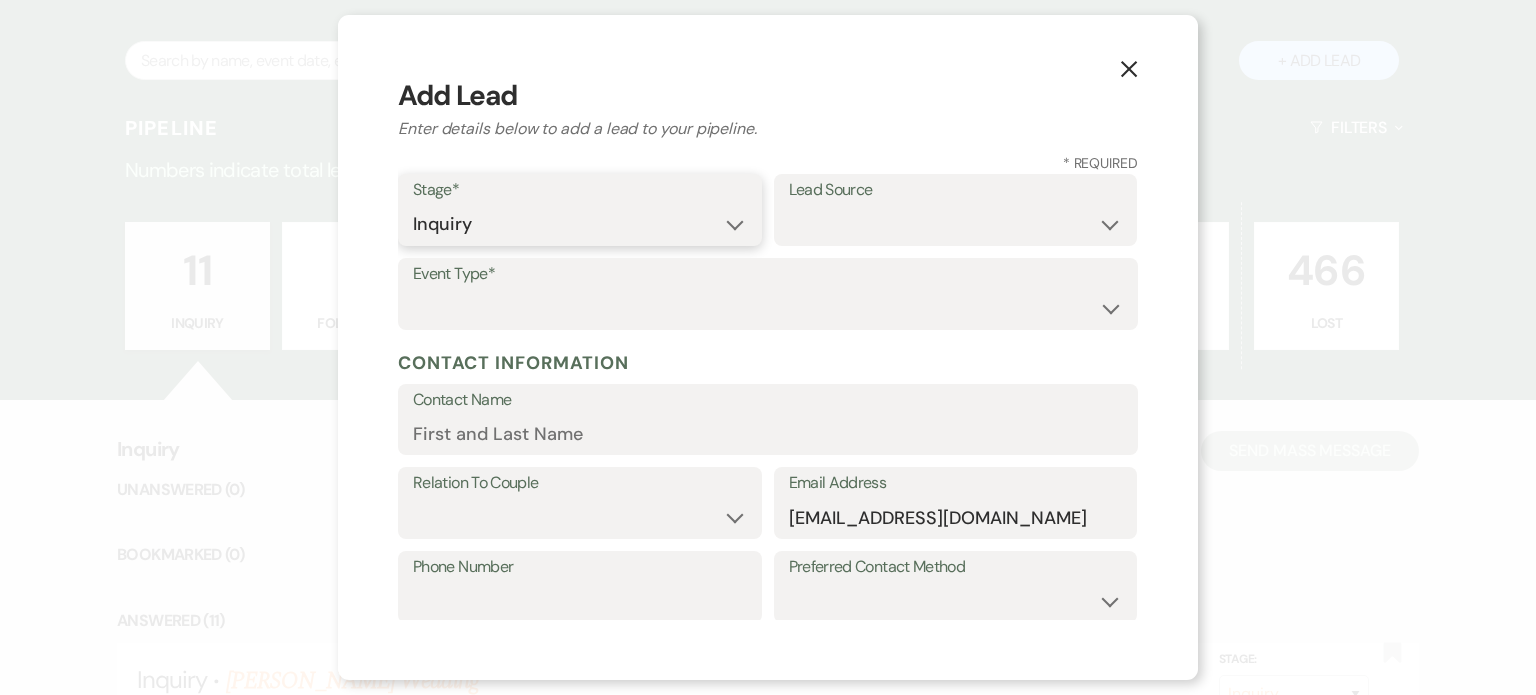 click on "Inquiry Follow Up Tour Requested Tour Confirmed Toured Proposal Sent Booked Lost" at bounding box center [580, 224] 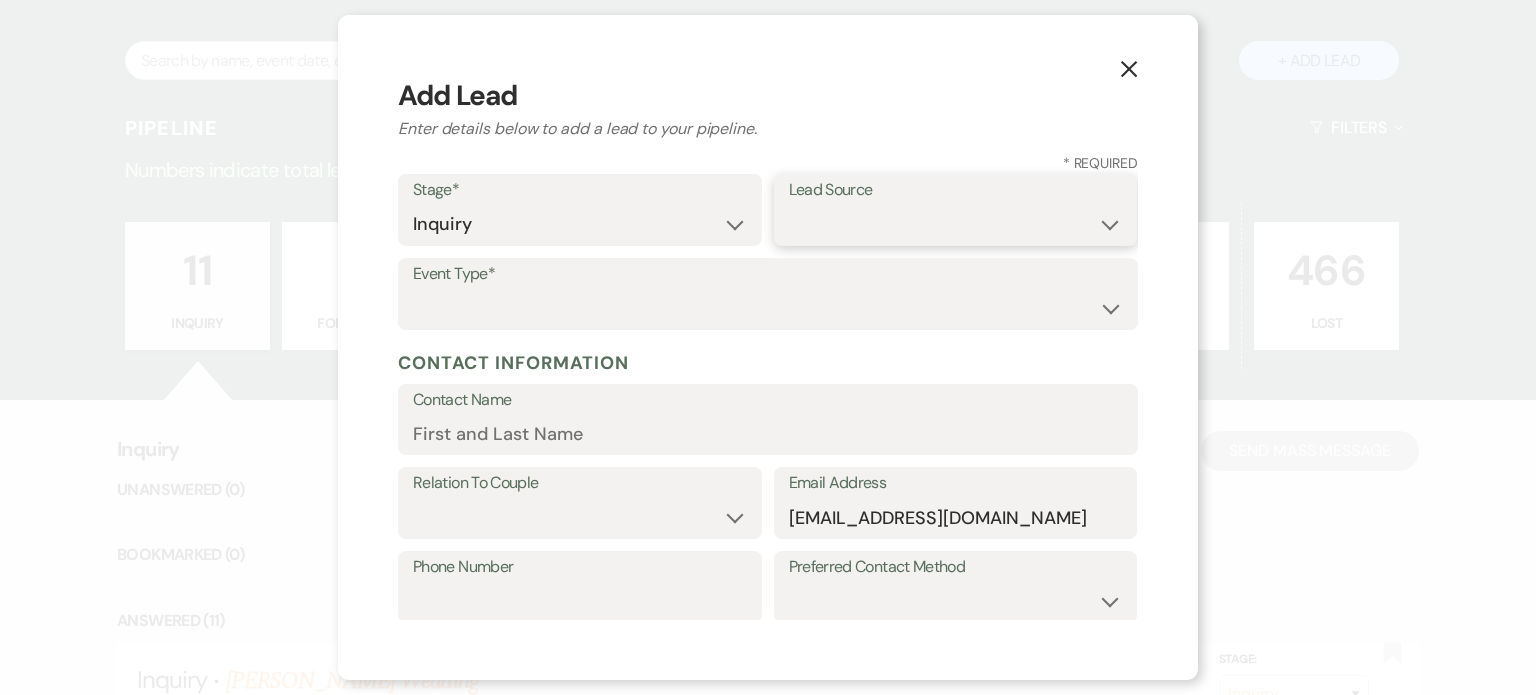 click on "Weven Venue Website Instagram Facebook Pinterest Google The Knot Wedding Wire Here Comes the Guide Wedding Spot Eventective [PERSON_NAME] The Venue Report PartySlate VRBO / Homeaway Airbnb Wedding Show TikTok X / Twitter Phone Call Walk-in Vendor Referral Advertising Personal Referral Local Referral Other" at bounding box center [956, 224] 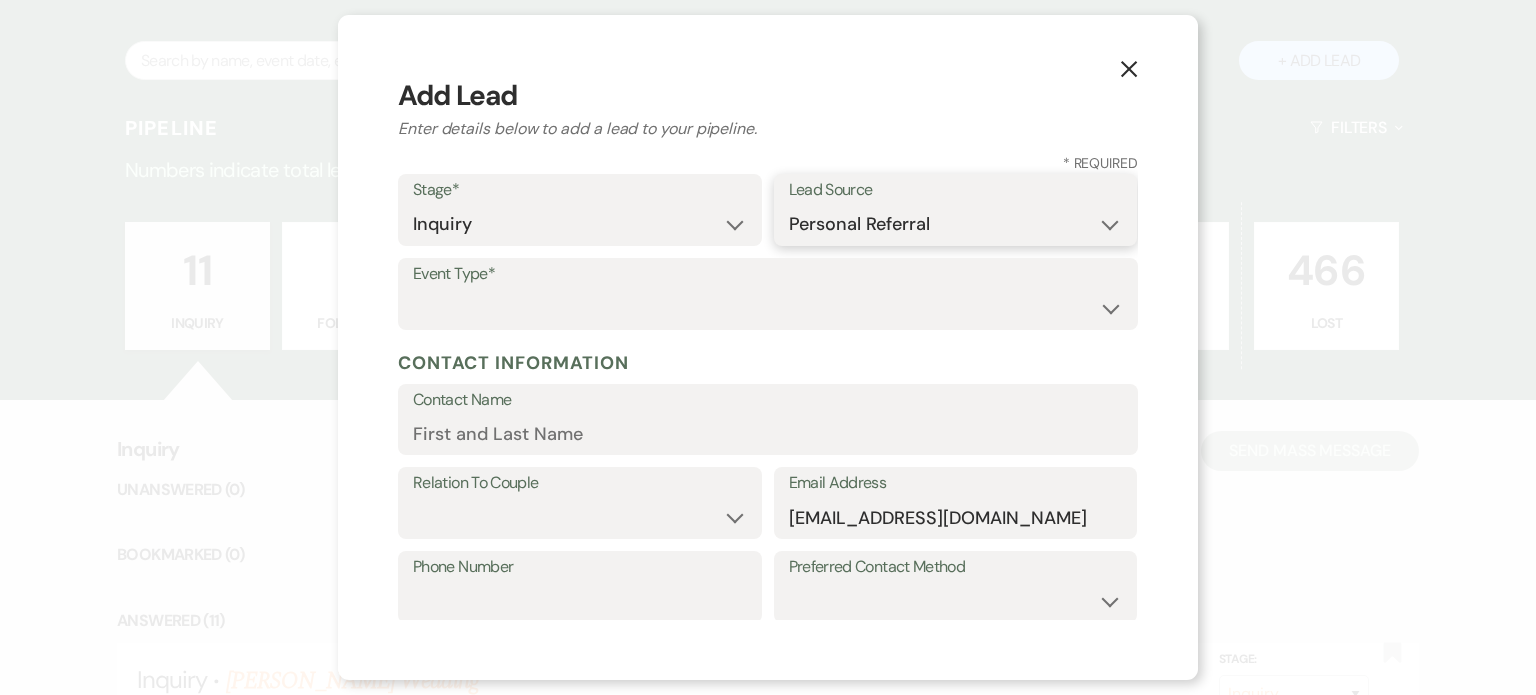 click on "Weven Venue Website Instagram Facebook Pinterest Google The Knot Wedding Wire Here Comes the Guide Wedding Spot Eventective [PERSON_NAME] The Venue Report PartySlate VRBO / Homeaway Airbnb Wedding Show TikTok X / Twitter Phone Call Walk-in Vendor Referral Advertising Personal Referral Local Referral Other" at bounding box center [956, 224] 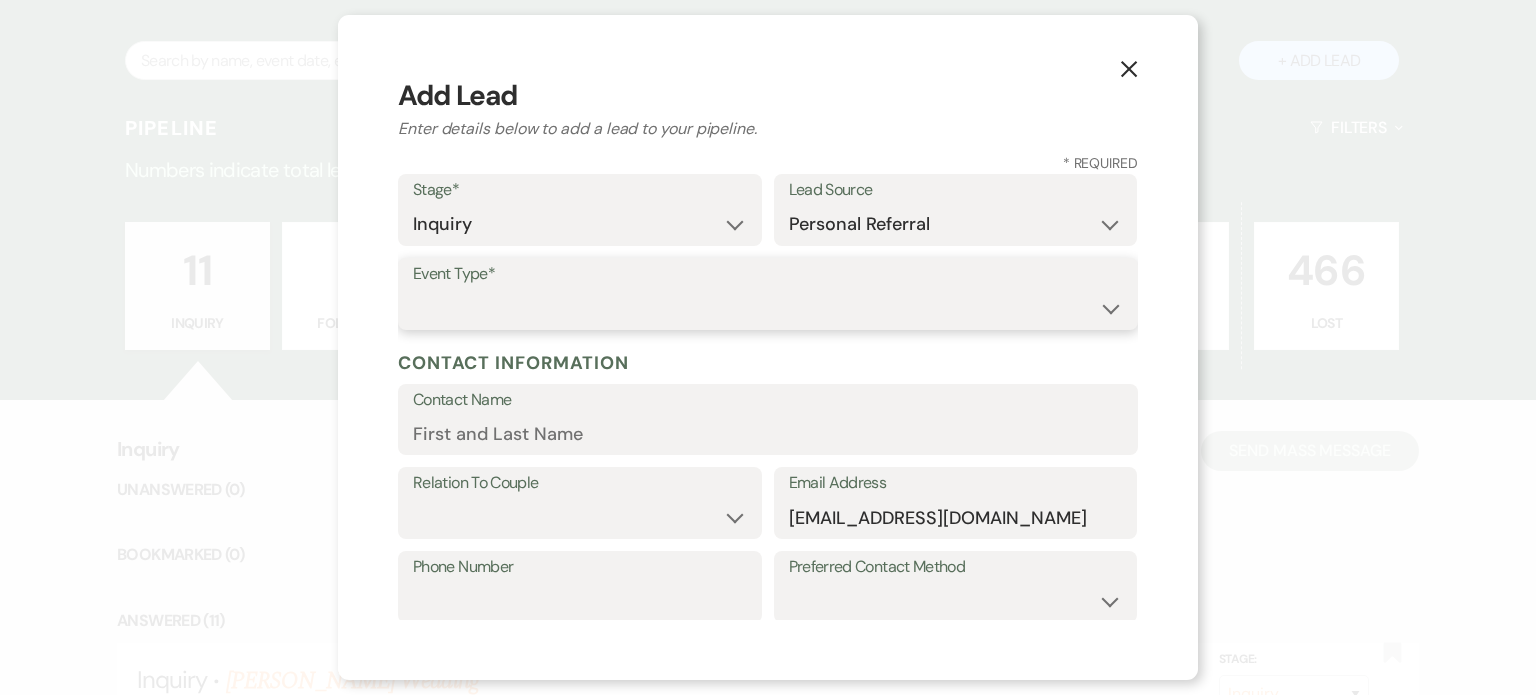 click on "Wedding Anniversary Party Baby Shower Bachelorette / Bachelor Party Birthday Party Bridal Shower Brunch Community Event Concert Corporate Event Elopement End of Life Celebration Engagement Party Fundraiser Graduation Party Micro Wedding Prom Quinceañera Rehearsal Dinner Religious Event Retreat Other" at bounding box center [768, 308] 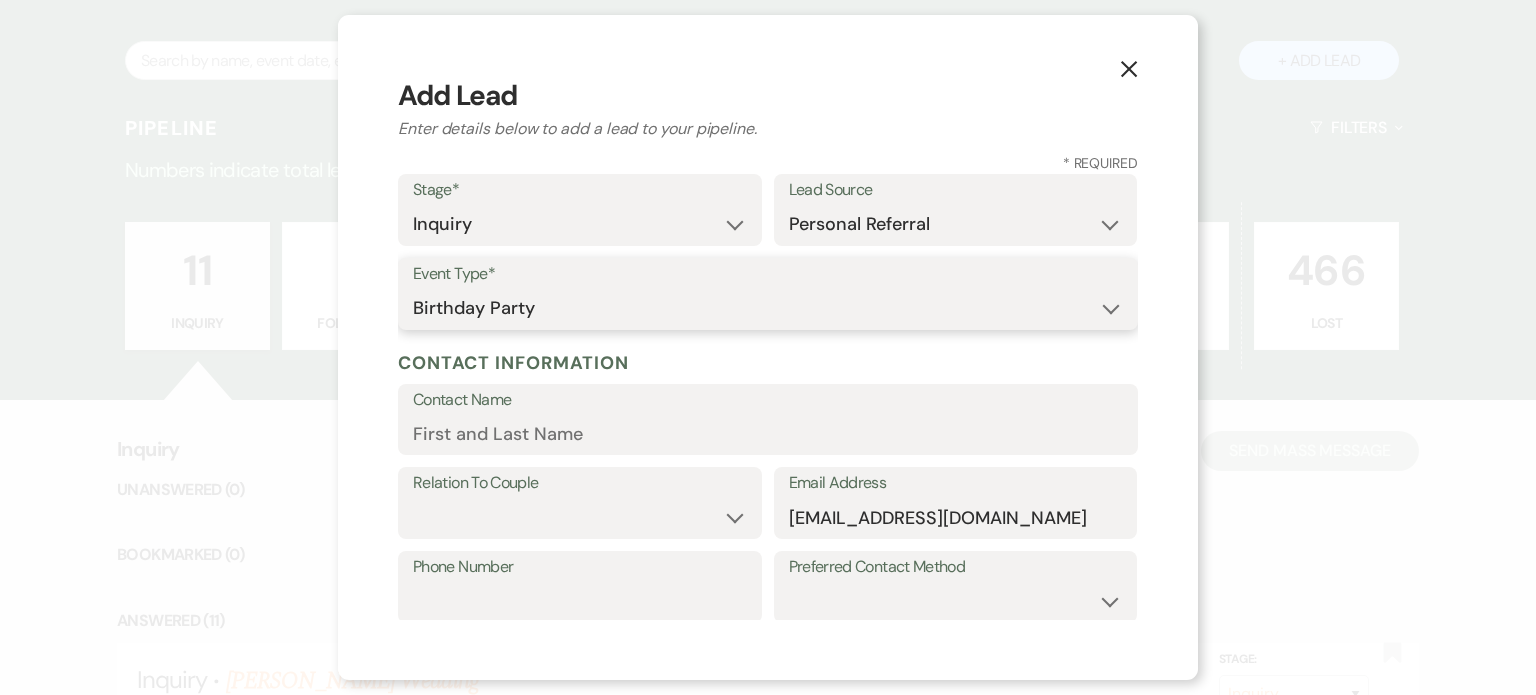 click on "Wedding Anniversary Party Baby Shower Bachelorette / Bachelor Party Birthday Party Bridal Shower Brunch Community Event Concert Corporate Event Elopement End of Life Celebration Engagement Party Fundraiser Graduation Party Micro Wedding Prom Quinceañera Rehearsal Dinner Religious Event Retreat Other" at bounding box center [768, 308] 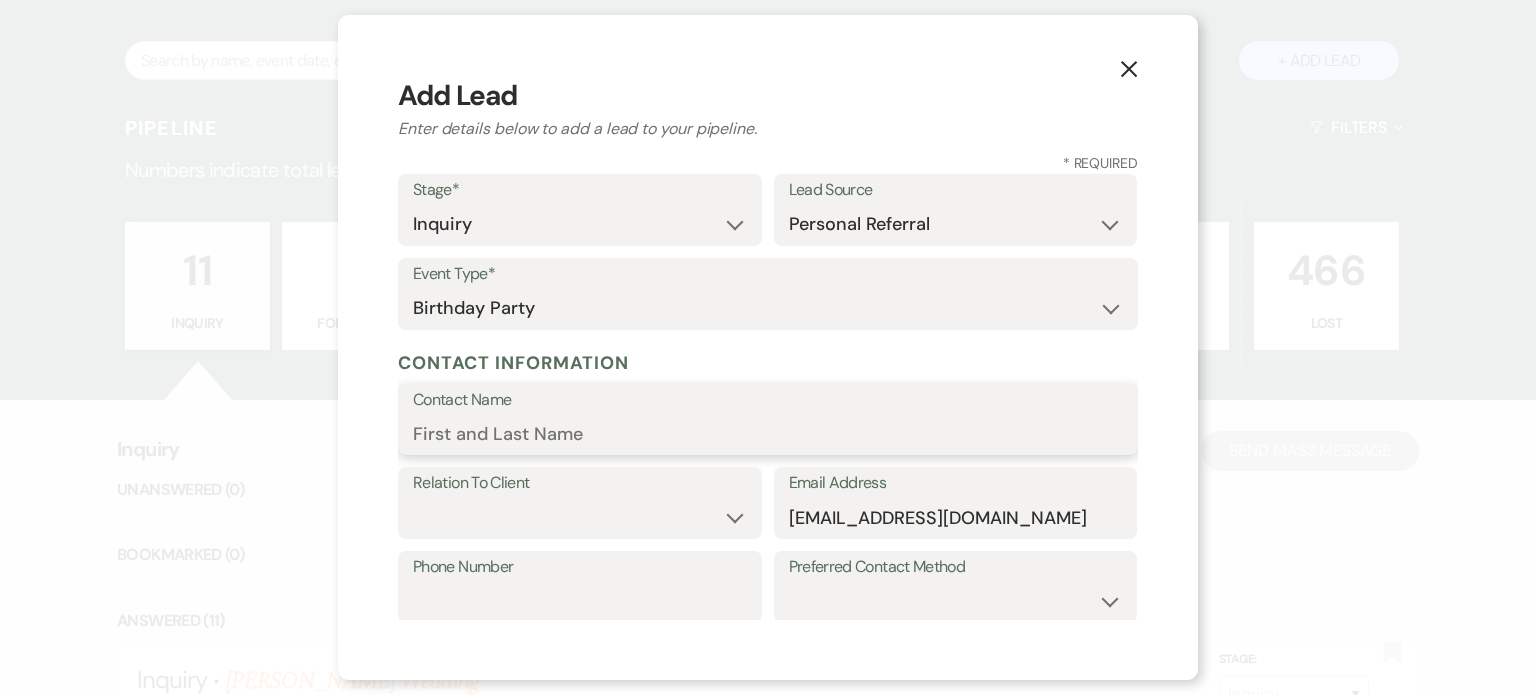 click on "Contact Name" at bounding box center (768, 433) 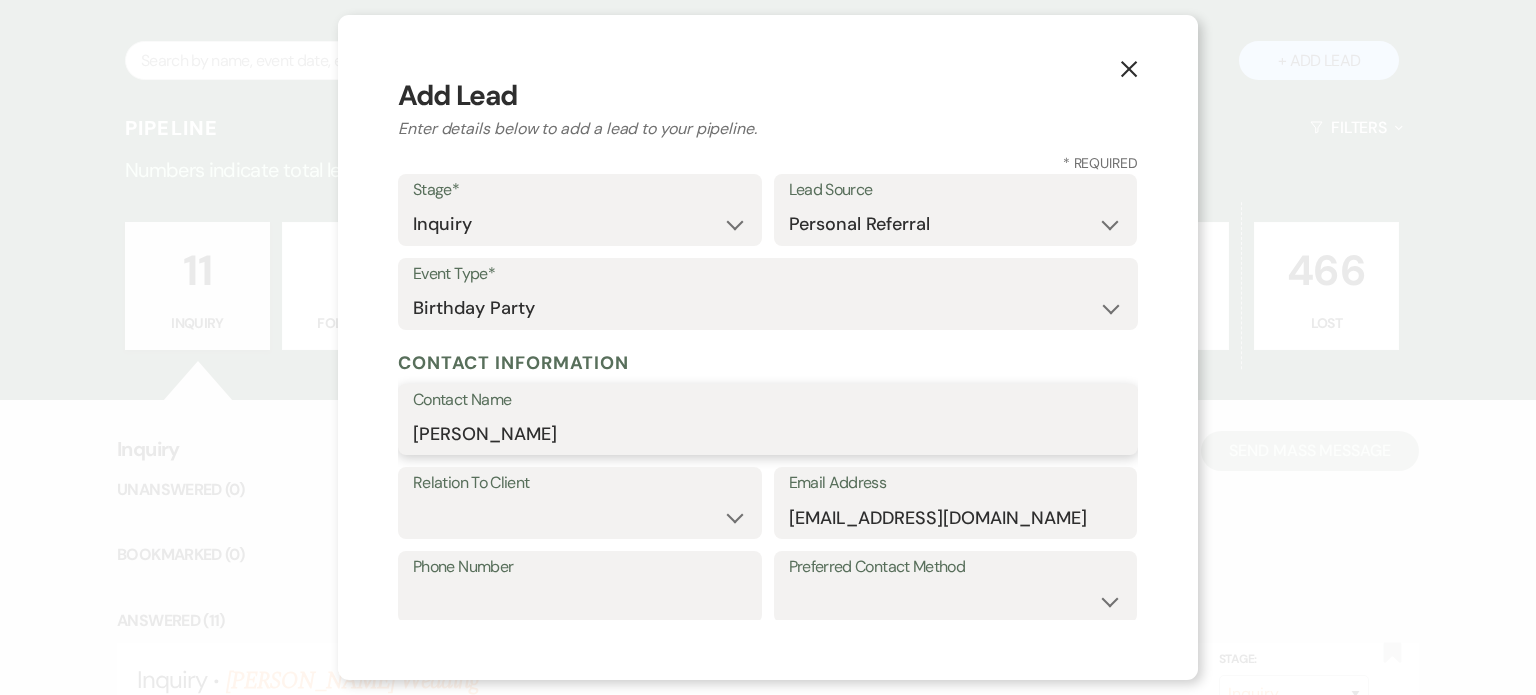 type on "[PERSON_NAME]" 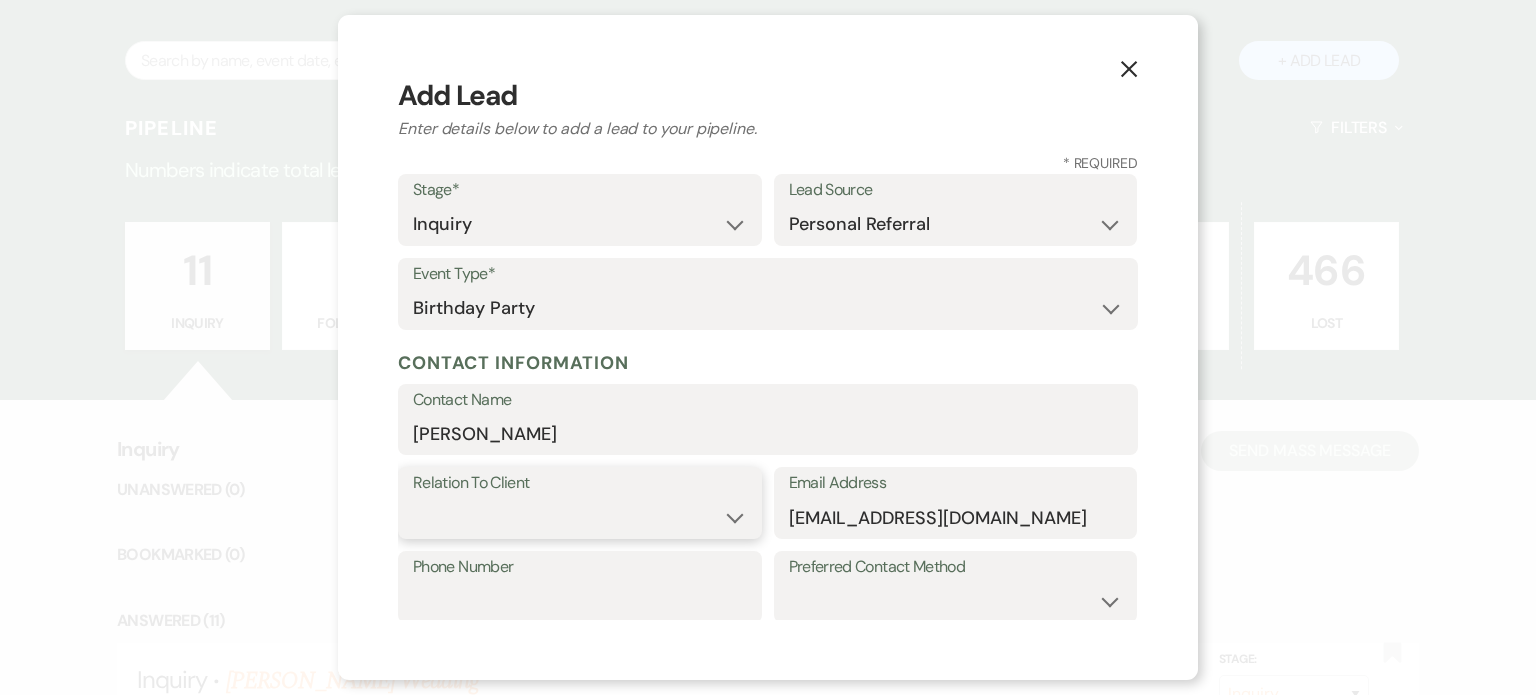 click on "Client Event Planner Parent of Client Family Member Friend Other" at bounding box center [580, 517] 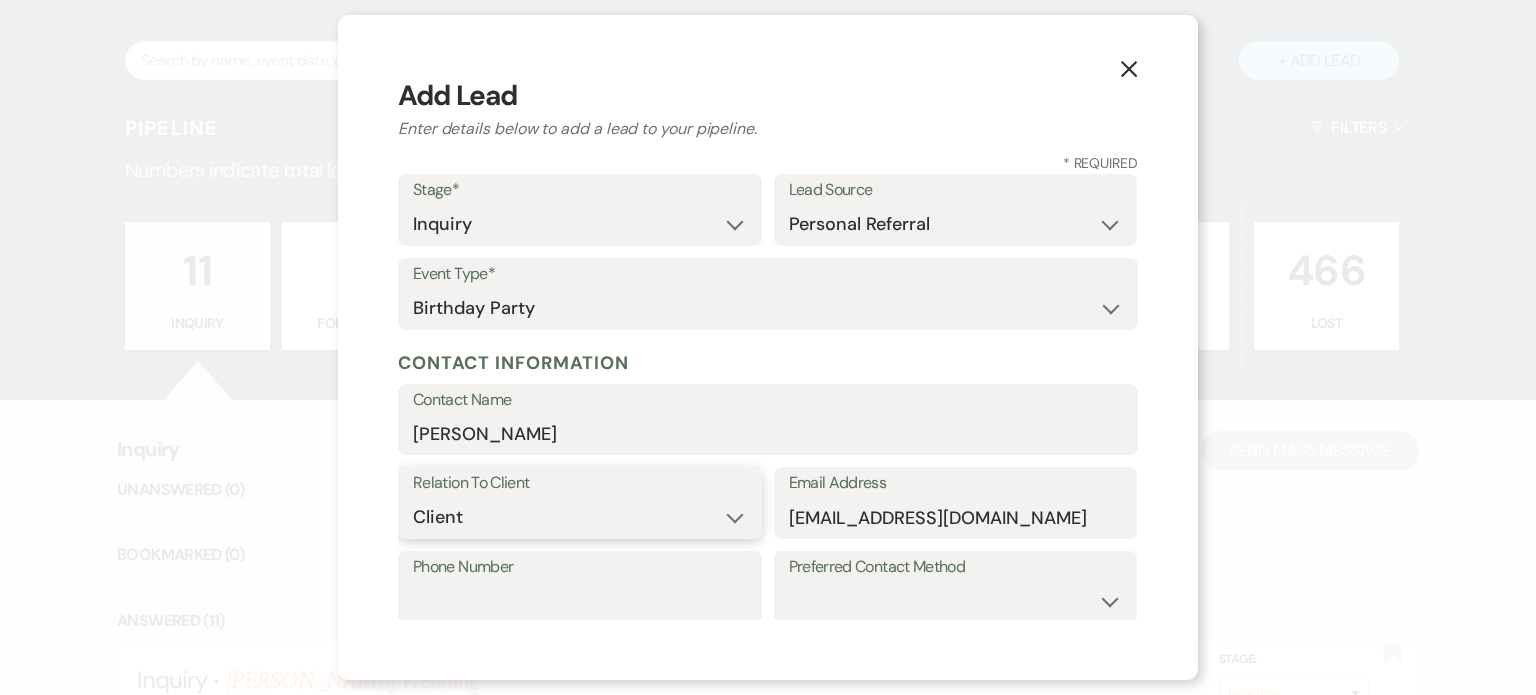 click on "Client Event Planner Parent of Client Family Member Friend Other" at bounding box center [580, 517] 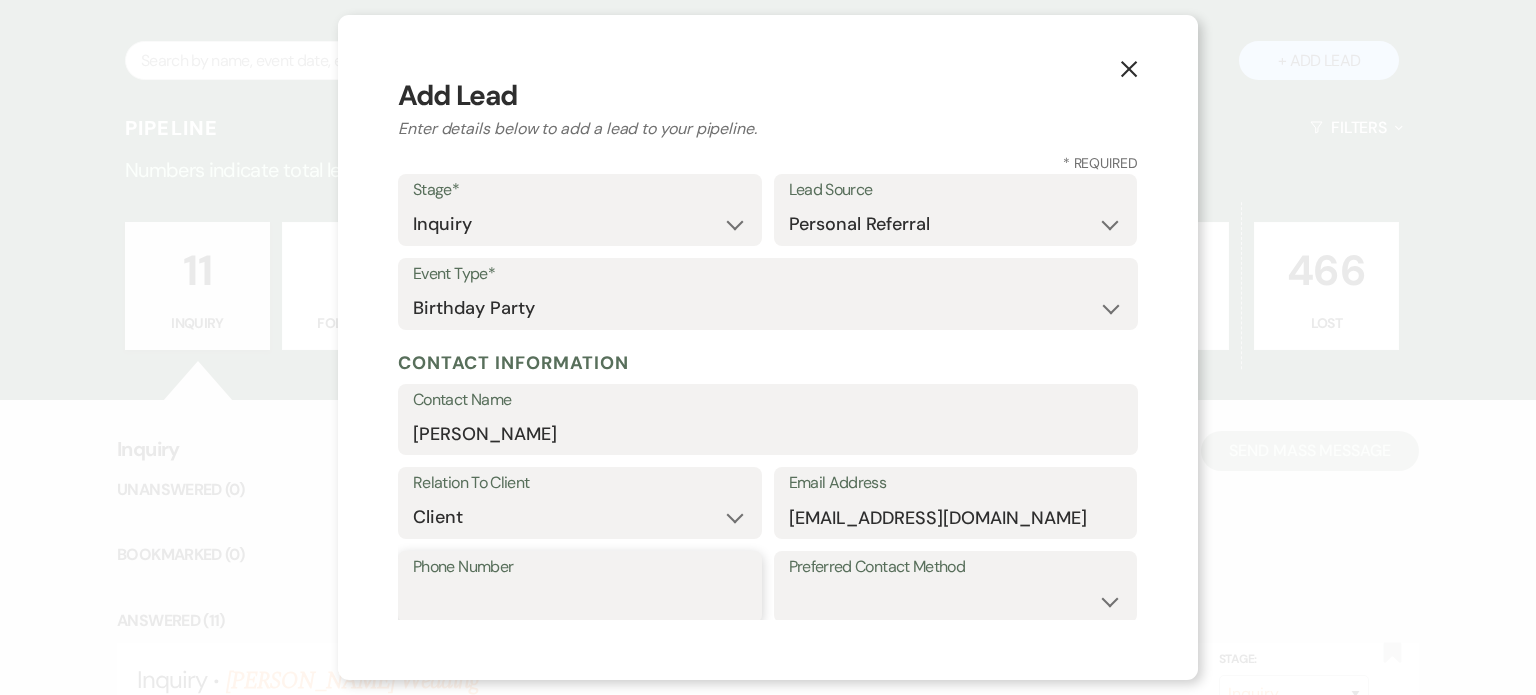 click on "Phone Number" at bounding box center (580, 601) 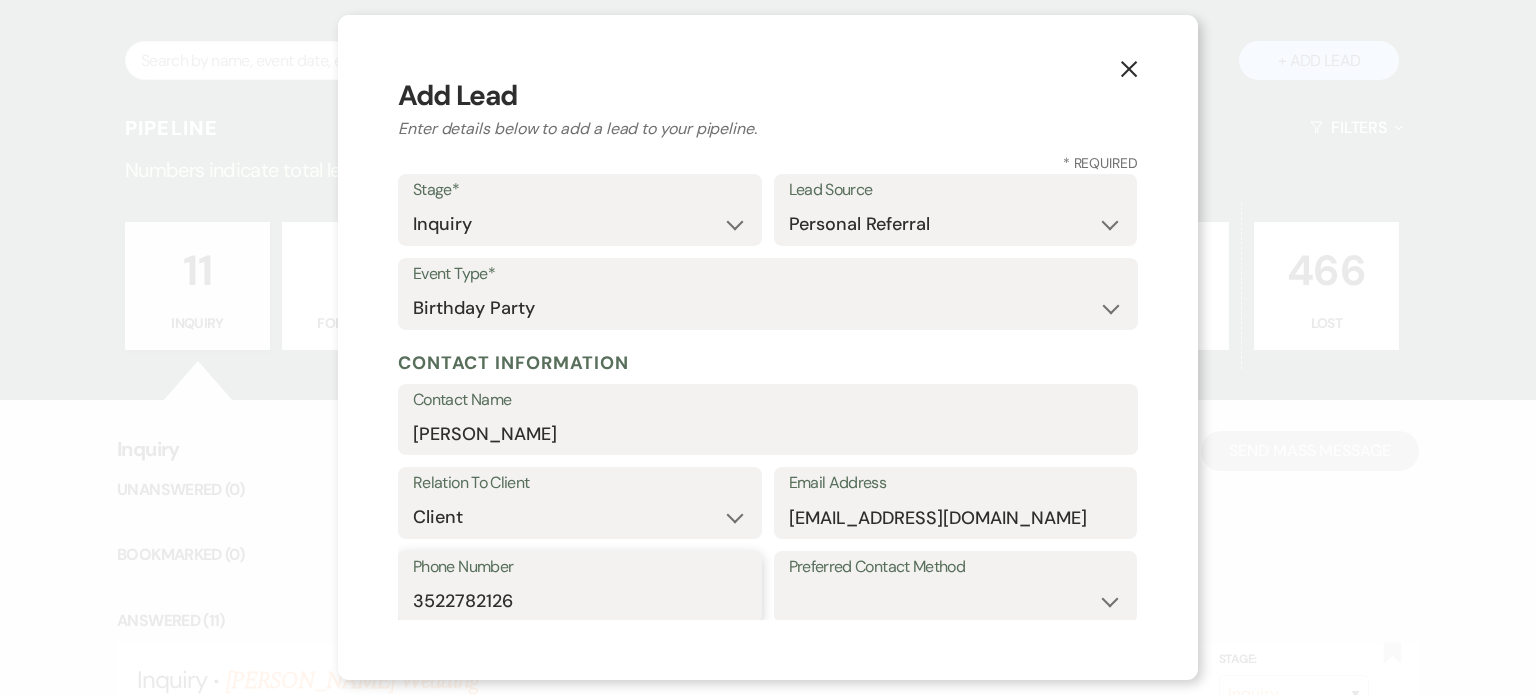 type on "3522782126" 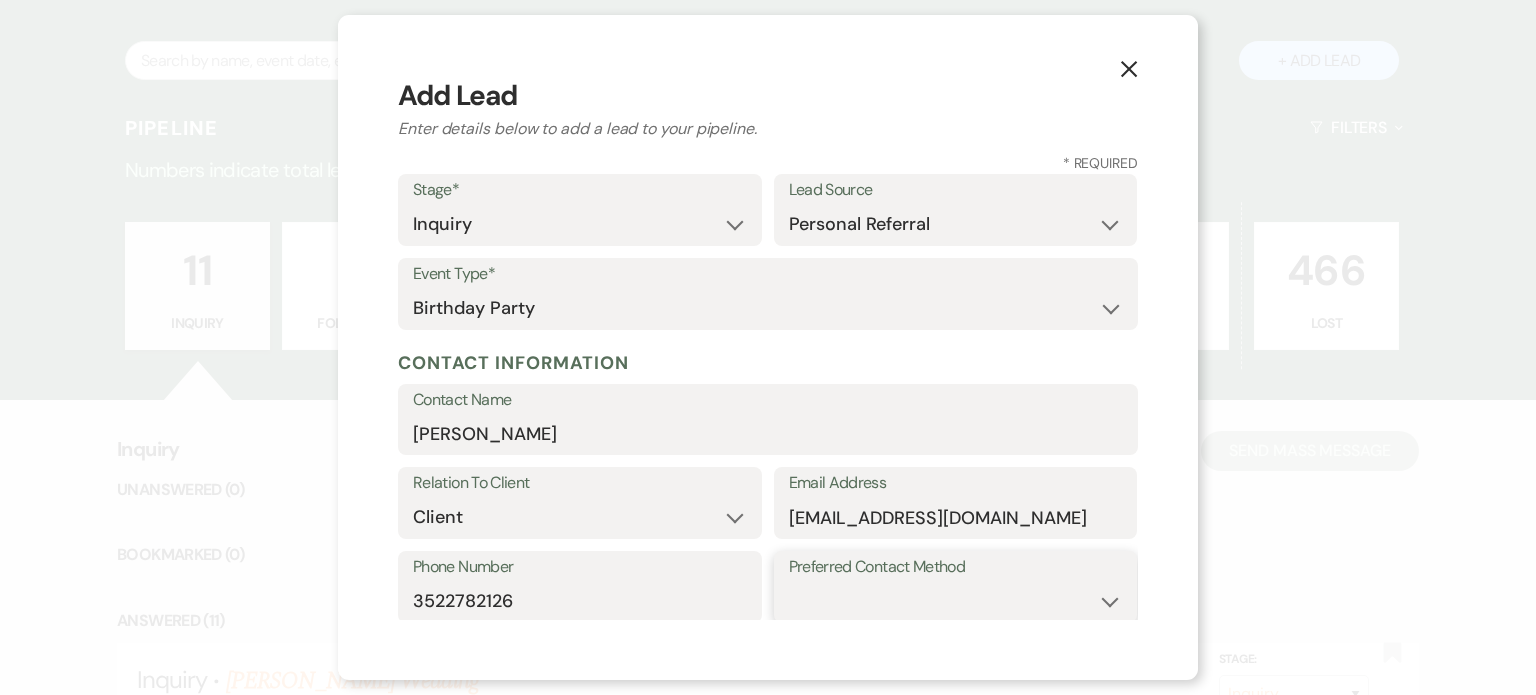 click on "Email Phone Text" at bounding box center [956, 601] 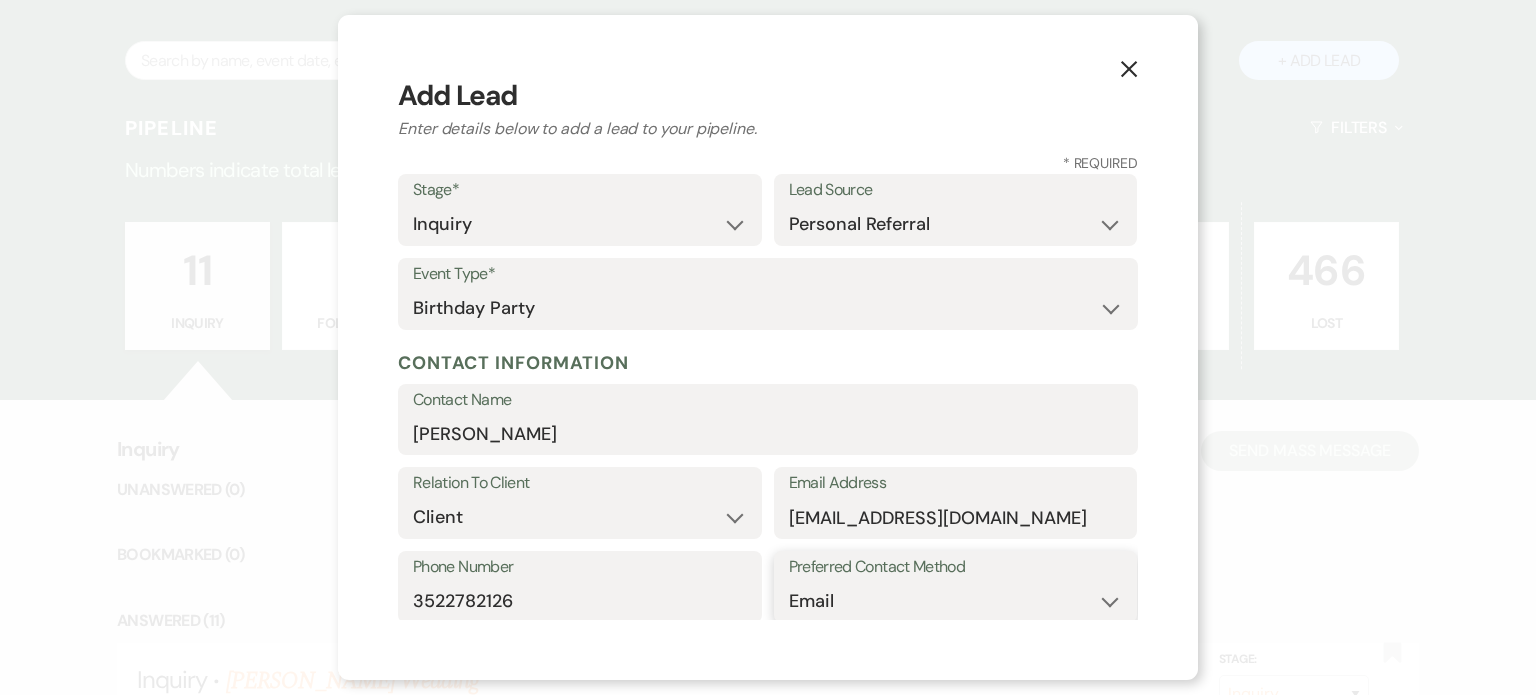 click on "Email Phone Text" at bounding box center [956, 601] 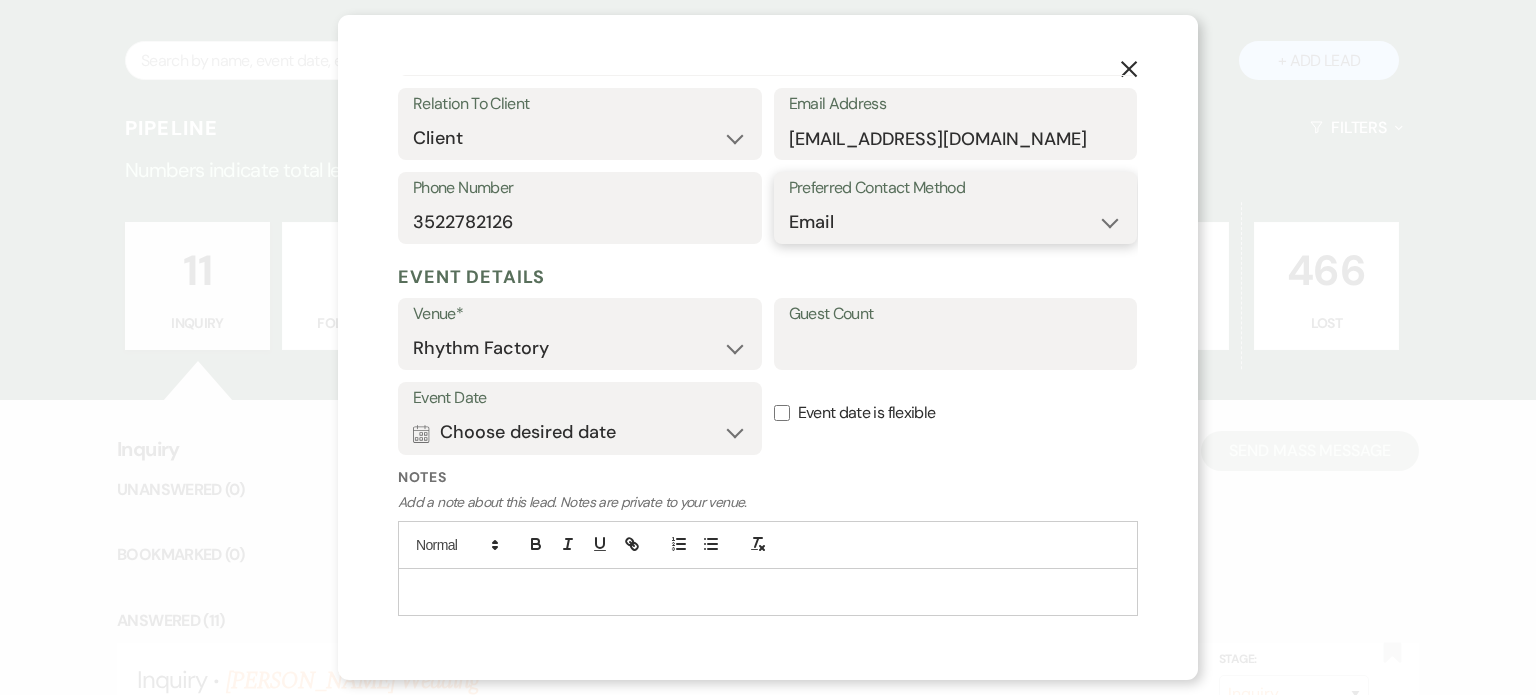scroll, scrollTop: 400, scrollLeft: 0, axis: vertical 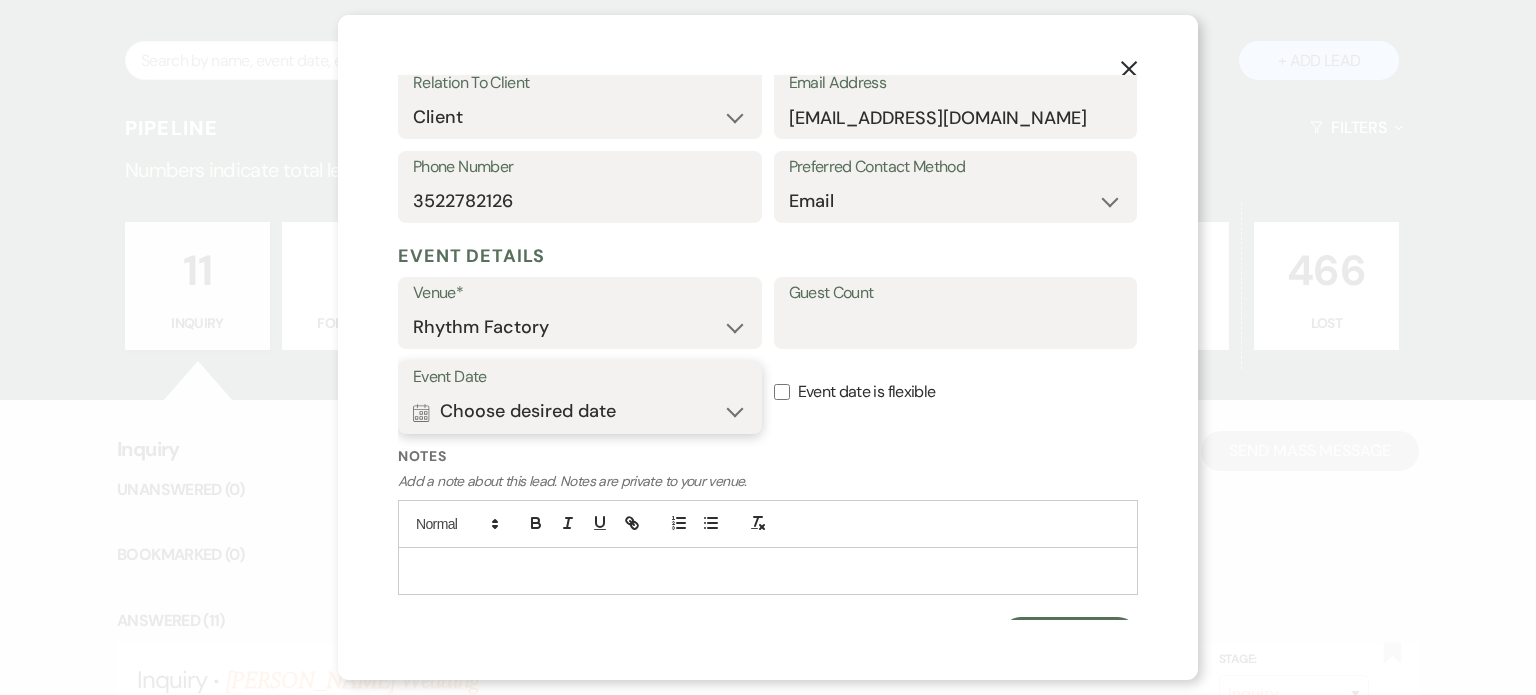 click on "Calendar Choose desired date Expand" at bounding box center (580, 412) 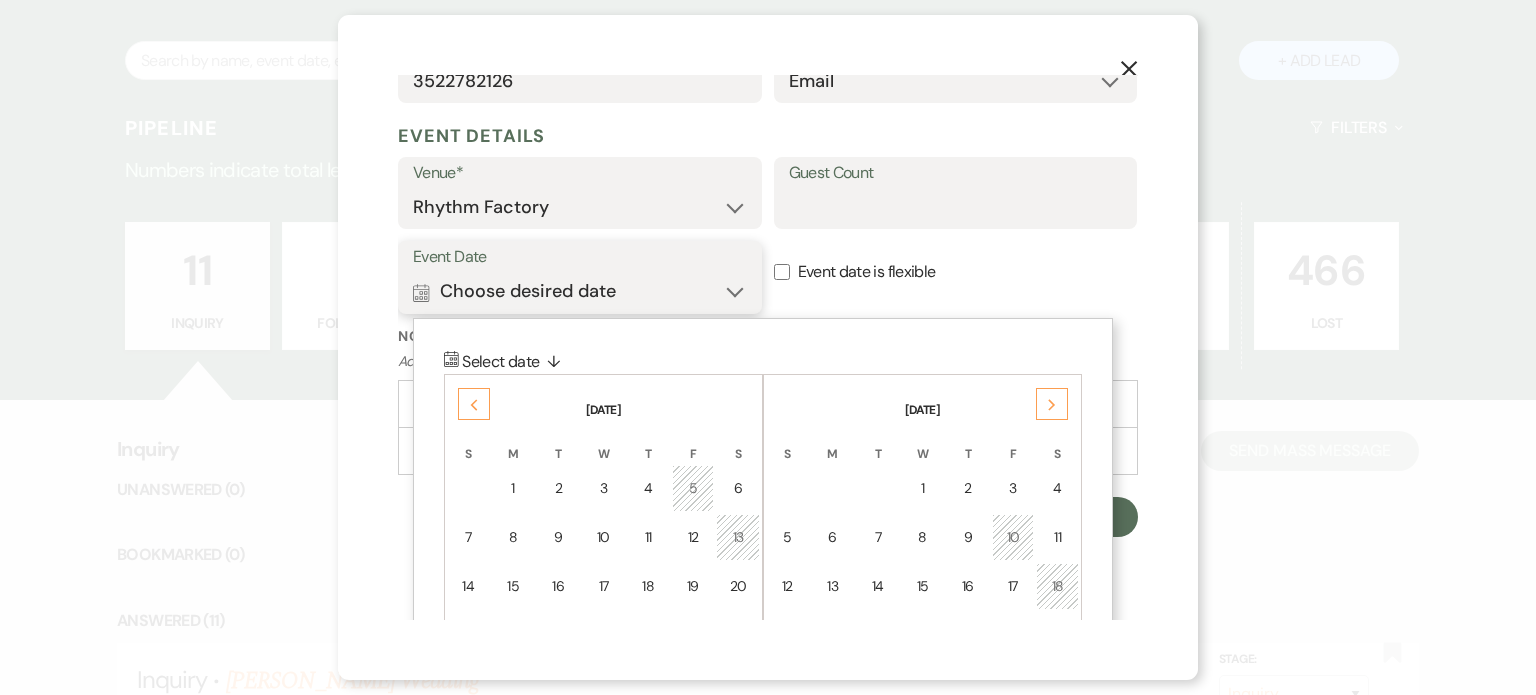 scroll, scrollTop: 635, scrollLeft: 0, axis: vertical 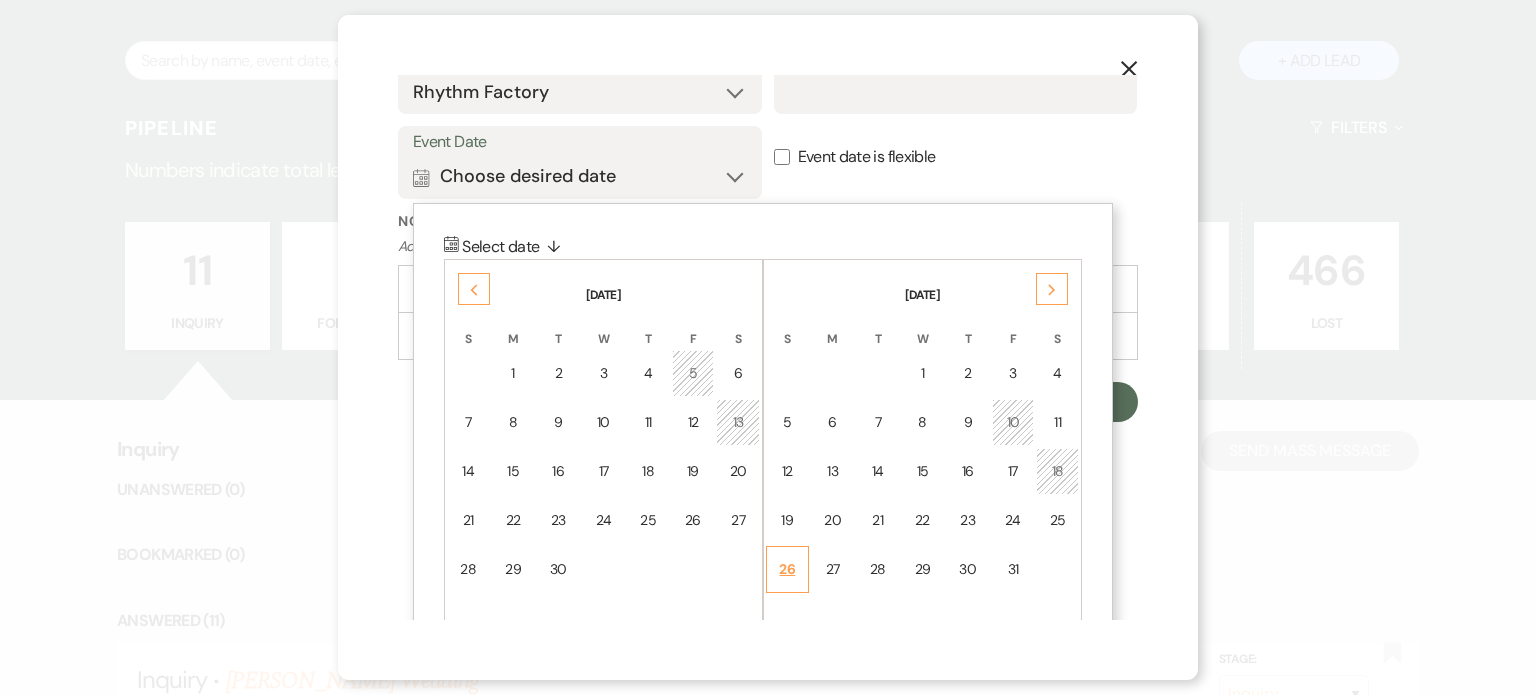click on "26" at bounding box center (787, 569) 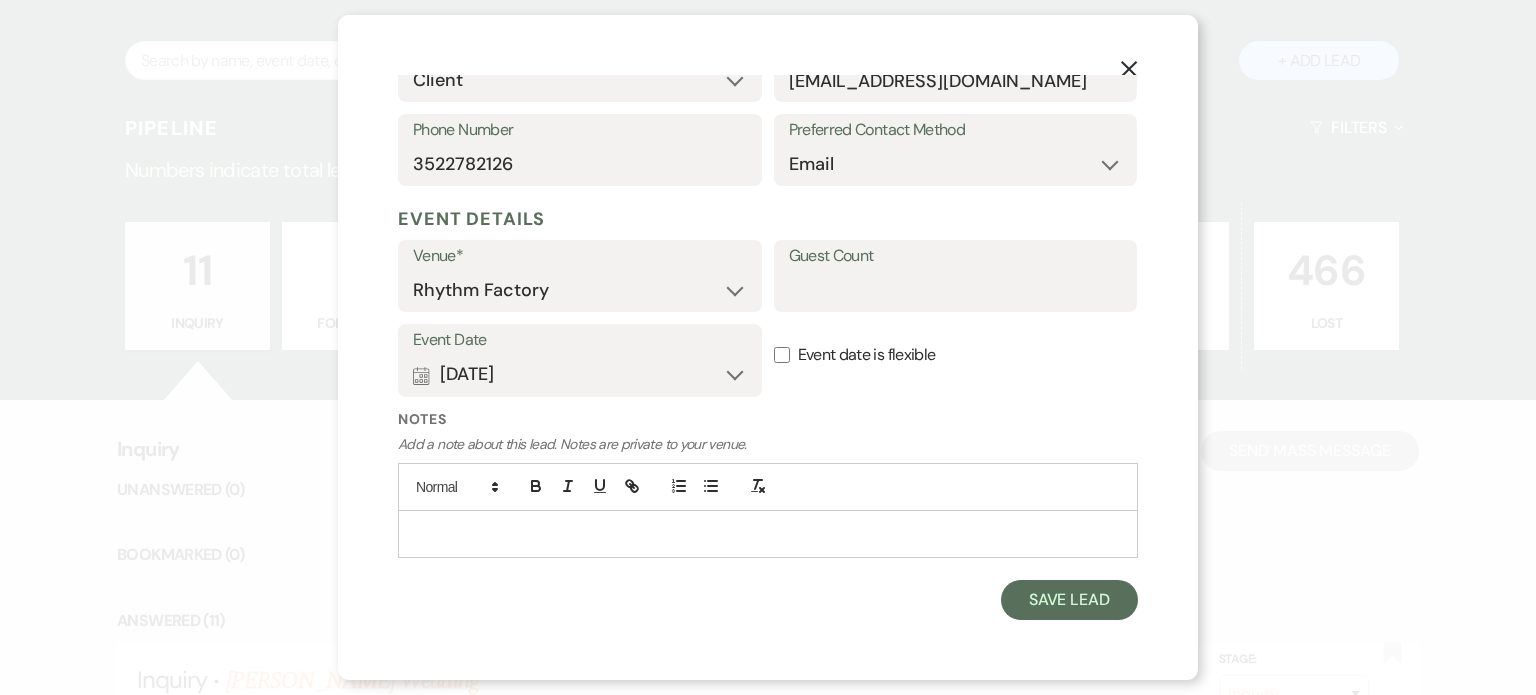 scroll, scrollTop: 435, scrollLeft: 0, axis: vertical 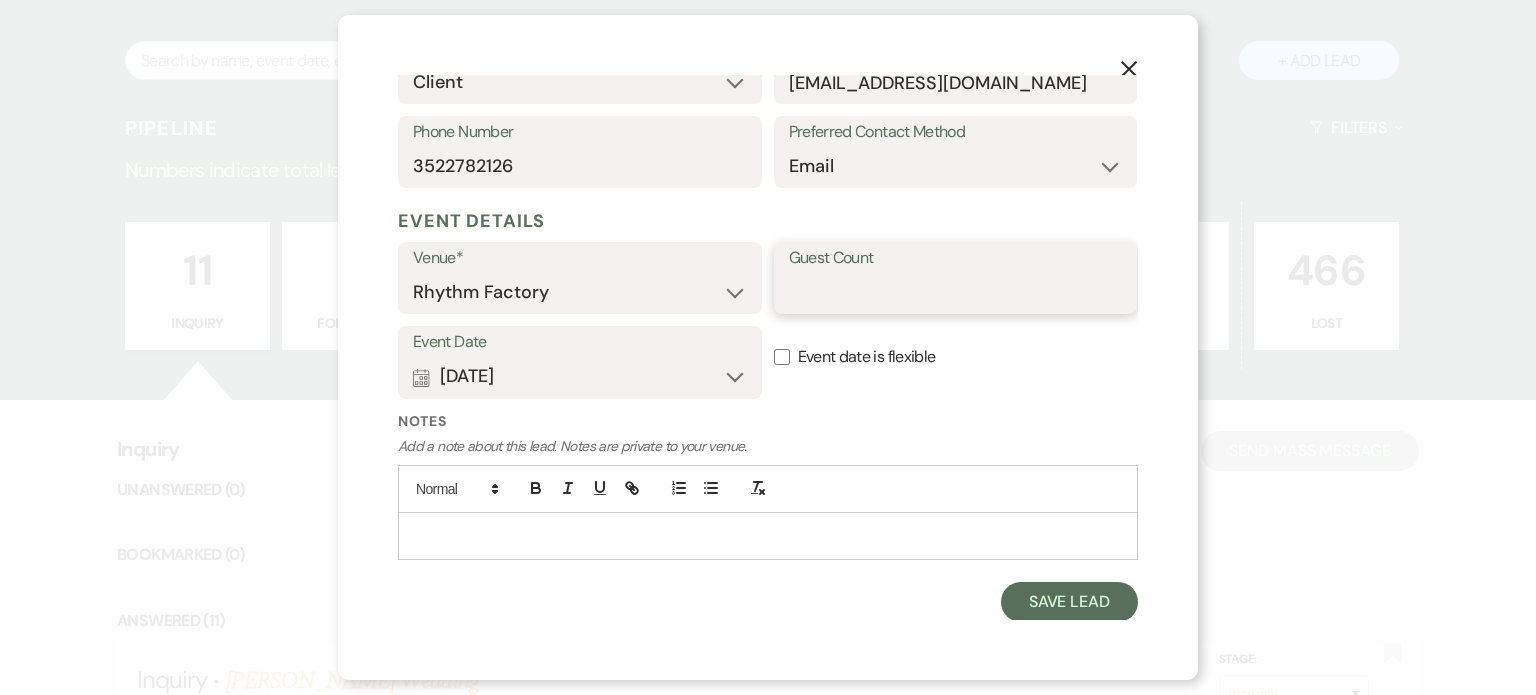 click on "Guest Count" at bounding box center (956, 292) 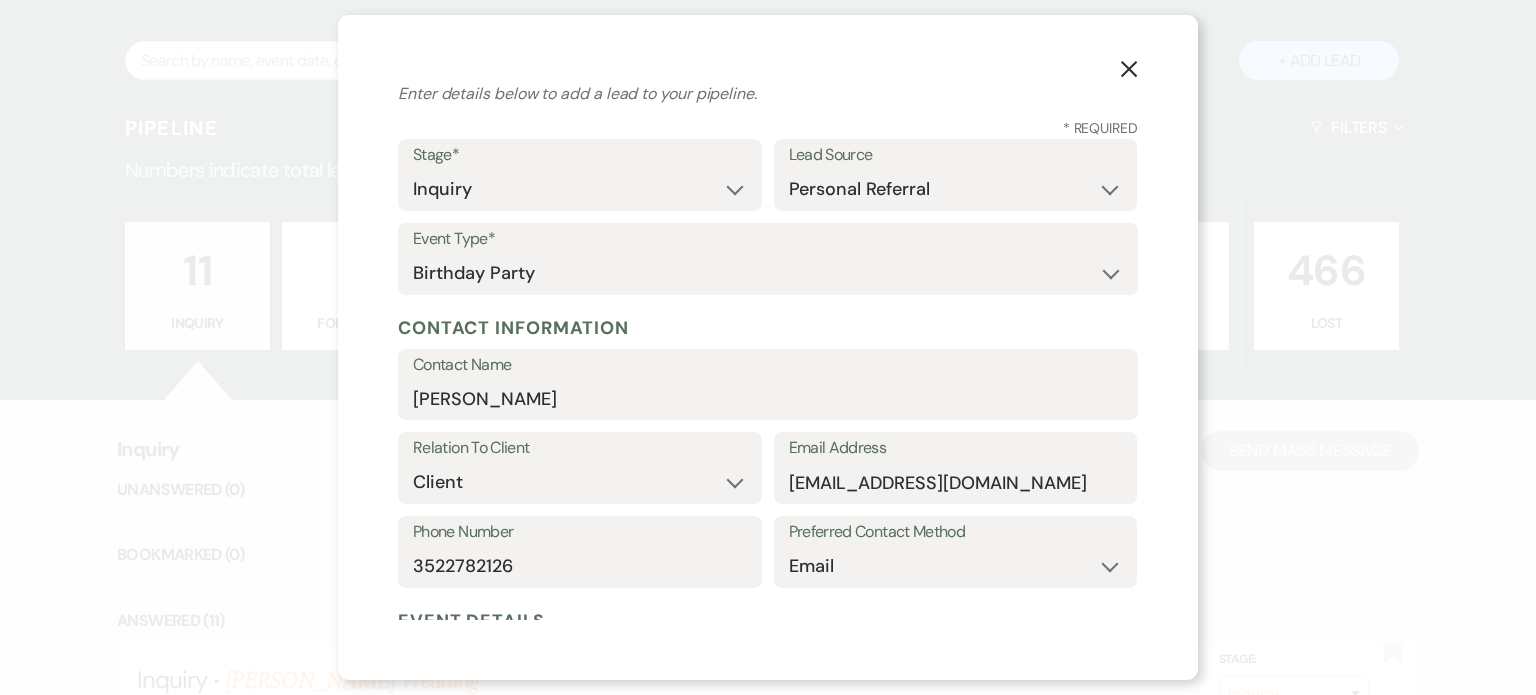 scroll, scrollTop: 335, scrollLeft: 0, axis: vertical 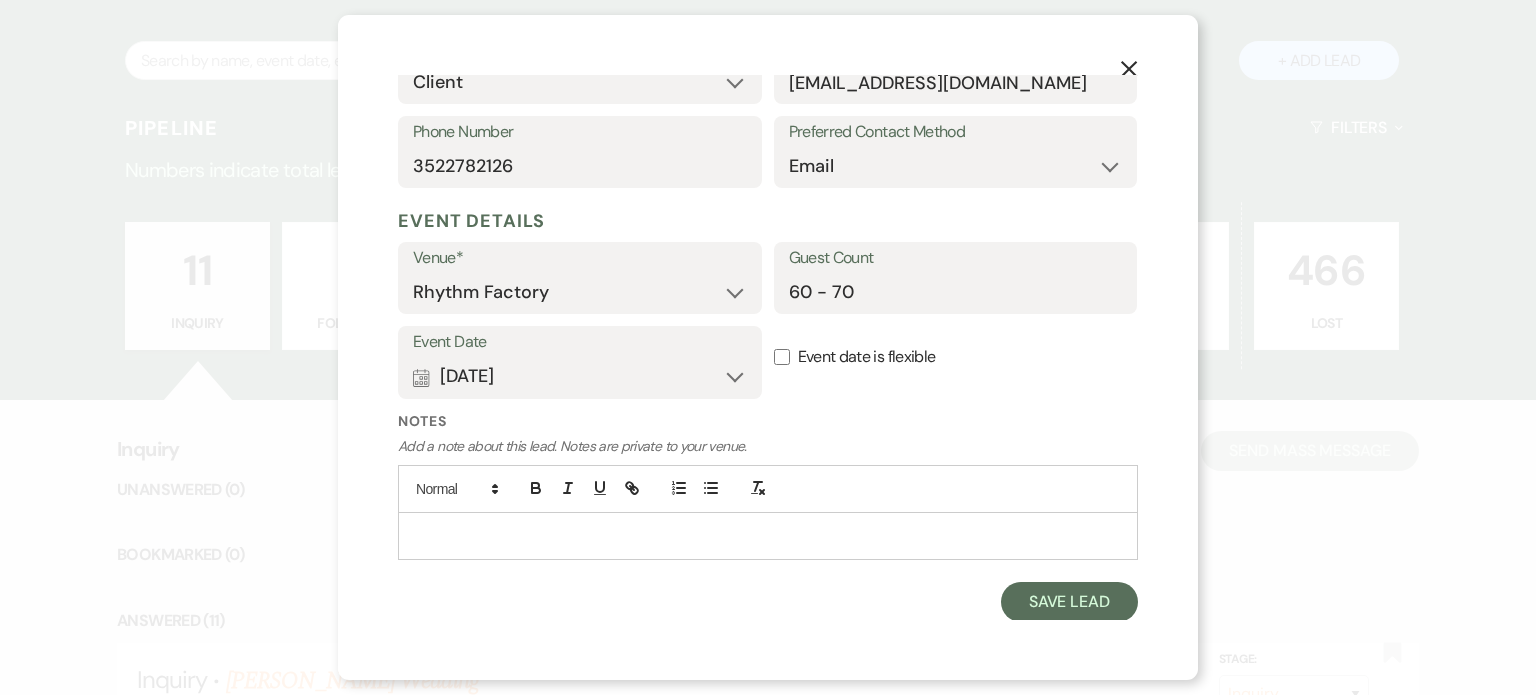 click at bounding box center [768, 536] 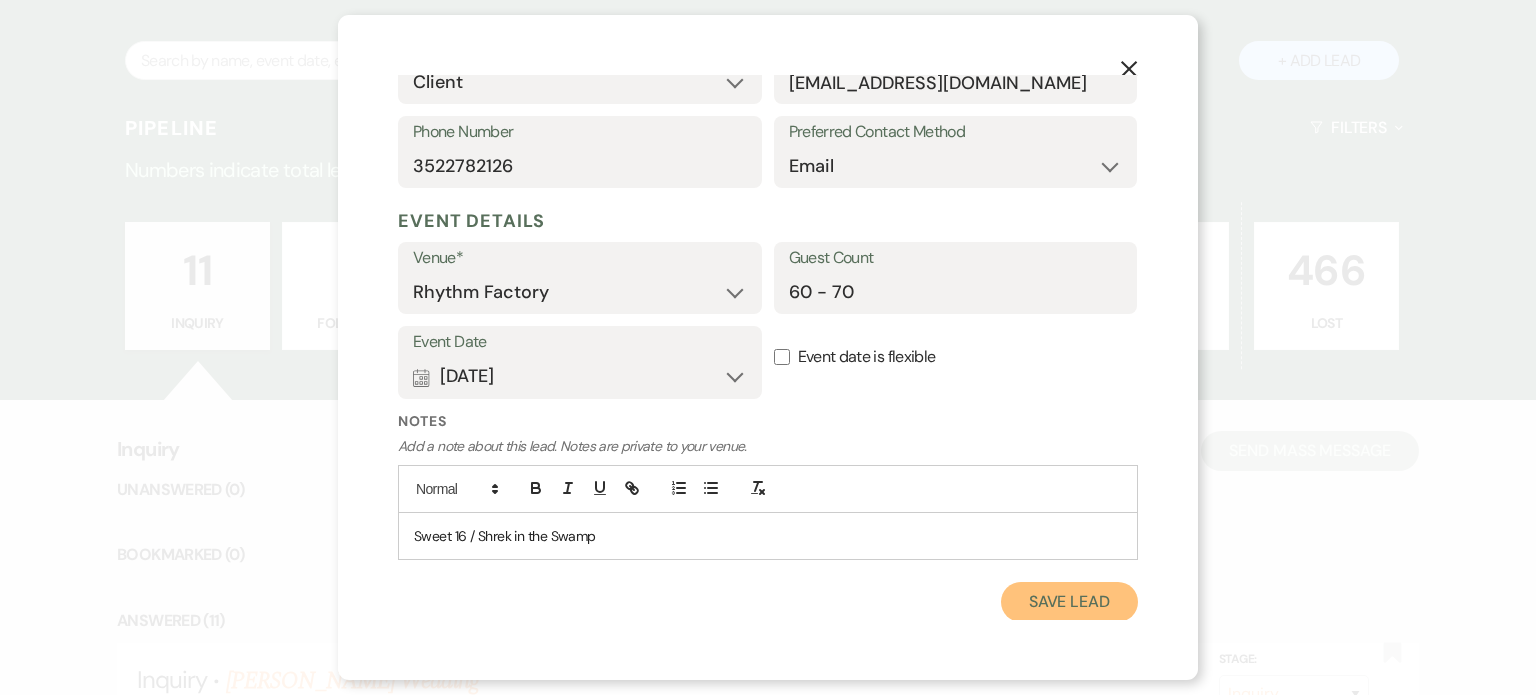 click on "Save Lead" at bounding box center (1069, 602) 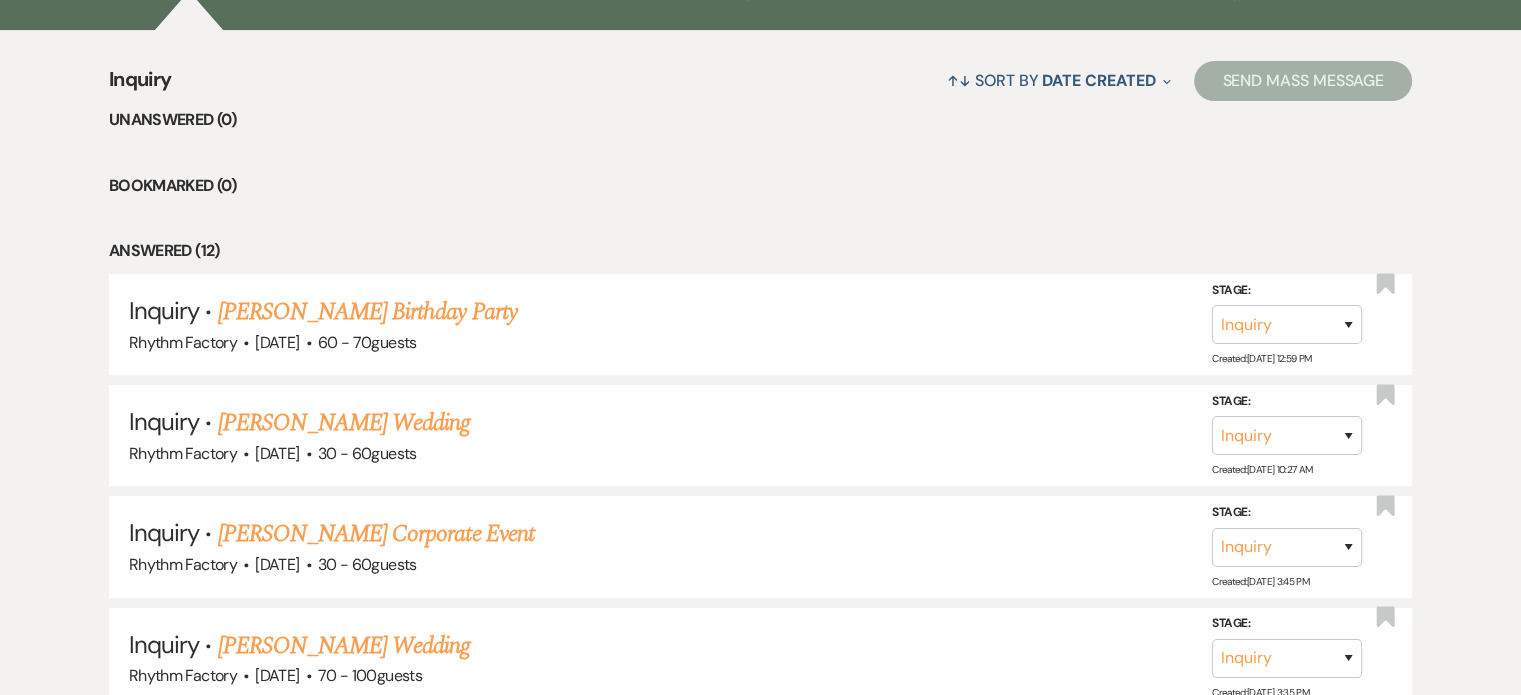 scroll, scrollTop: 778, scrollLeft: 0, axis: vertical 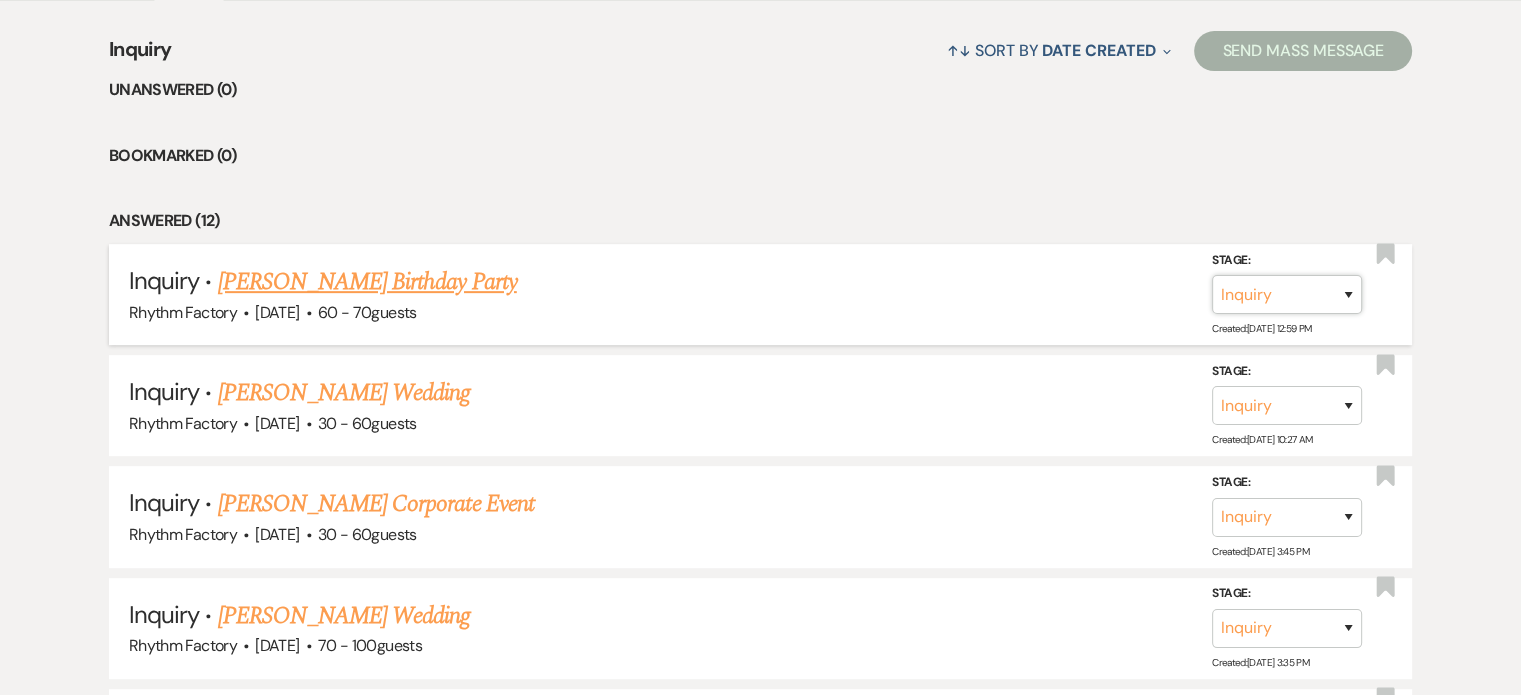 click on "Inquiry Follow Up Tour Requested Tour Confirmed Toured Proposal Sent Booked Lost" at bounding box center [1287, 294] 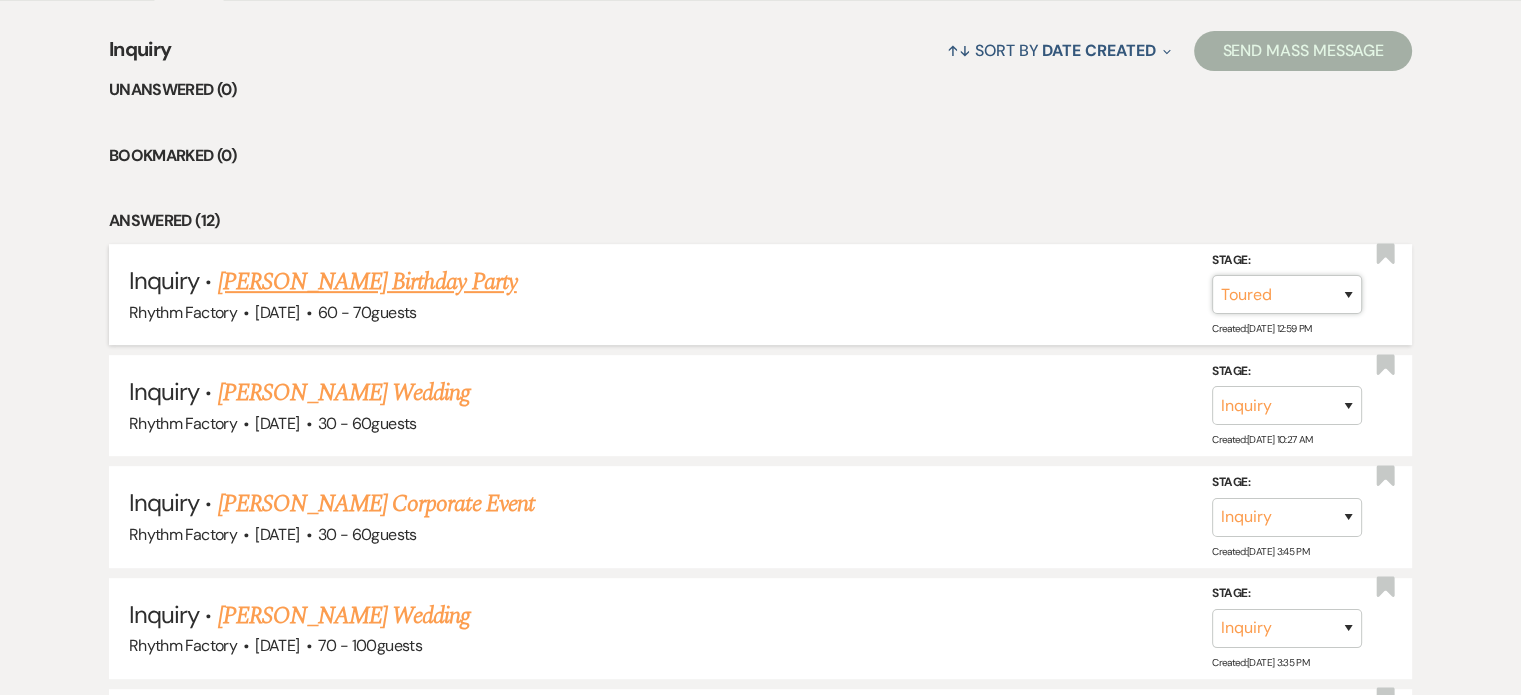 click on "Inquiry Follow Up Tour Requested Tour Confirmed Toured Proposal Sent Booked Lost" at bounding box center [1287, 294] 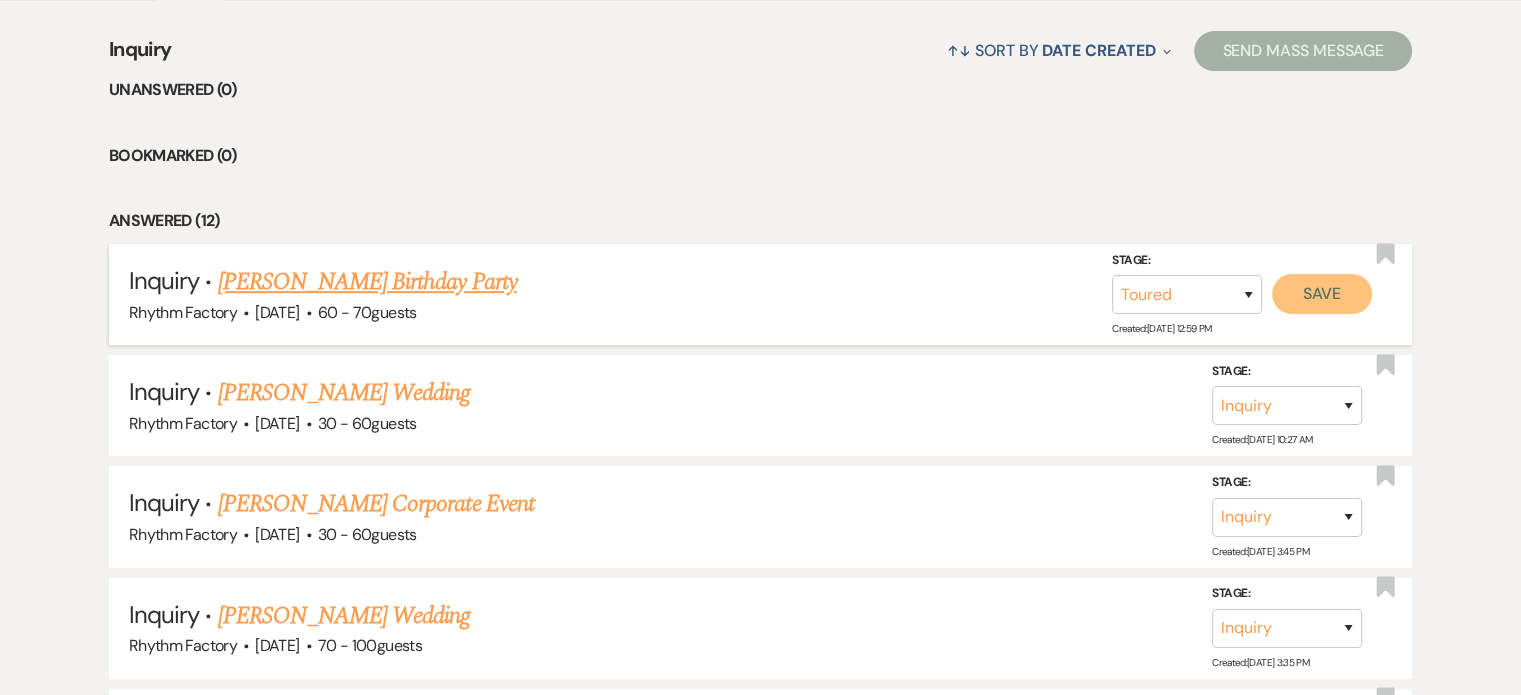 click on "Save" at bounding box center [1322, 294] 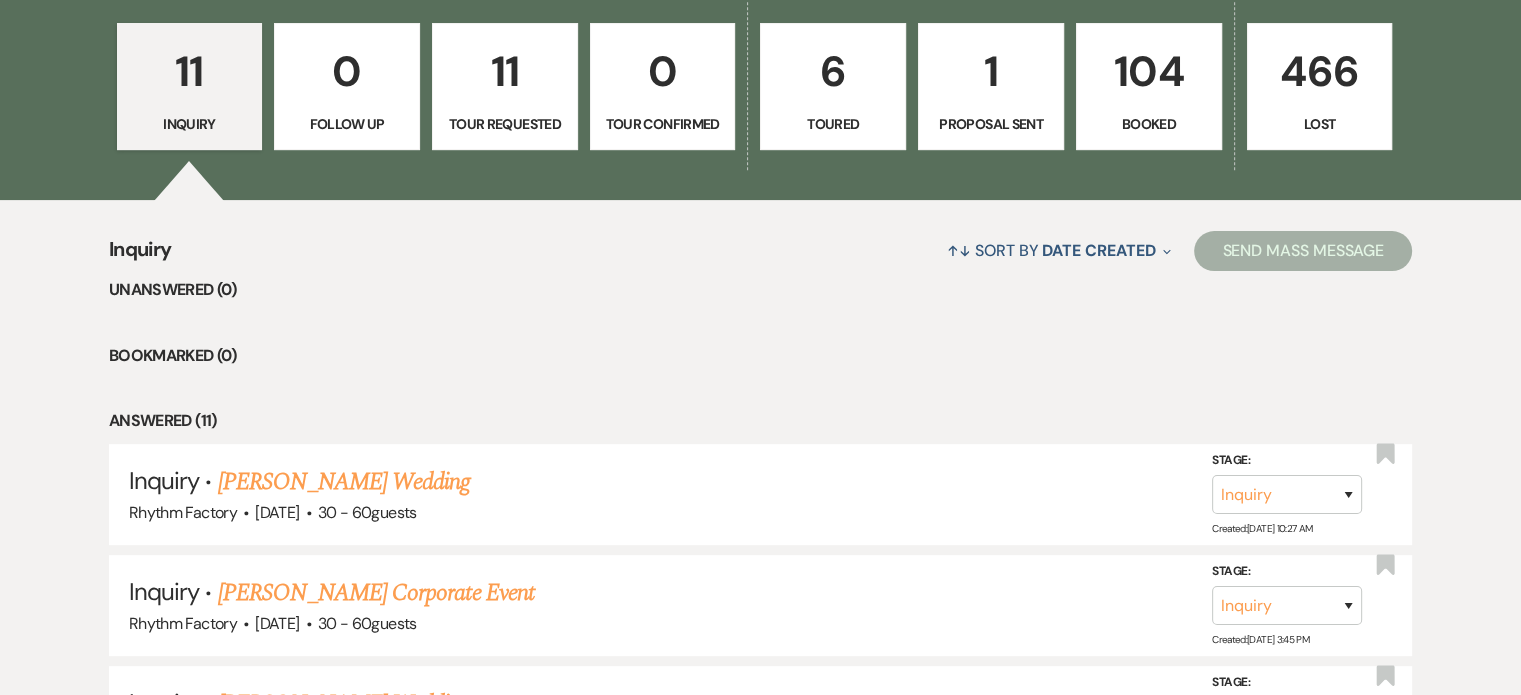 click on "6" at bounding box center [833, 71] 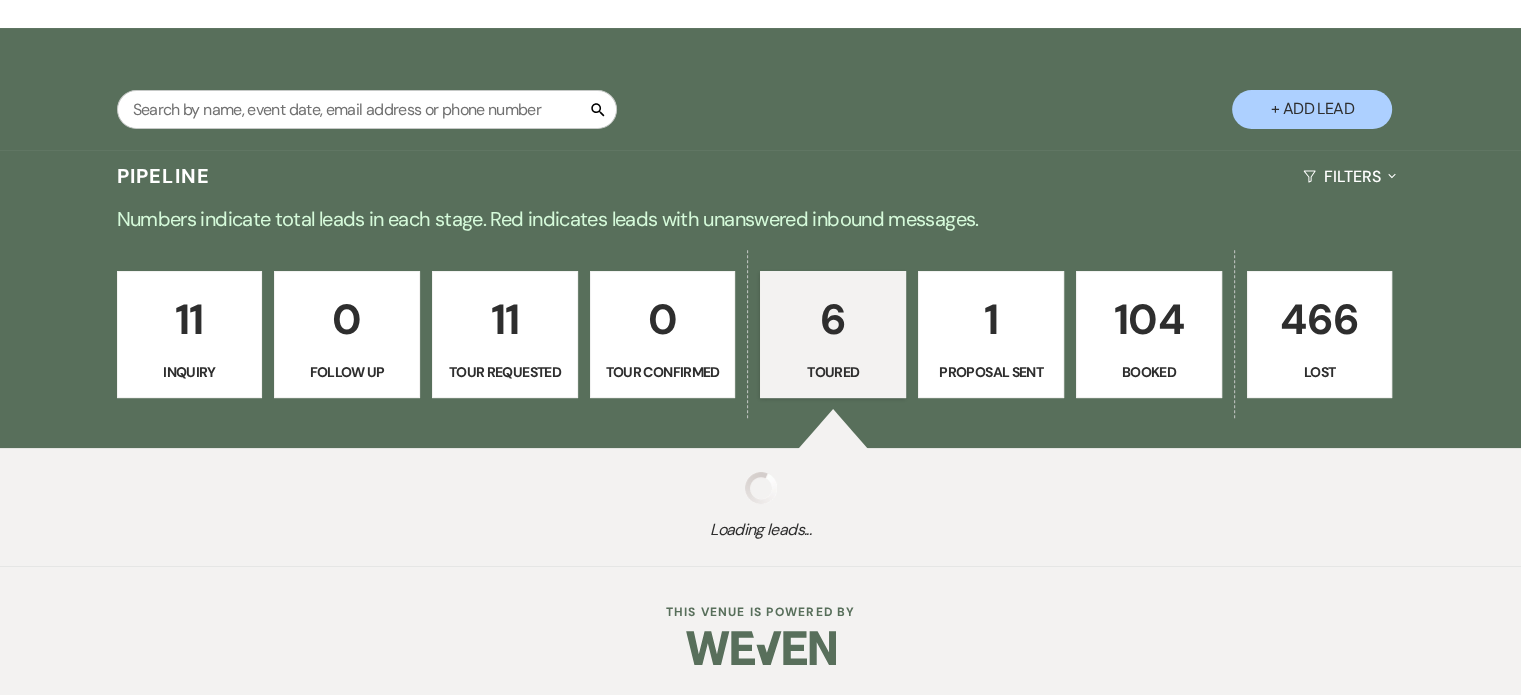 scroll, scrollTop: 578, scrollLeft: 0, axis: vertical 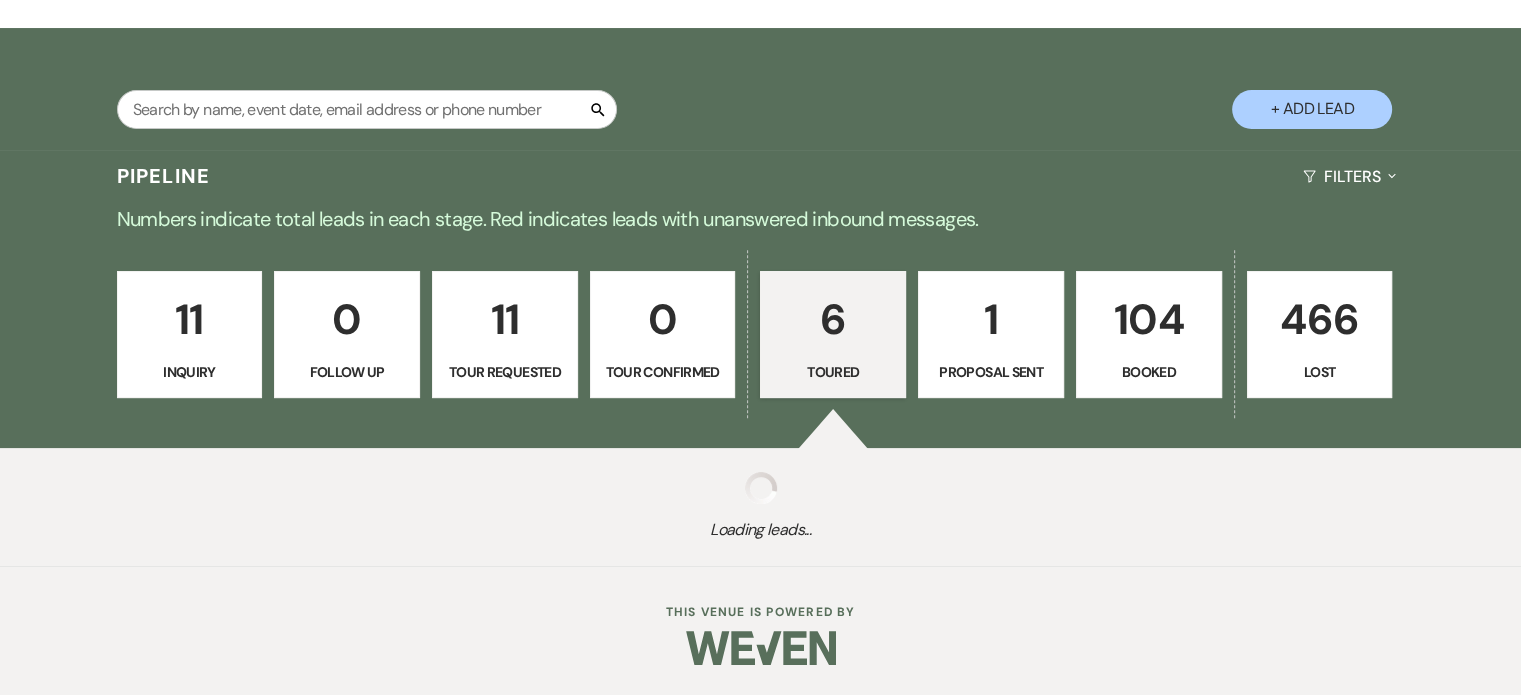 select on "5" 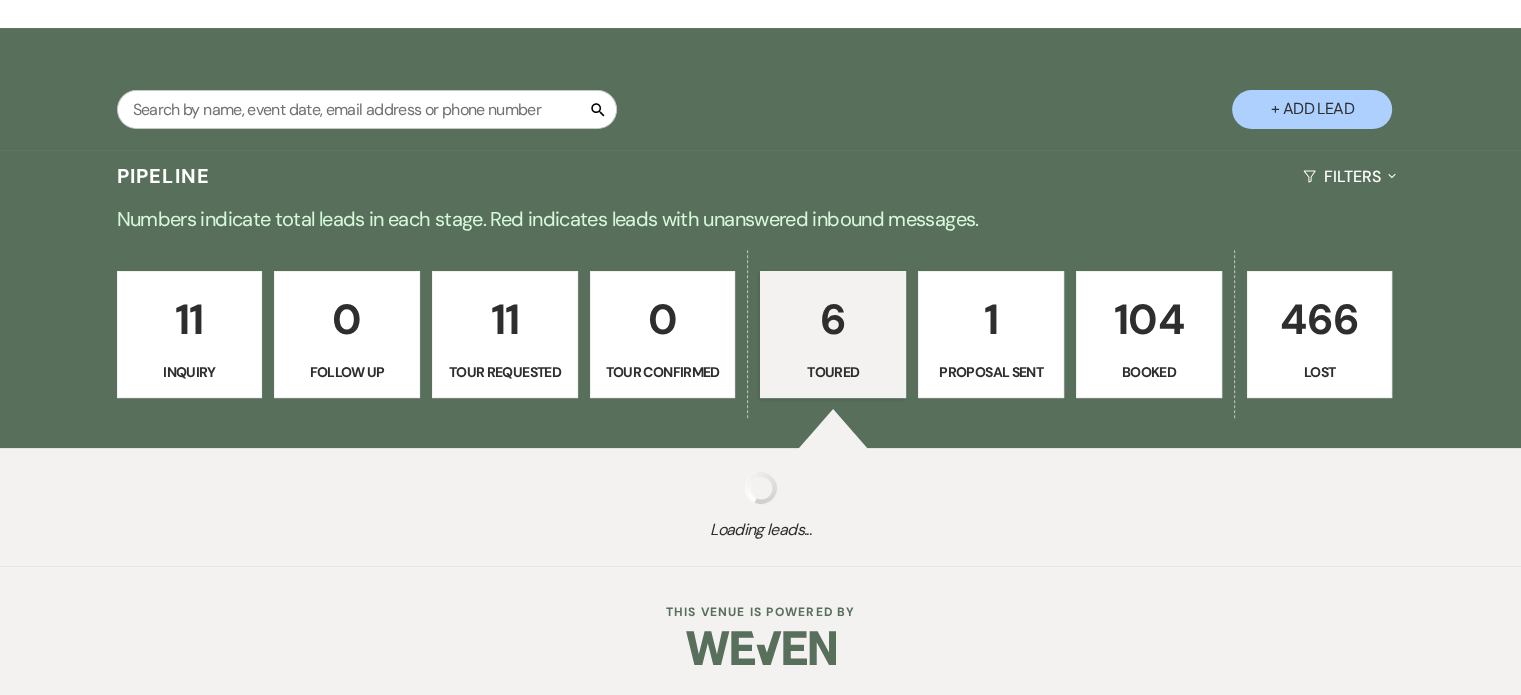 select on "5" 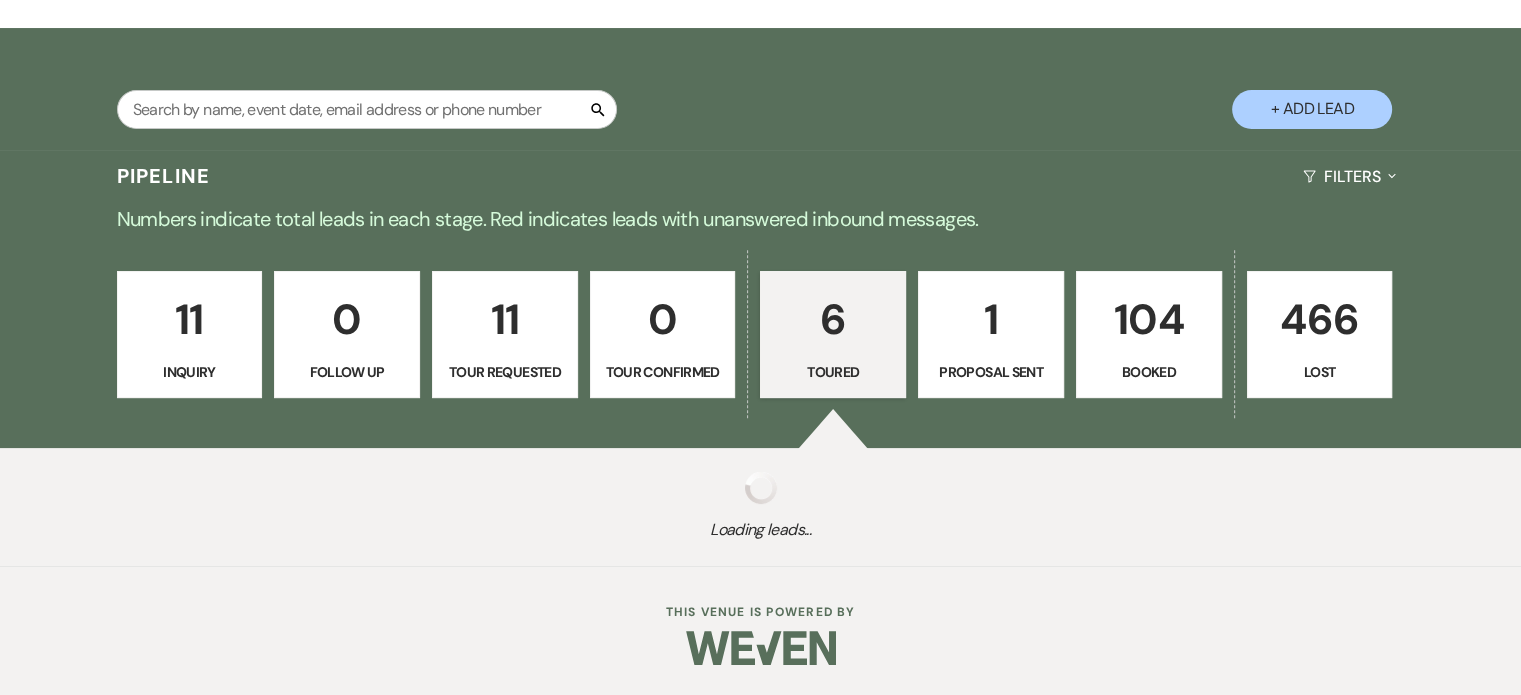 select on "5" 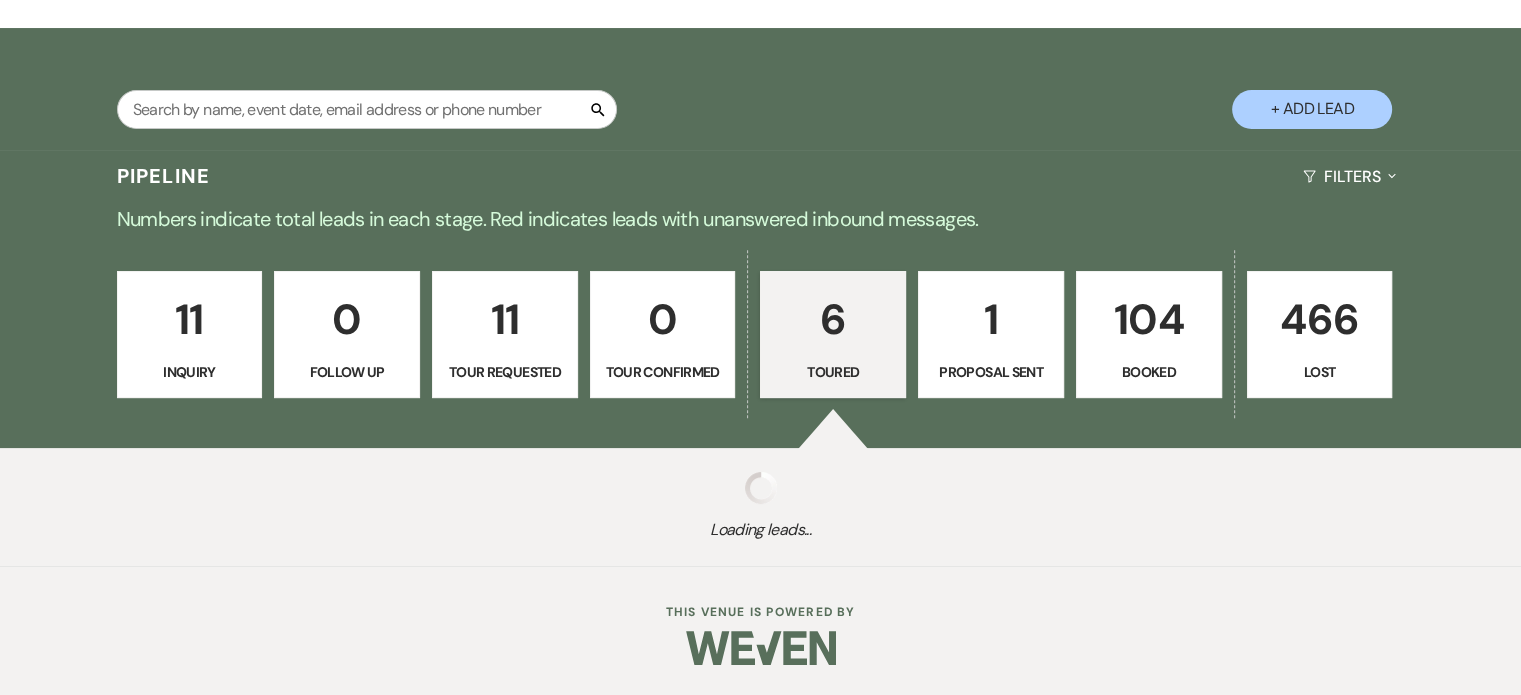 select on "5" 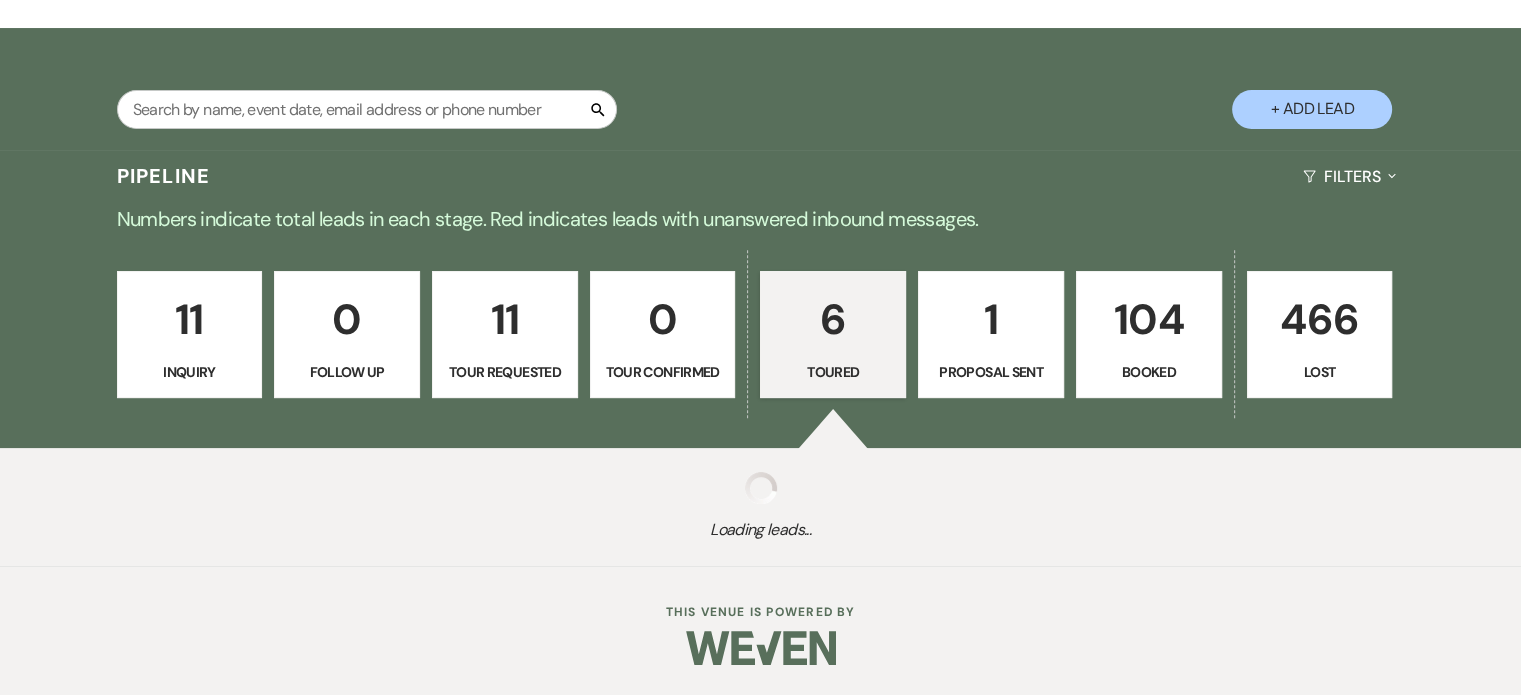select on "5" 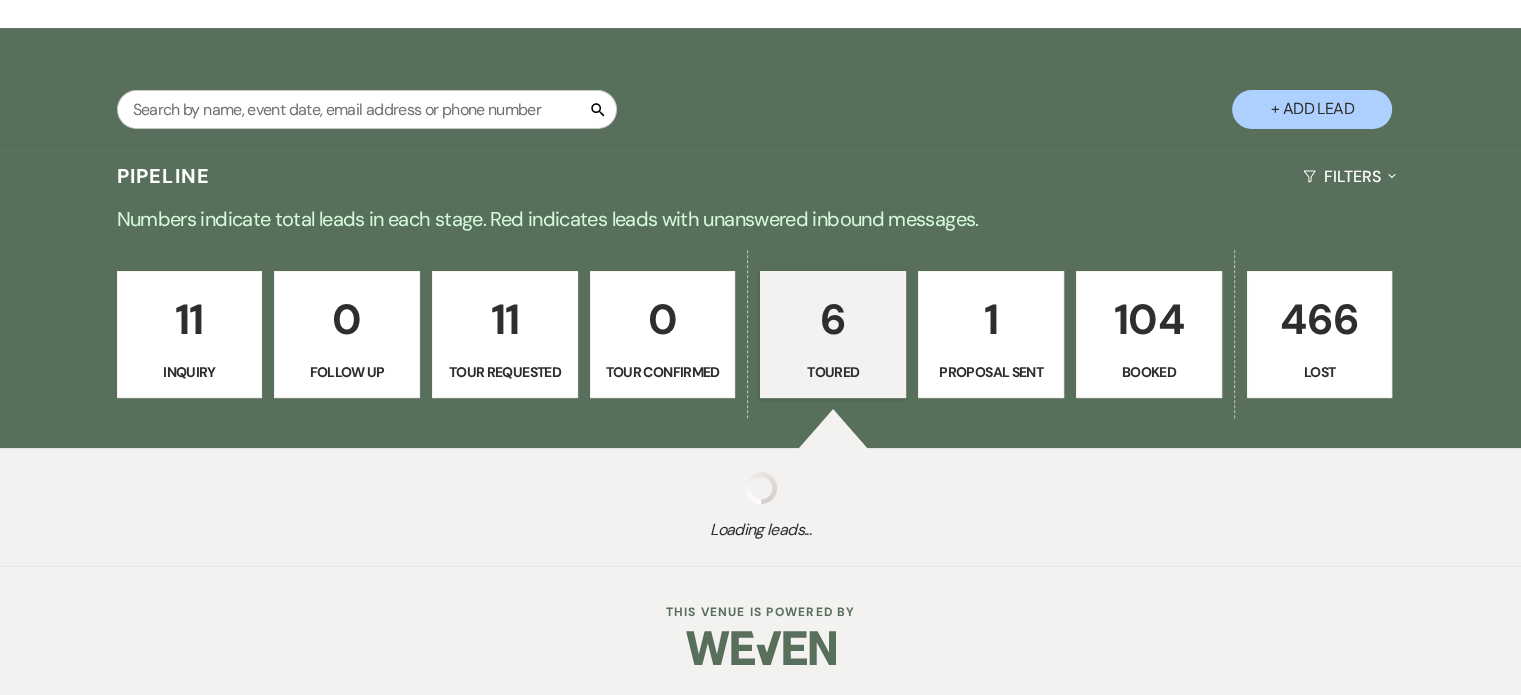 select on "5" 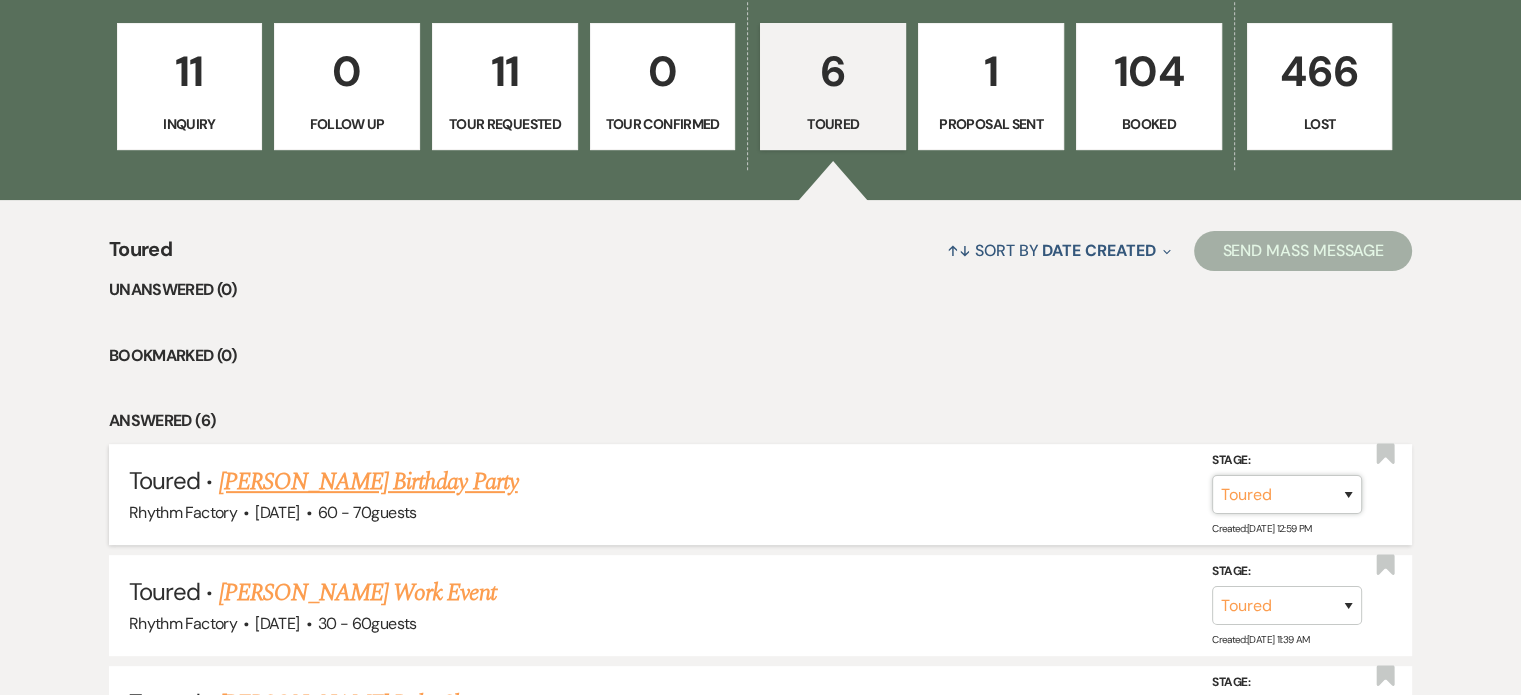 click on "Inquiry Follow Up Tour Requested Tour Confirmed Toured Proposal Sent Booked Lost" at bounding box center [1287, 494] 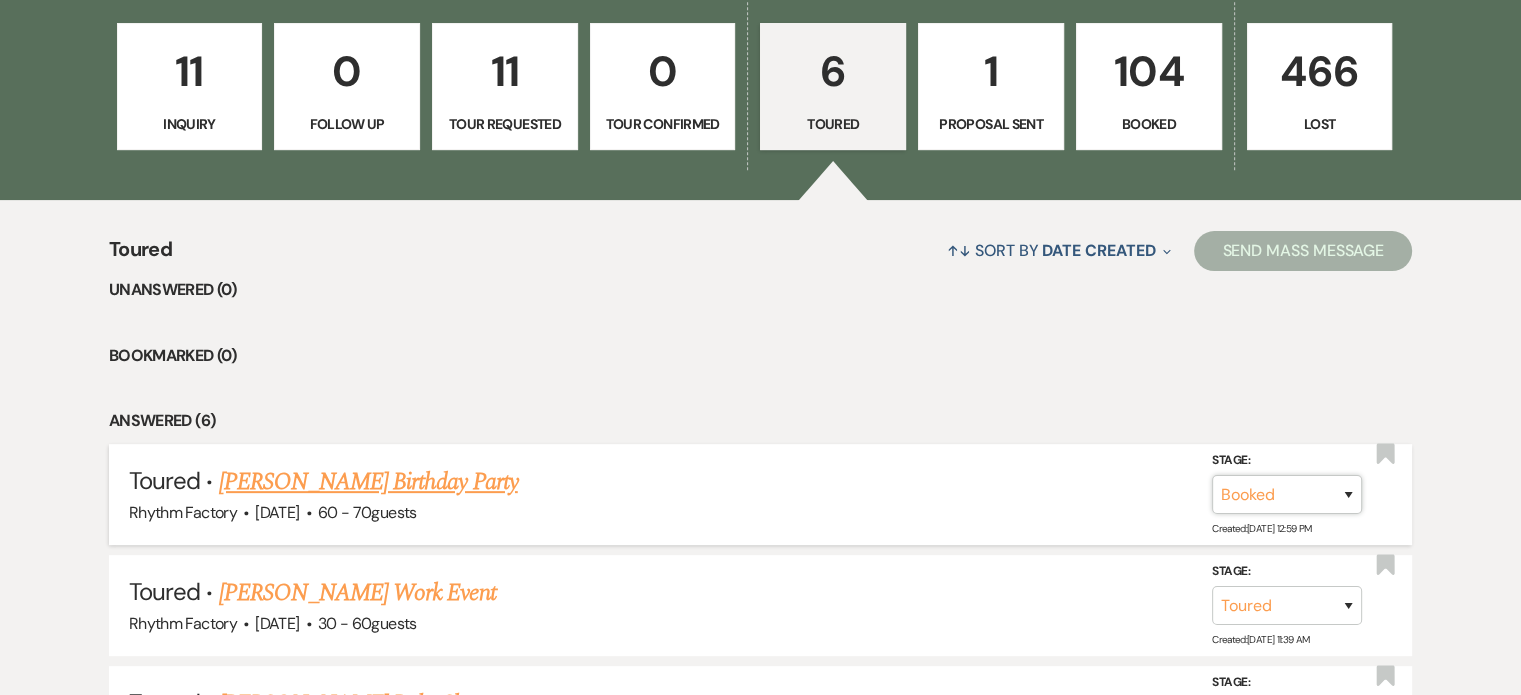 click on "Inquiry Follow Up Tour Requested Tour Confirmed Toured Proposal Sent Booked Lost" at bounding box center (1287, 494) 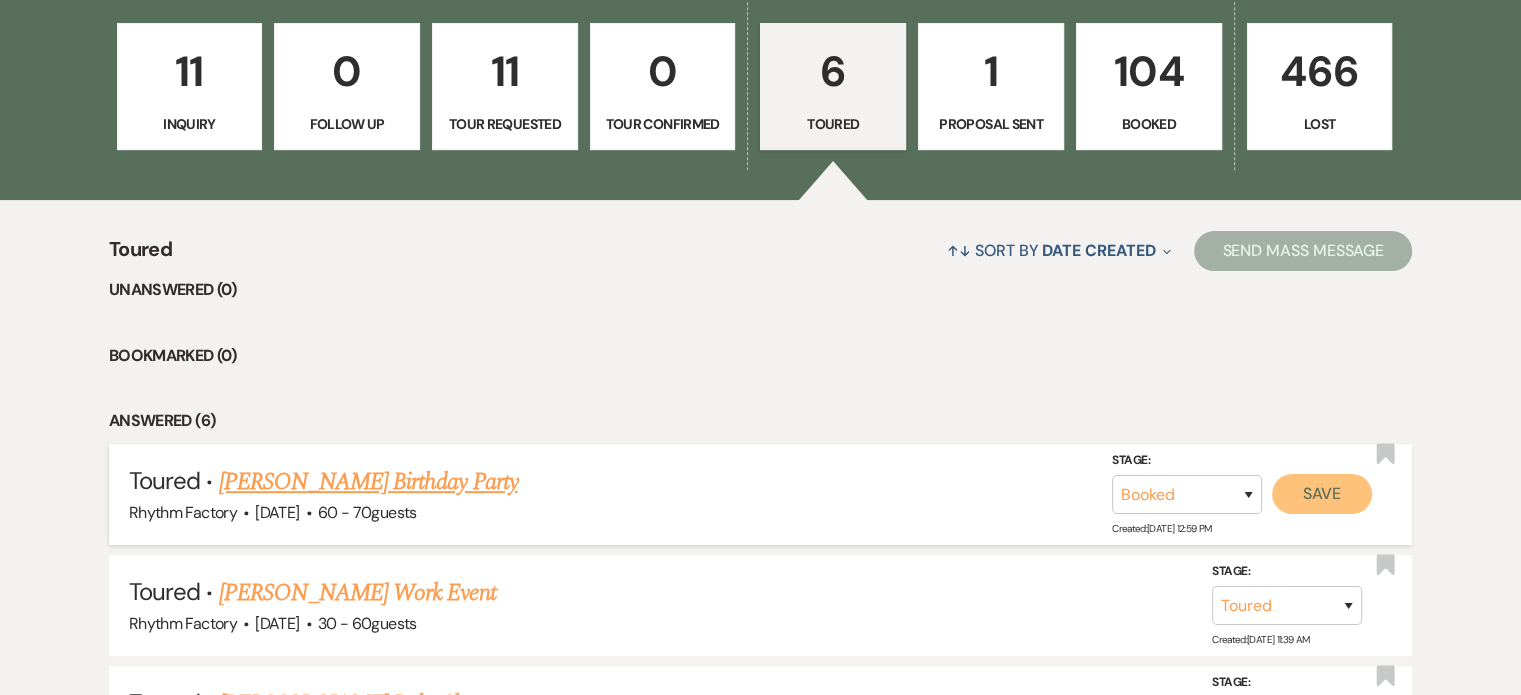 click on "Save" at bounding box center [1322, 494] 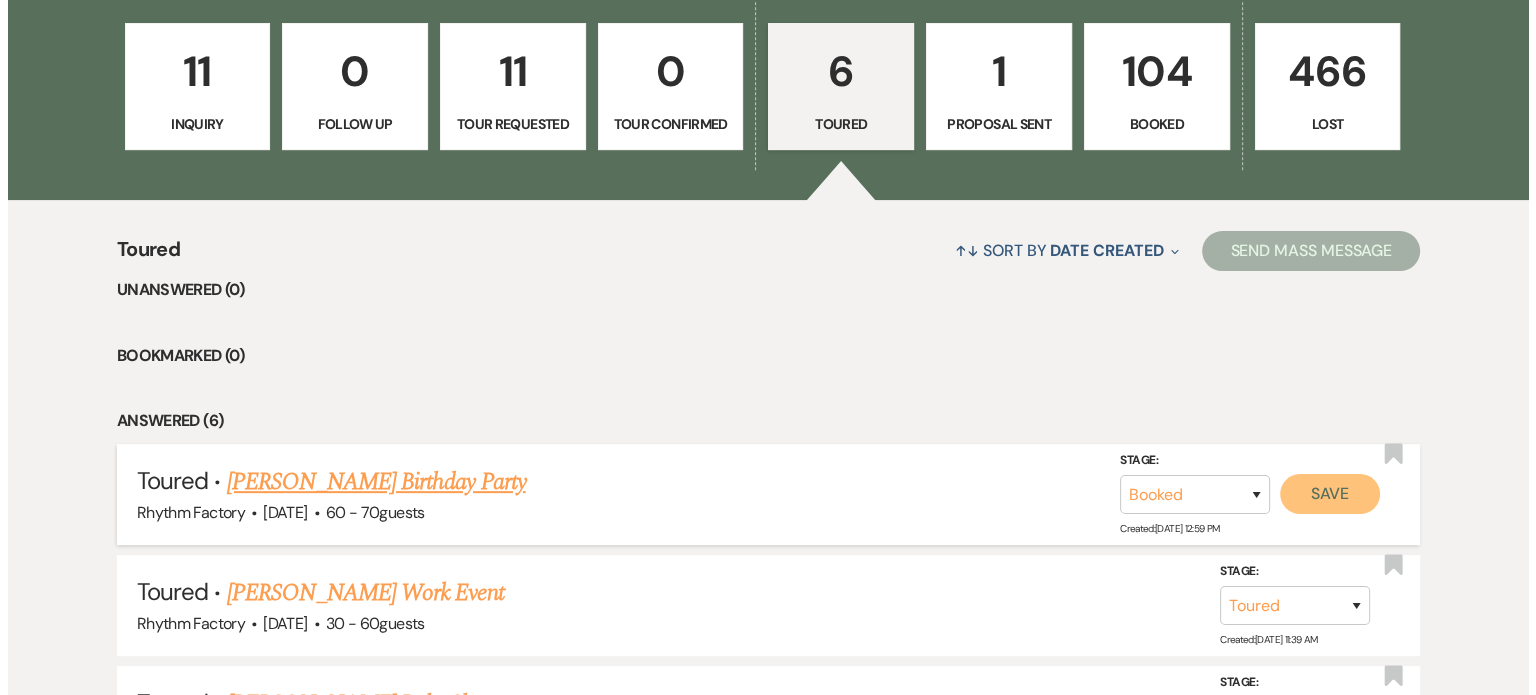 scroll, scrollTop: 579, scrollLeft: 0, axis: vertical 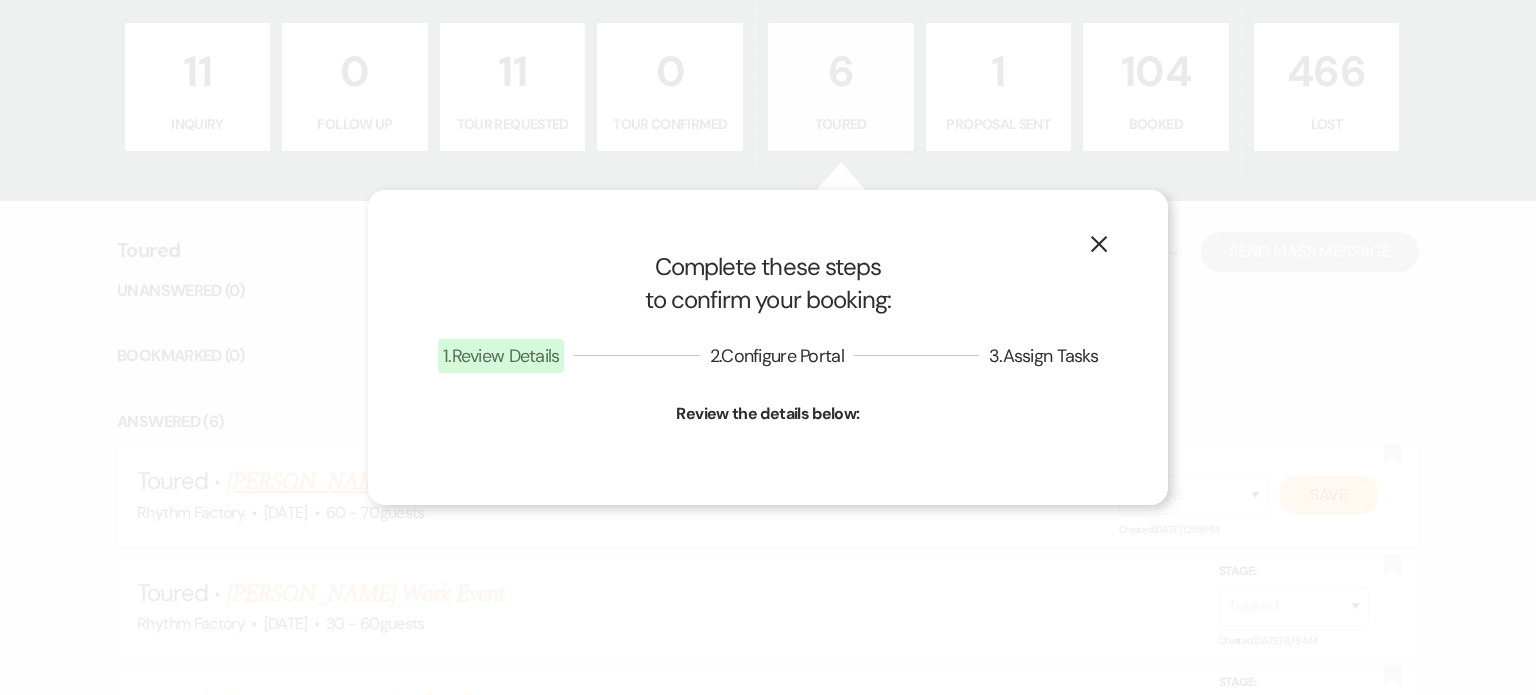 select on "4" 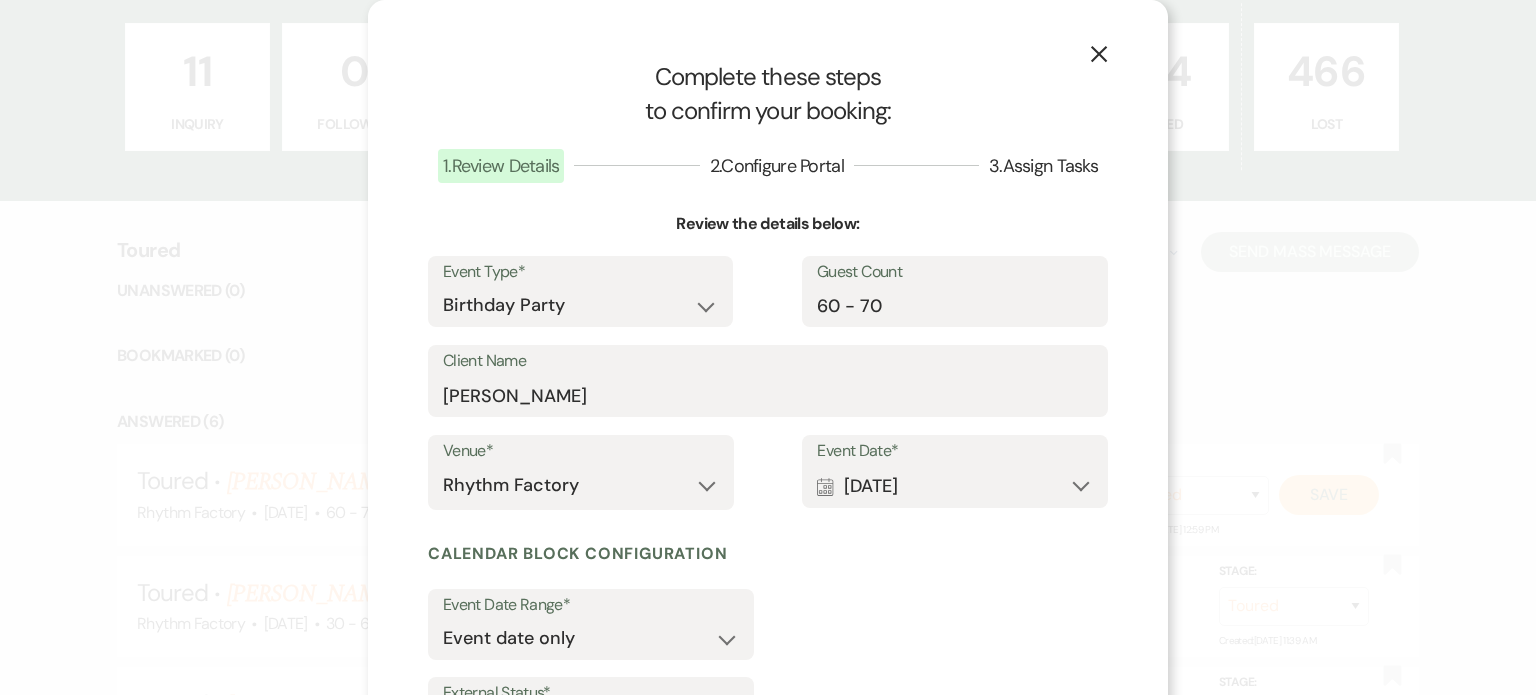 scroll, scrollTop: 187, scrollLeft: 0, axis: vertical 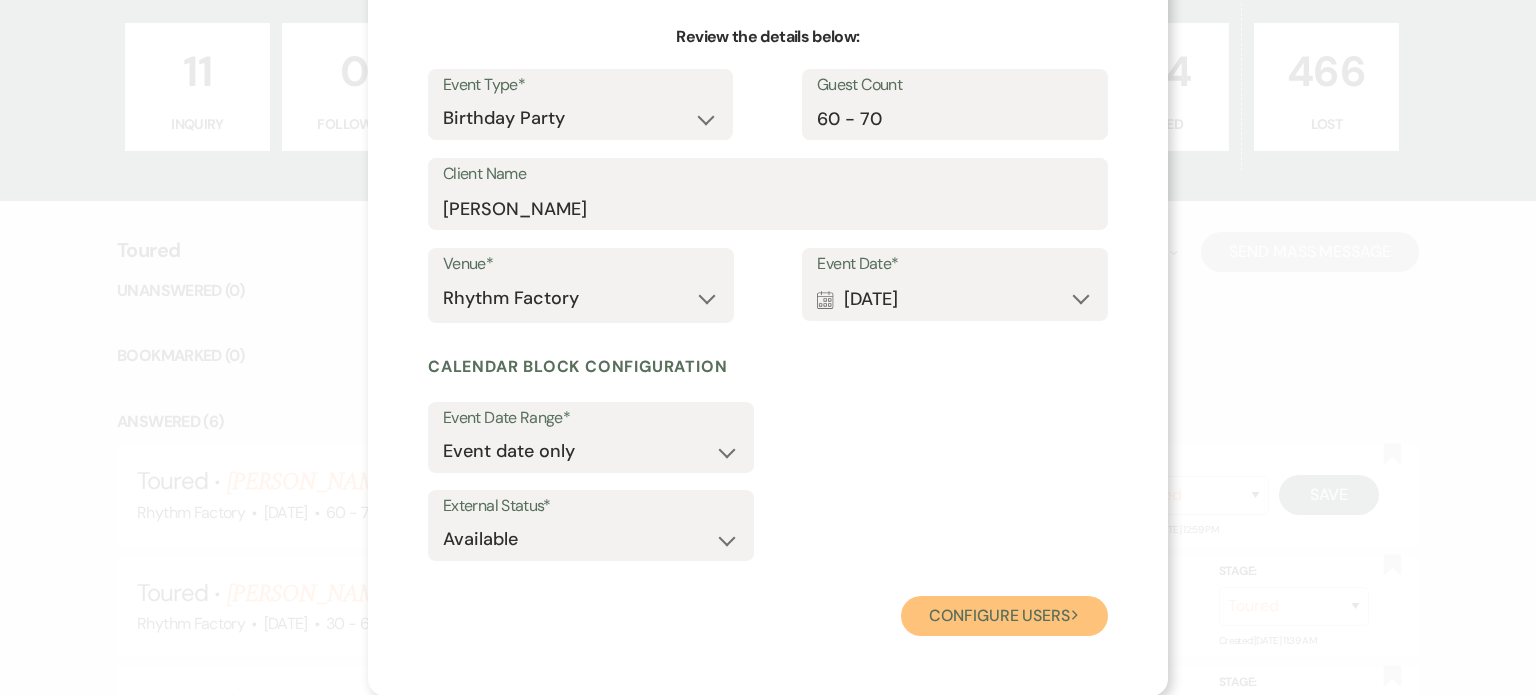 click on "Configure users  Next" at bounding box center [1004, 616] 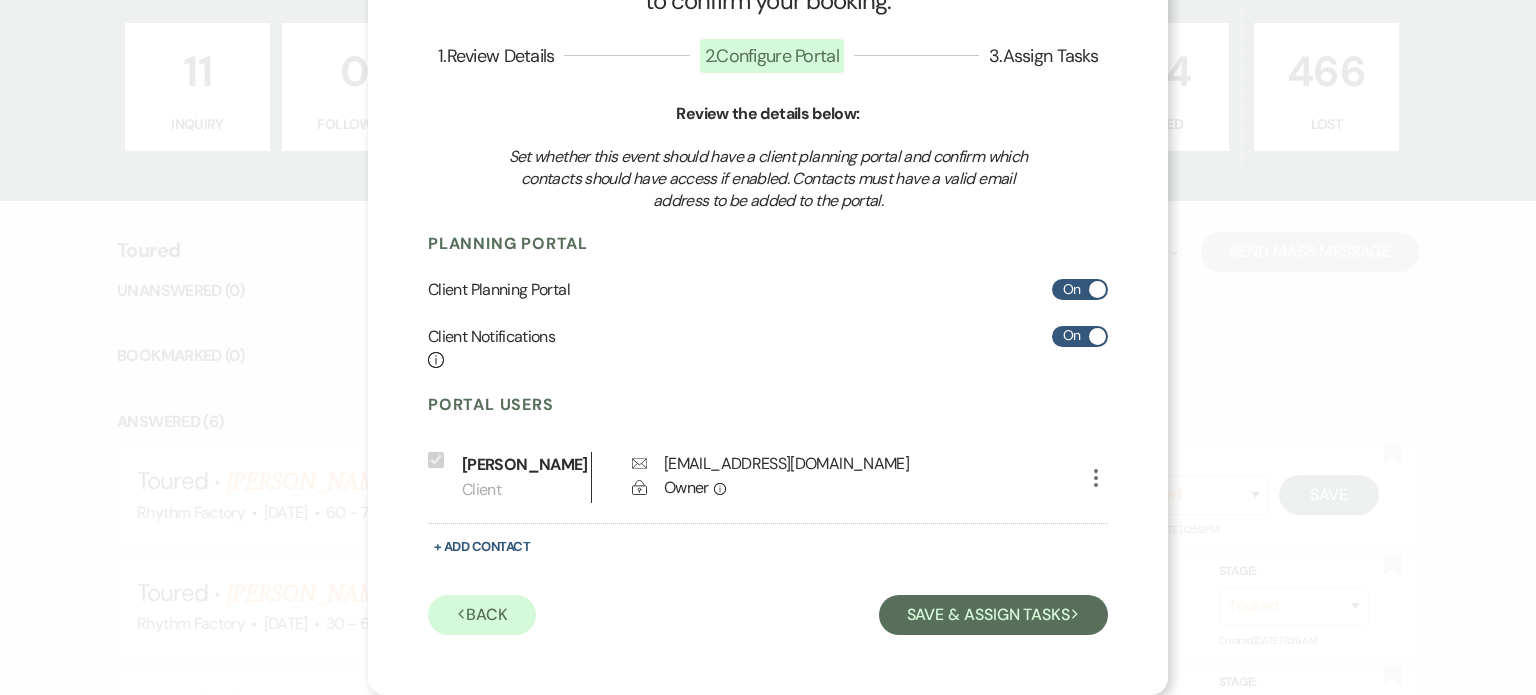 scroll, scrollTop: 136, scrollLeft: 0, axis: vertical 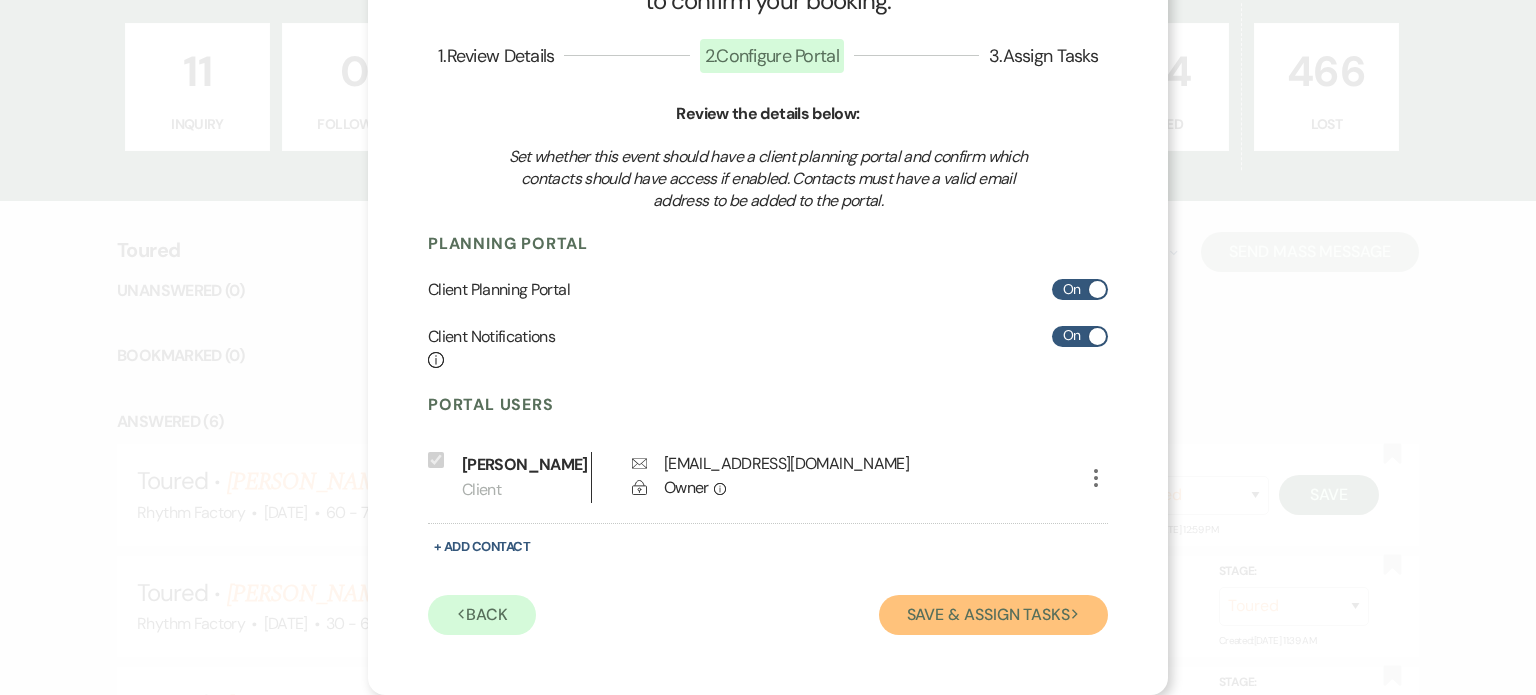 click on "Save & Assign Tasks  Next" at bounding box center [993, 615] 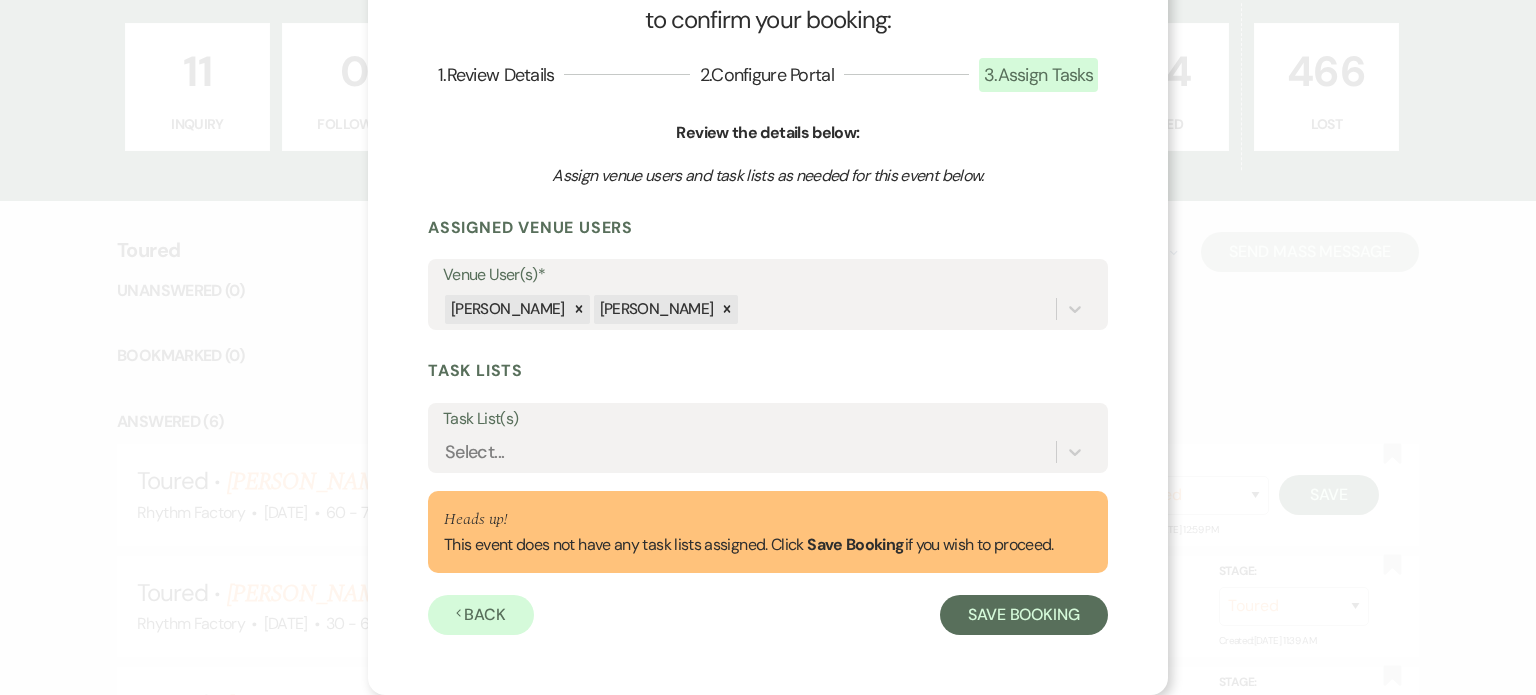 scroll, scrollTop: 91, scrollLeft: 0, axis: vertical 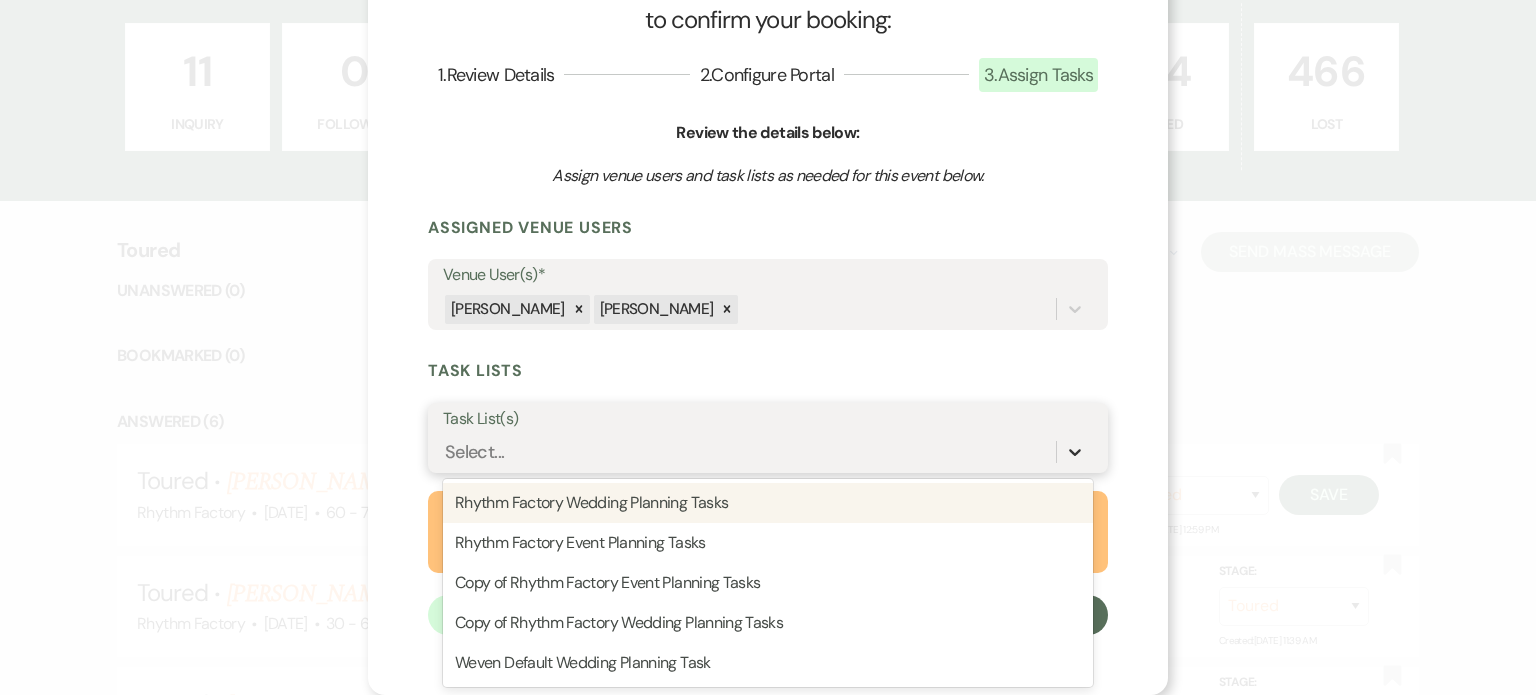 click 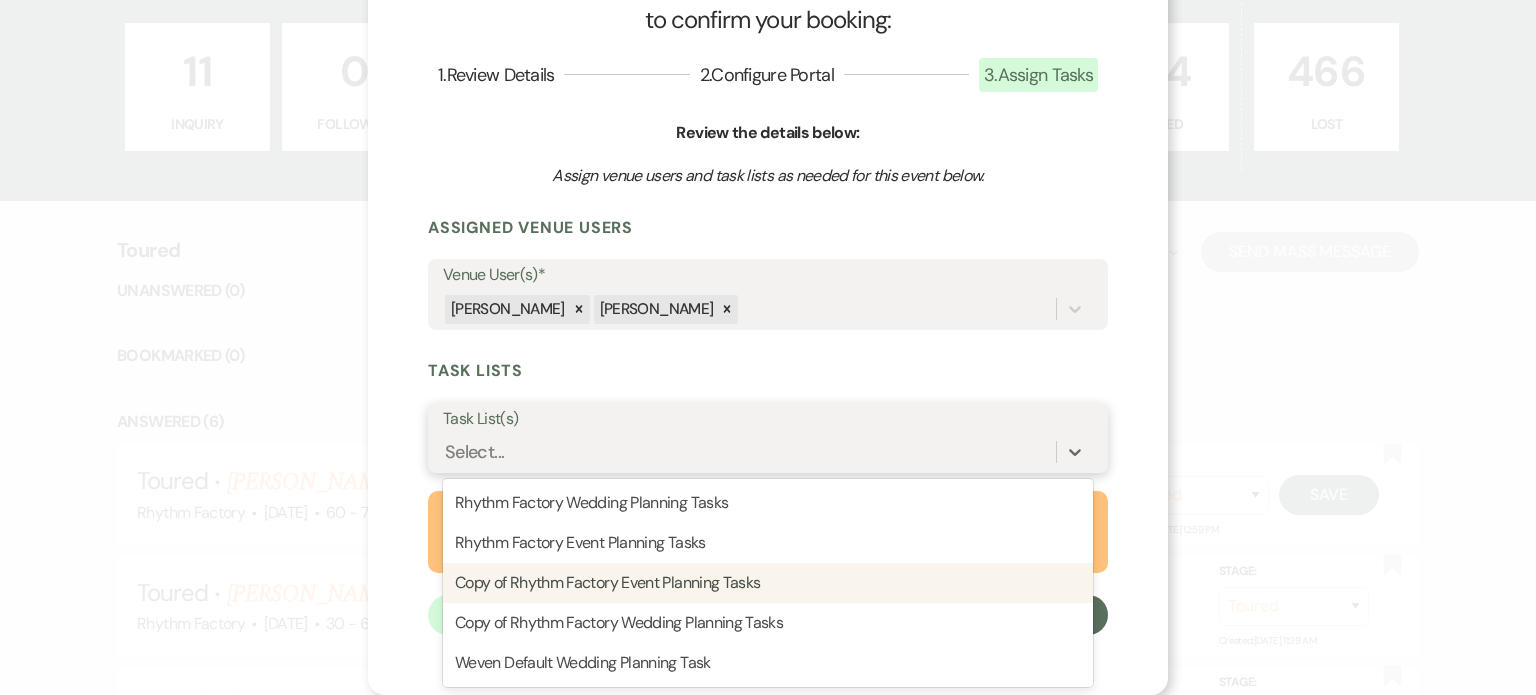 click on "Copy of Rhythm Factory Event Planning Tasks" at bounding box center (768, 583) 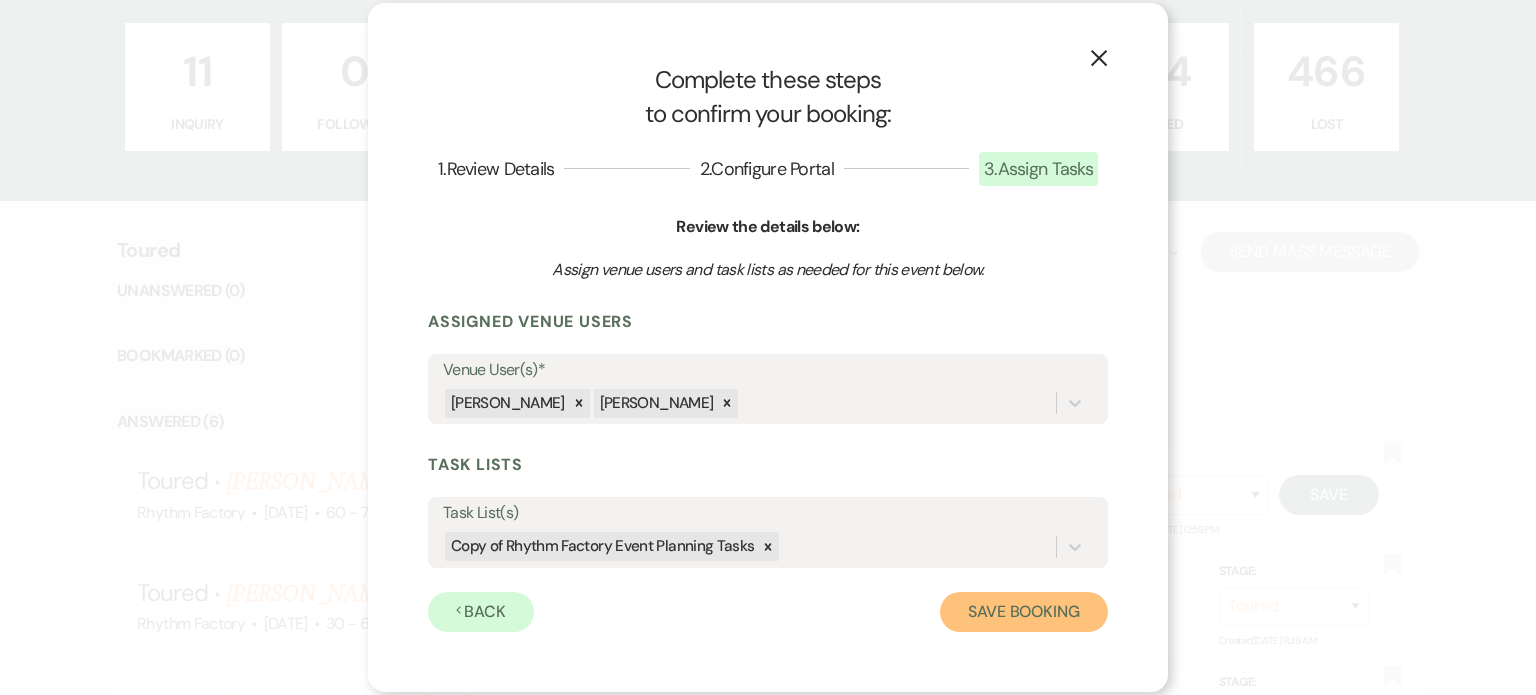 click on "Save Booking" at bounding box center [1024, 612] 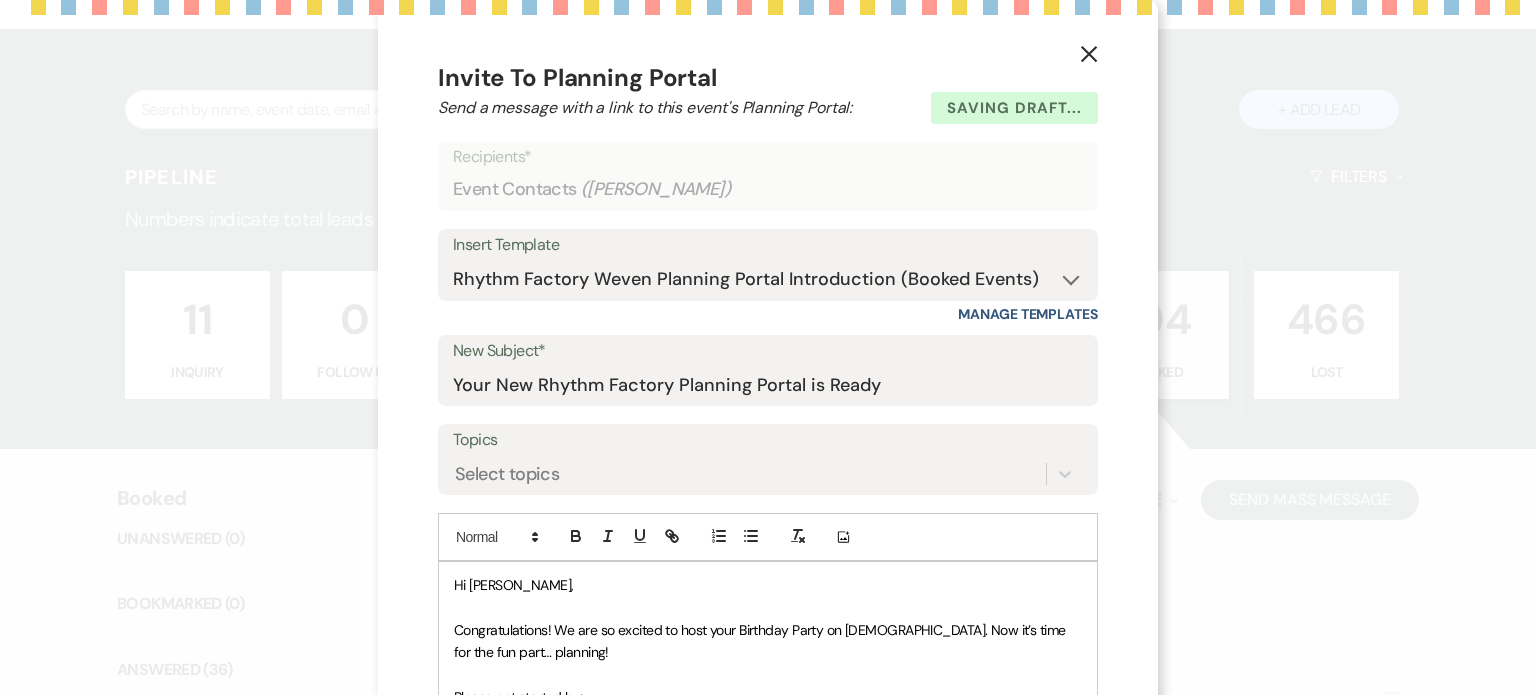 scroll, scrollTop: 579, scrollLeft: 0, axis: vertical 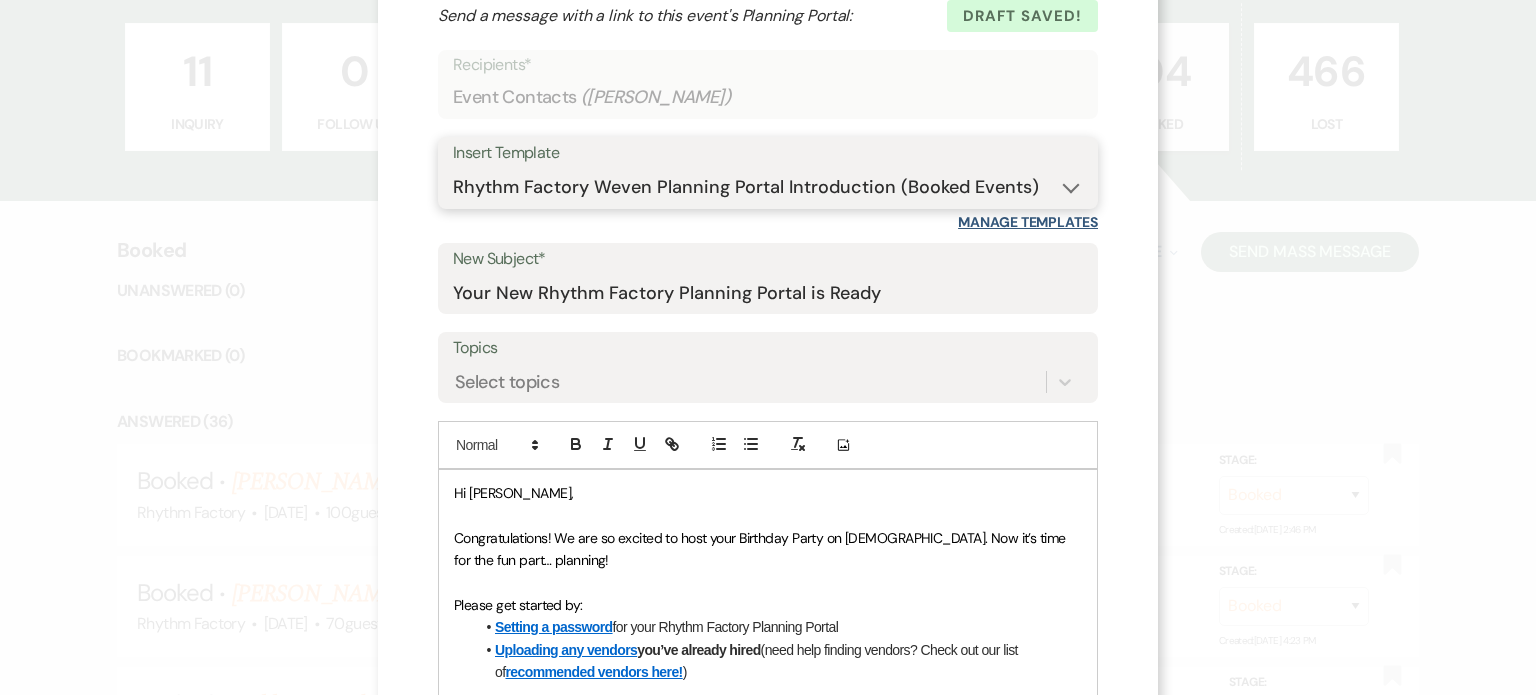 drag, startPoint x: 1062, startPoint y: 181, endPoint x: 1088, endPoint y: 219, distance: 46.043457 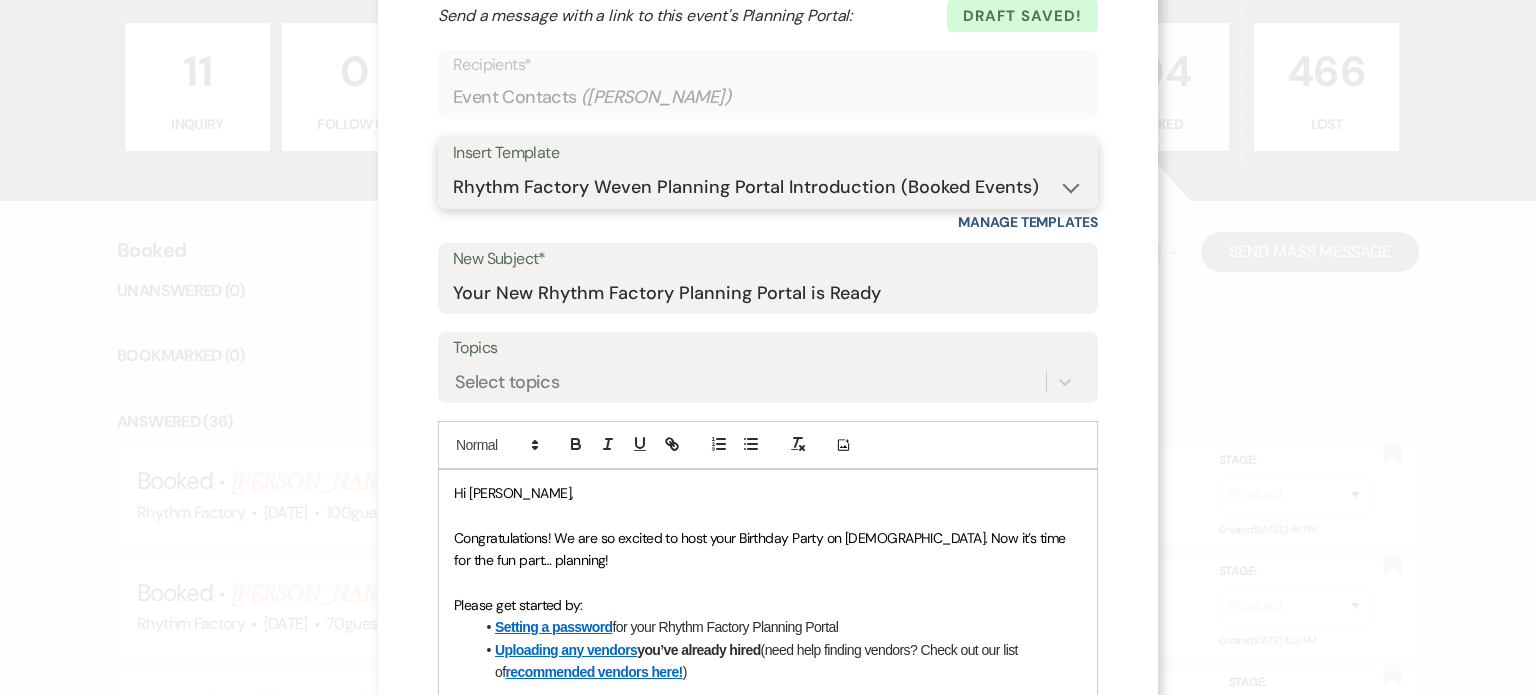 select on "5137" 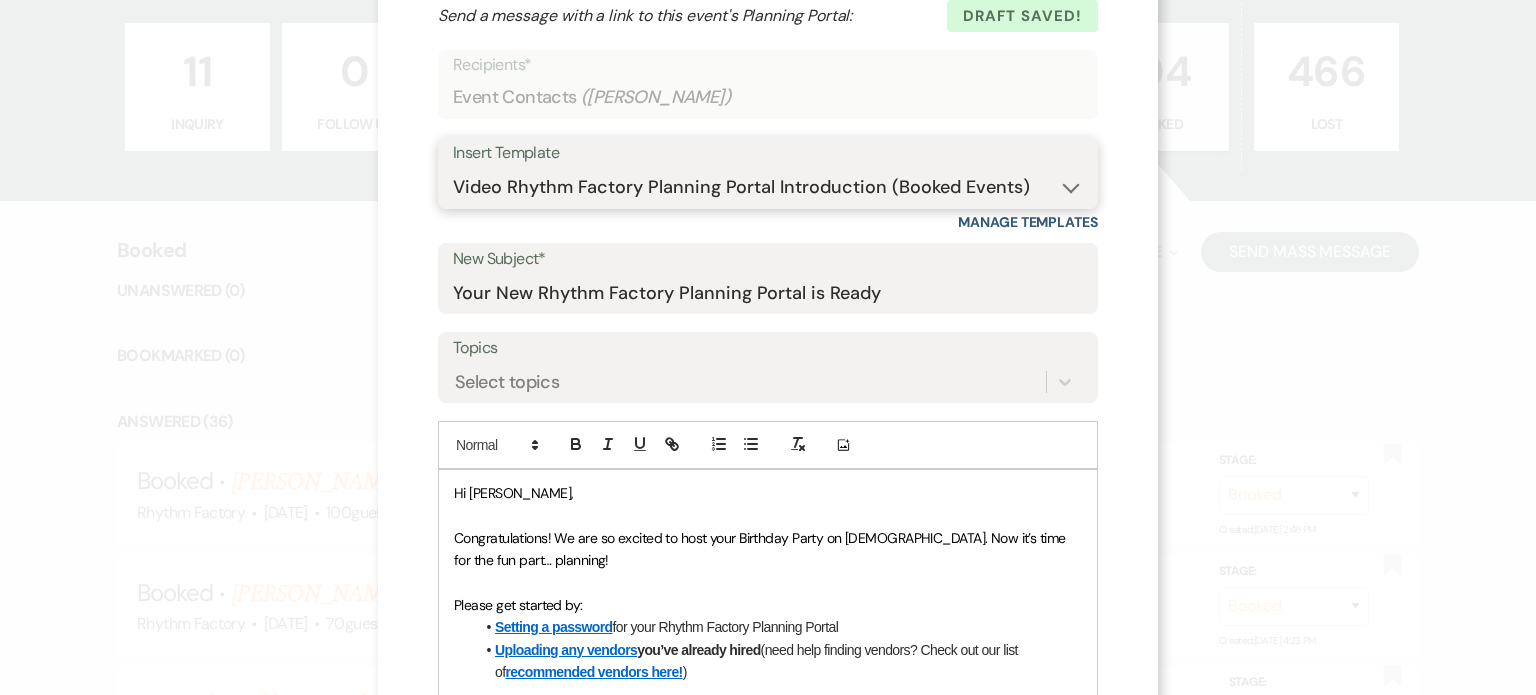 click on "-- Available Date I want PRICE More detail to give price Use our decor Wedding date available Wedding date not available Not Available Another look at our alternate dates Too Soon to book Baby Shower not available Price short Leave Us a Review Wedding Price shopper What Date? CONTRACT Tour Follow up wedding 1 Tour Follow up party 1 Tour Follow up wedding or party Rhythm Factory Weven Planning Portal Introduction (Booked Events) Tour Follow up 2 Contract - Follow up 1 Follow UP - 3rd Wedding Follow UP - 4th Wedding  Follow Up - Final Missed Tour Follow Up 1 Missed Tour Follow Up 2 Considering us No Tour Yet Tour Follow up BOOKING LINK 2nd Contract Follow up FINAL CONTRACT NOT SIGNED LETTER PAST DUE #1 Someone else wants your date No Tour Yet 2nd Follow up No Tour Yet 3rd Follow up Leave Us a Review 2nd Follow Up Leave Us a Review 3rd Follow Up Too soon but lets do a tour Price Short 2 No Consultation without payment  Video Rhythm Factory Planning Portal Introduction (Booked Events) Virtual Tour  Moving" at bounding box center (768, 187) 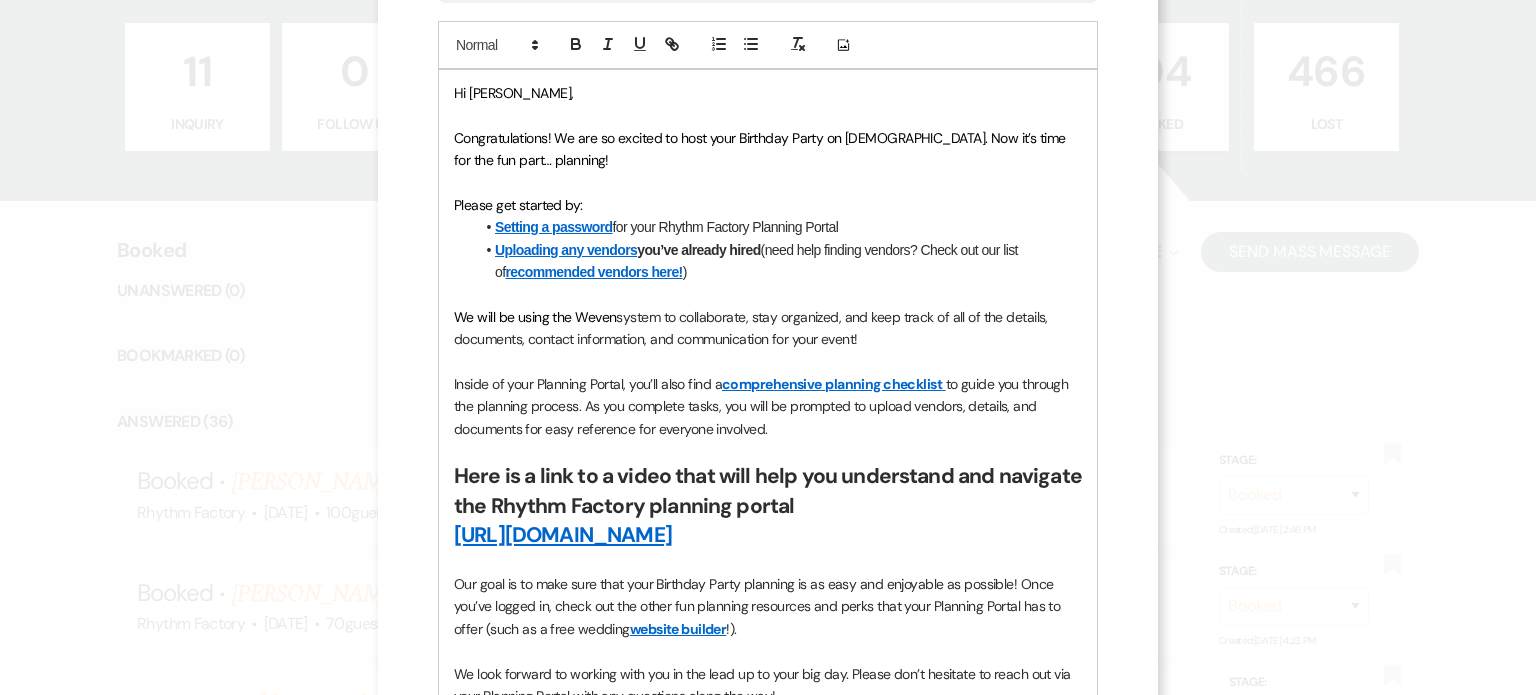 scroll, scrollTop: 792, scrollLeft: 0, axis: vertical 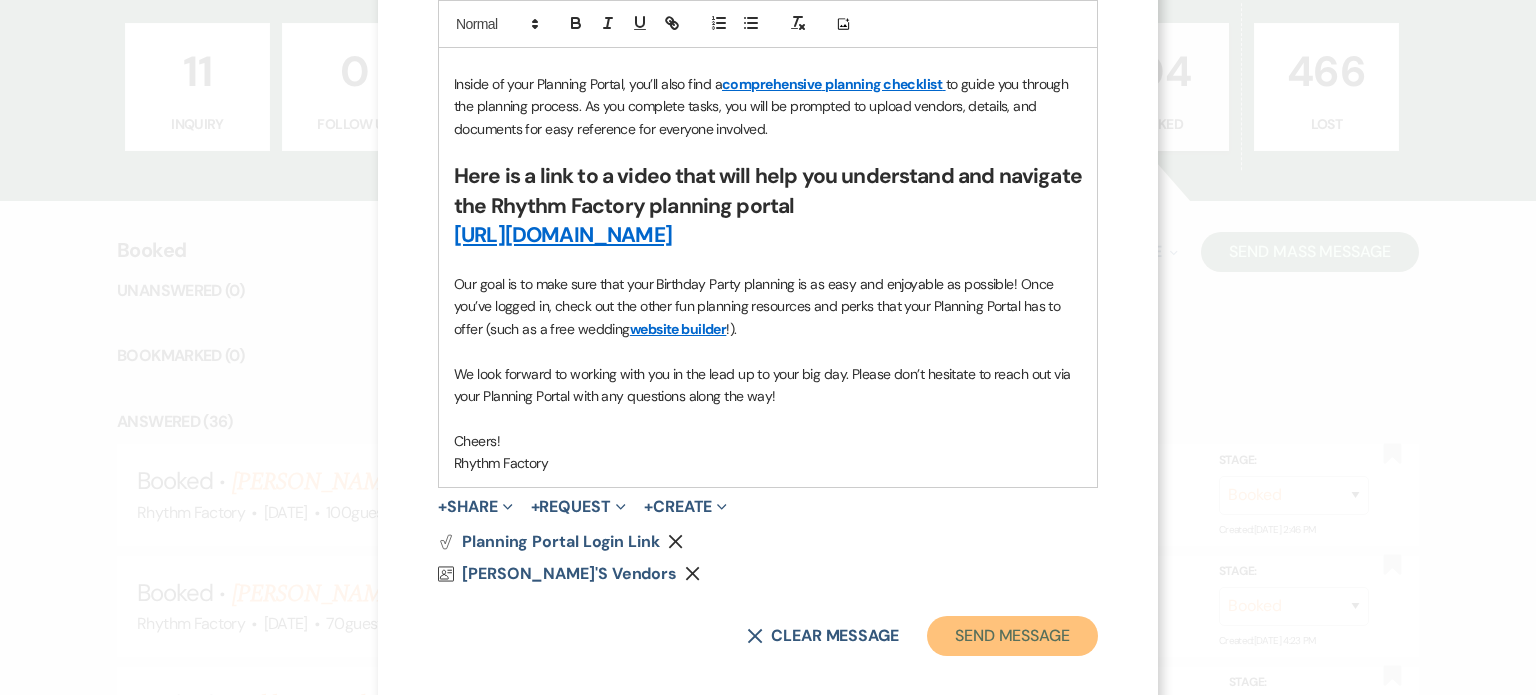 click on "Send Message" at bounding box center (1012, 636) 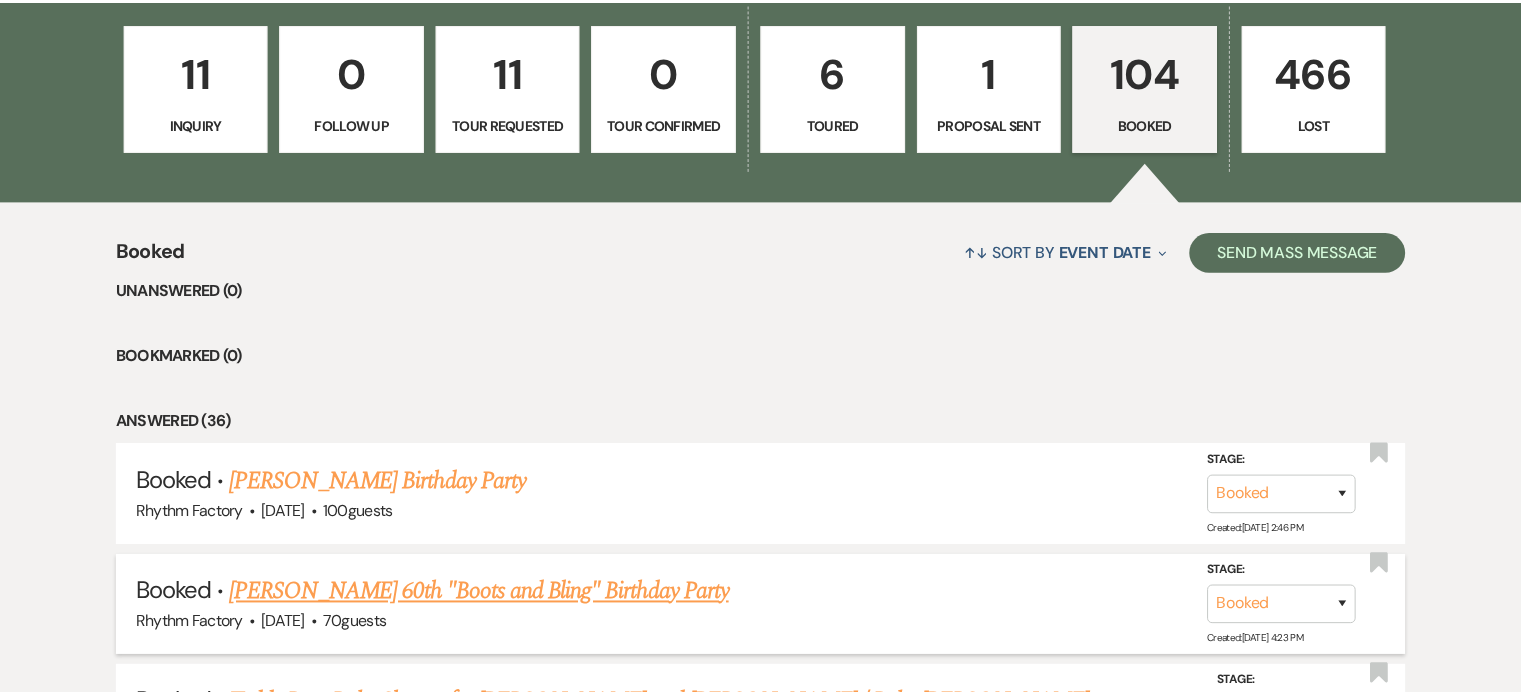 scroll, scrollTop: 578, scrollLeft: 0, axis: vertical 